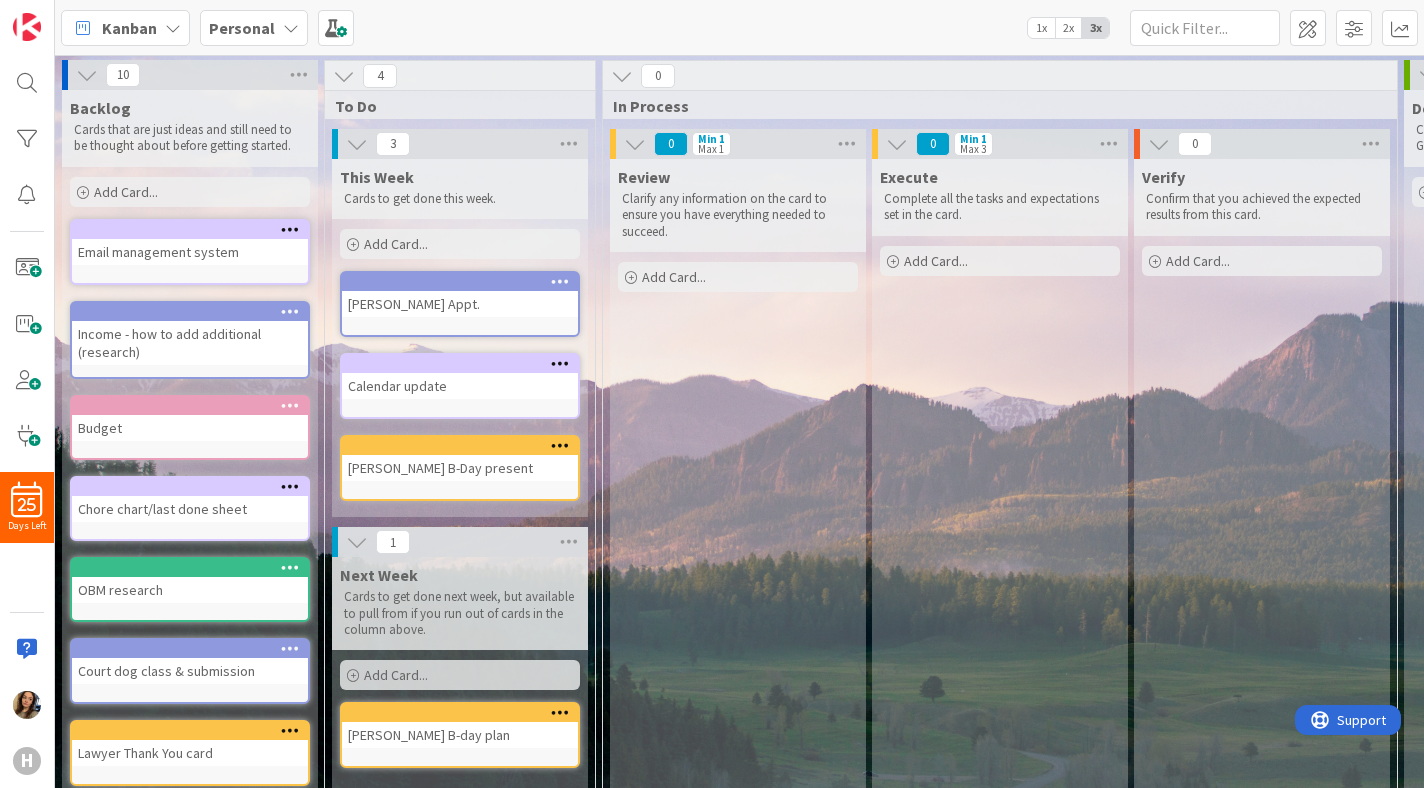 scroll, scrollTop: 0, scrollLeft: 0, axis: both 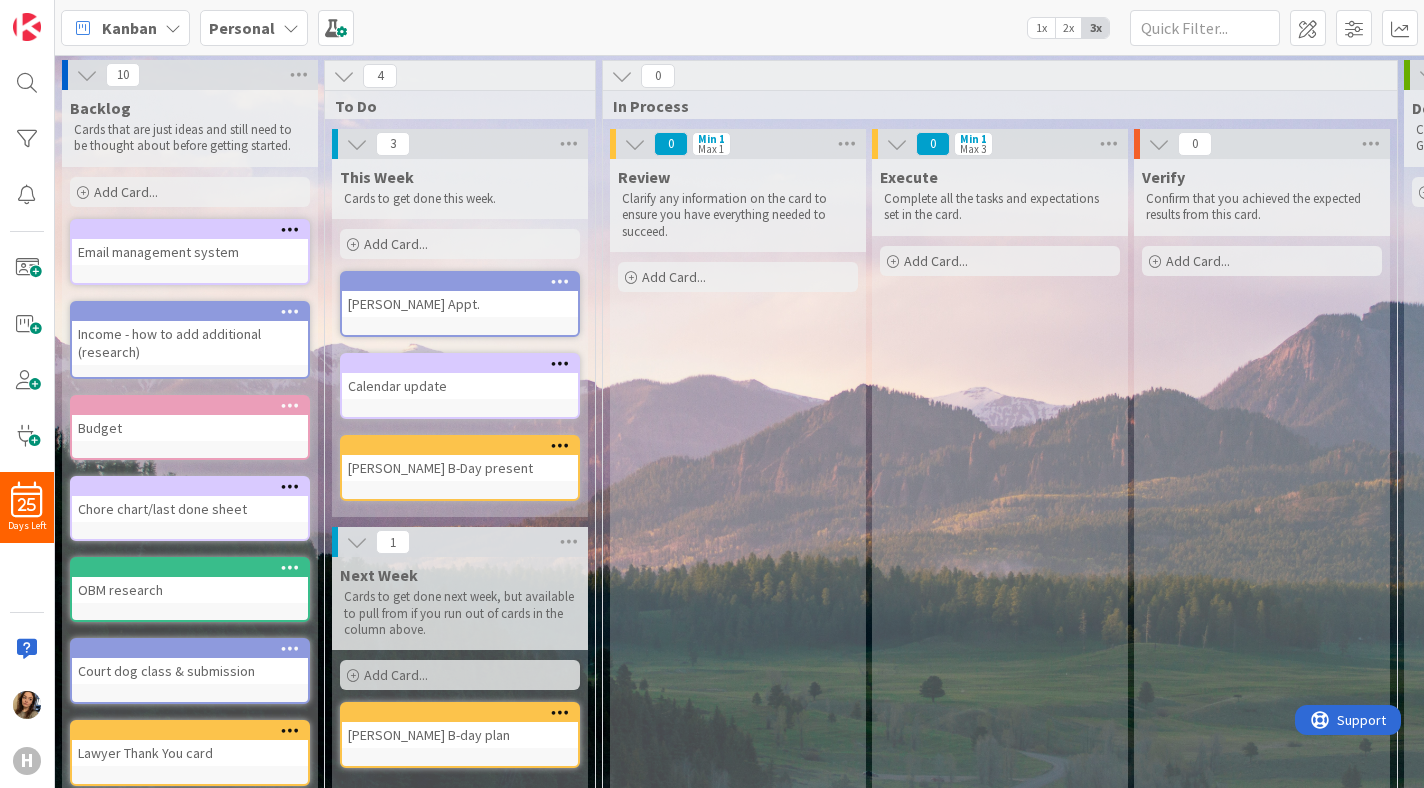 click on "Personal" at bounding box center (242, 28) 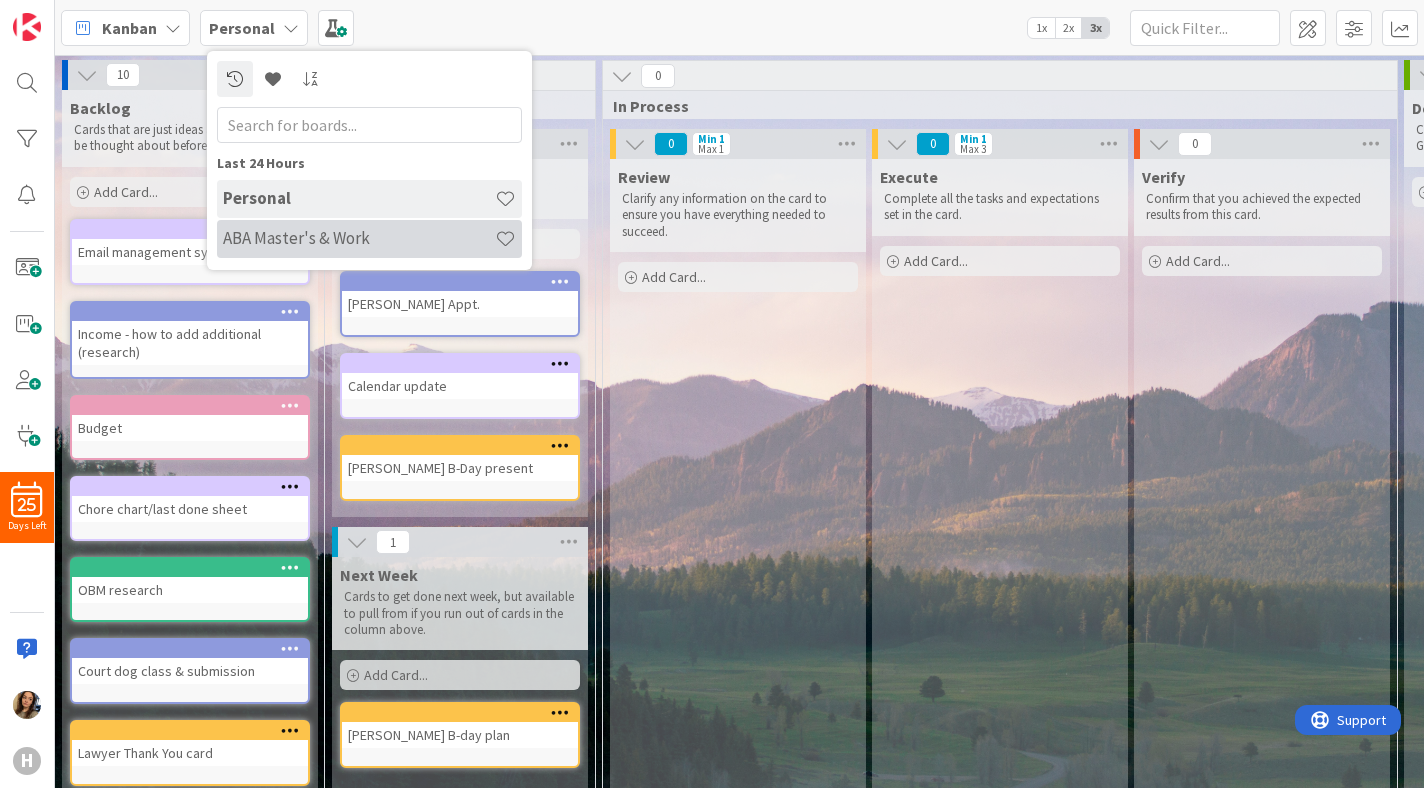click on "ABA Master's & Work" at bounding box center (359, 238) 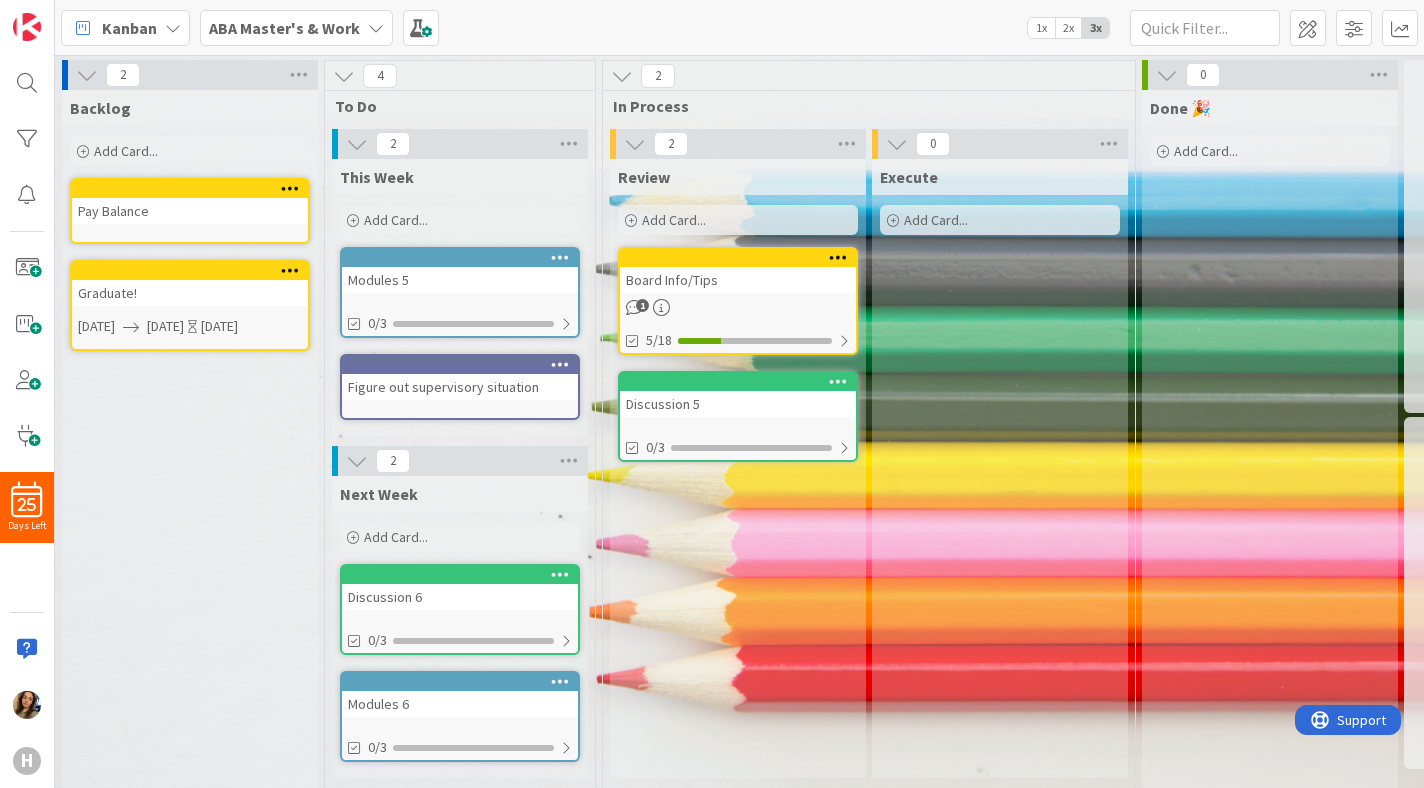 scroll, scrollTop: 0, scrollLeft: 0, axis: both 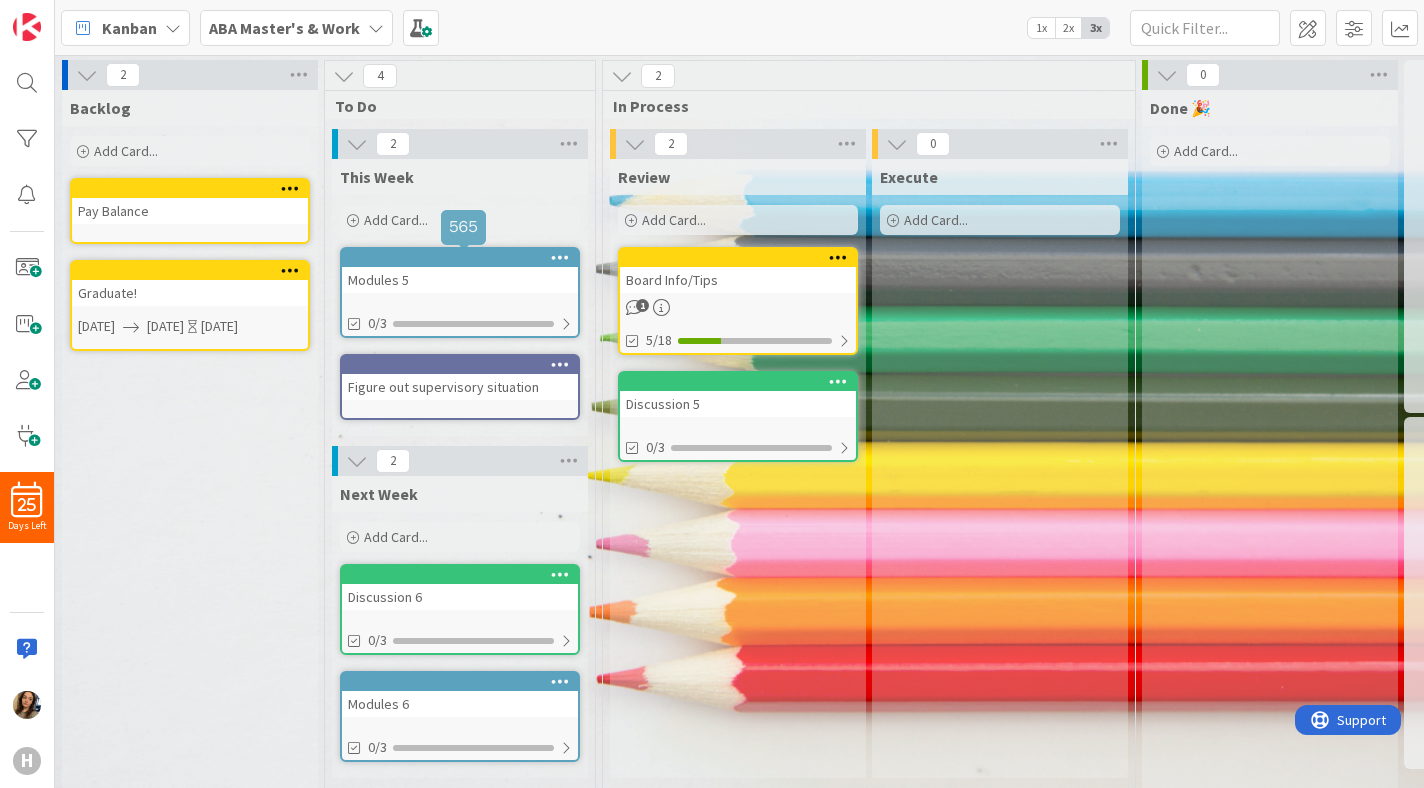 click at bounding box center (464, 258) 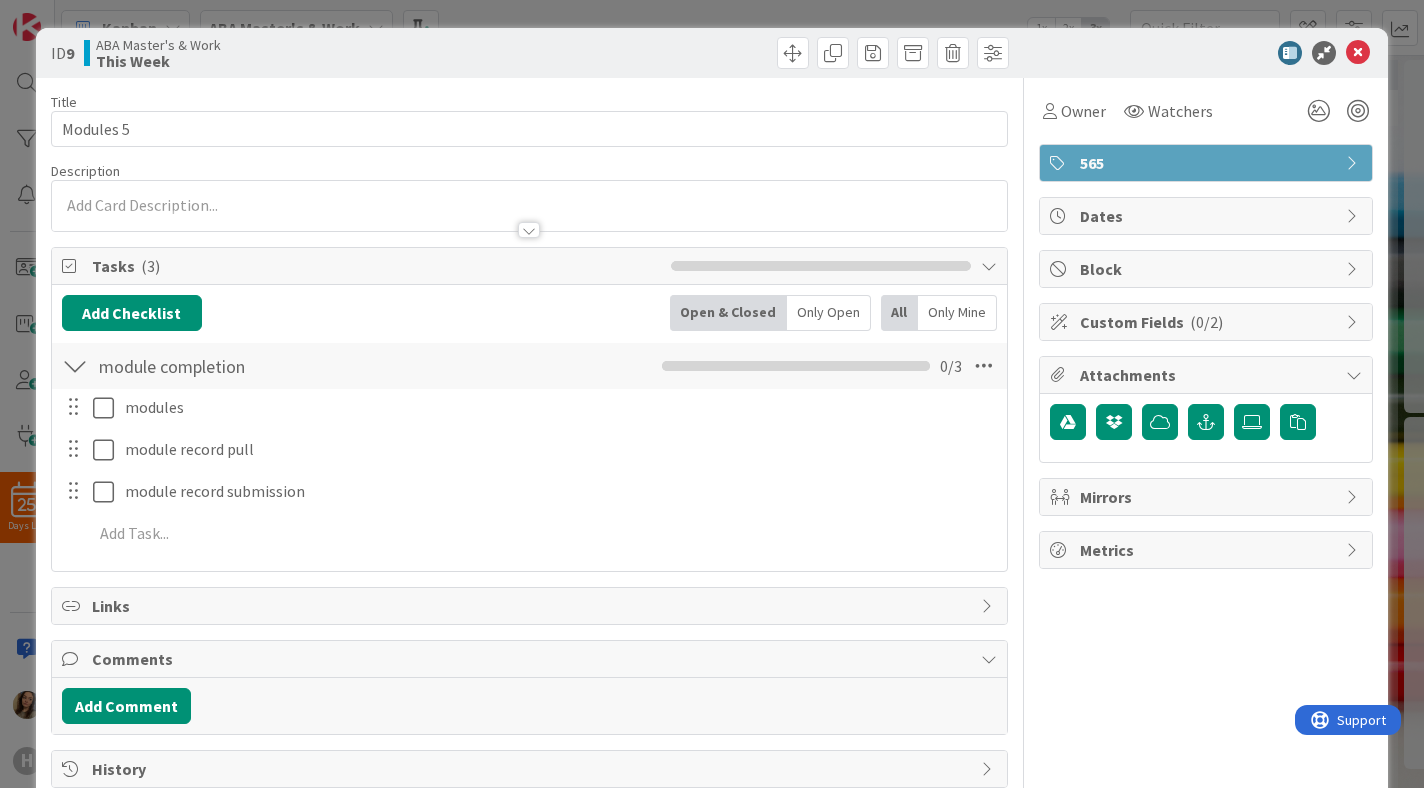 scroll, scrollTop: 0, scrollLeft: 0, axis: both 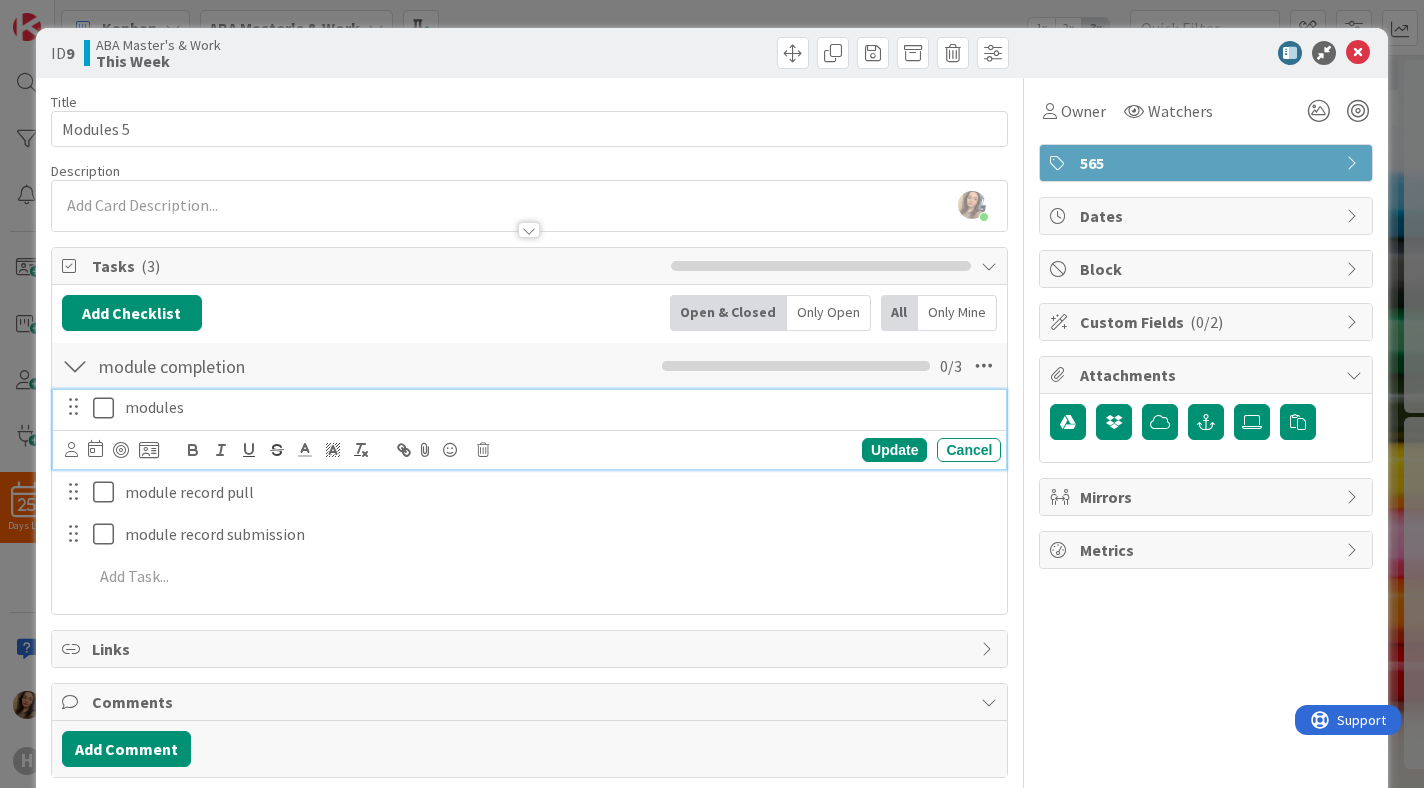 click at bounding box center (108, 408) 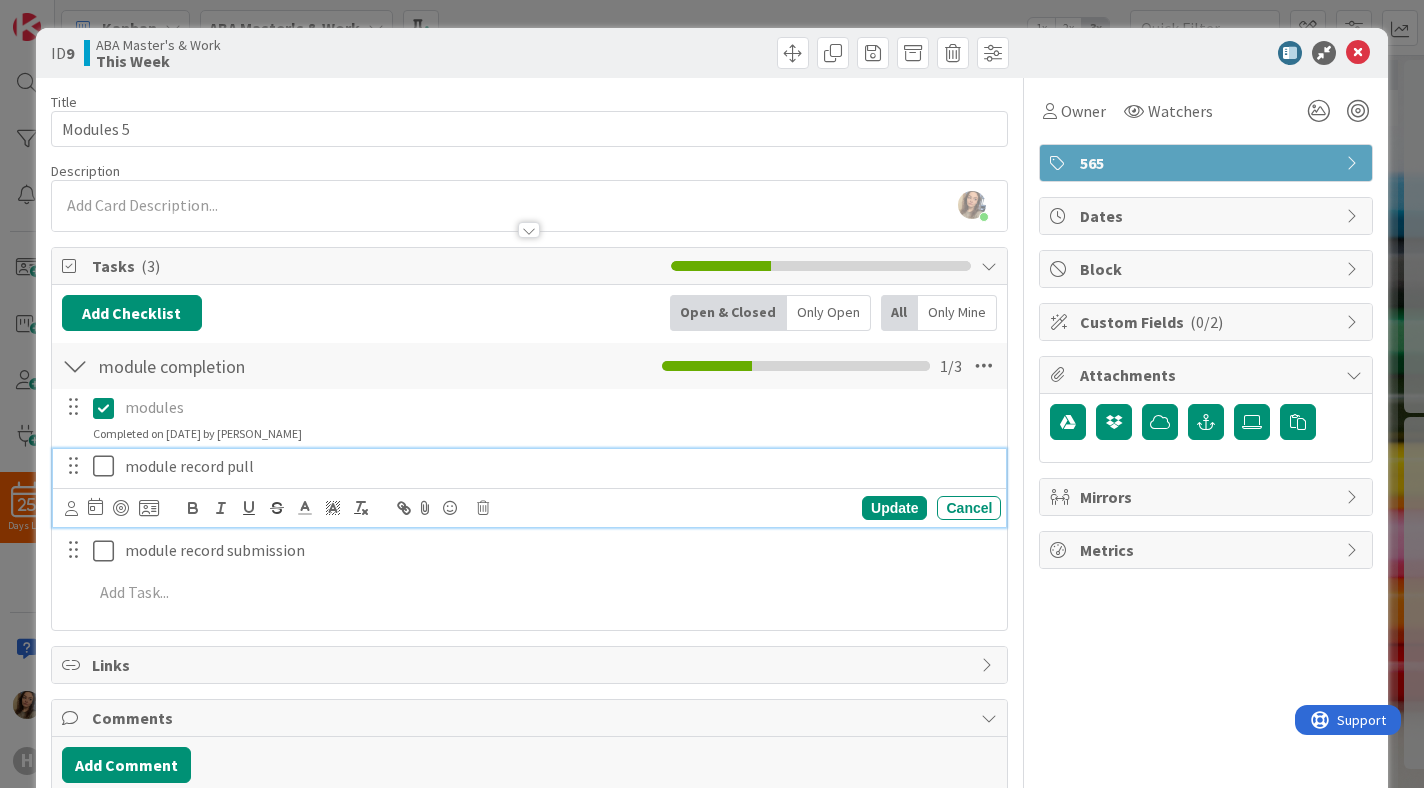 click at bounding box center [108, 466] 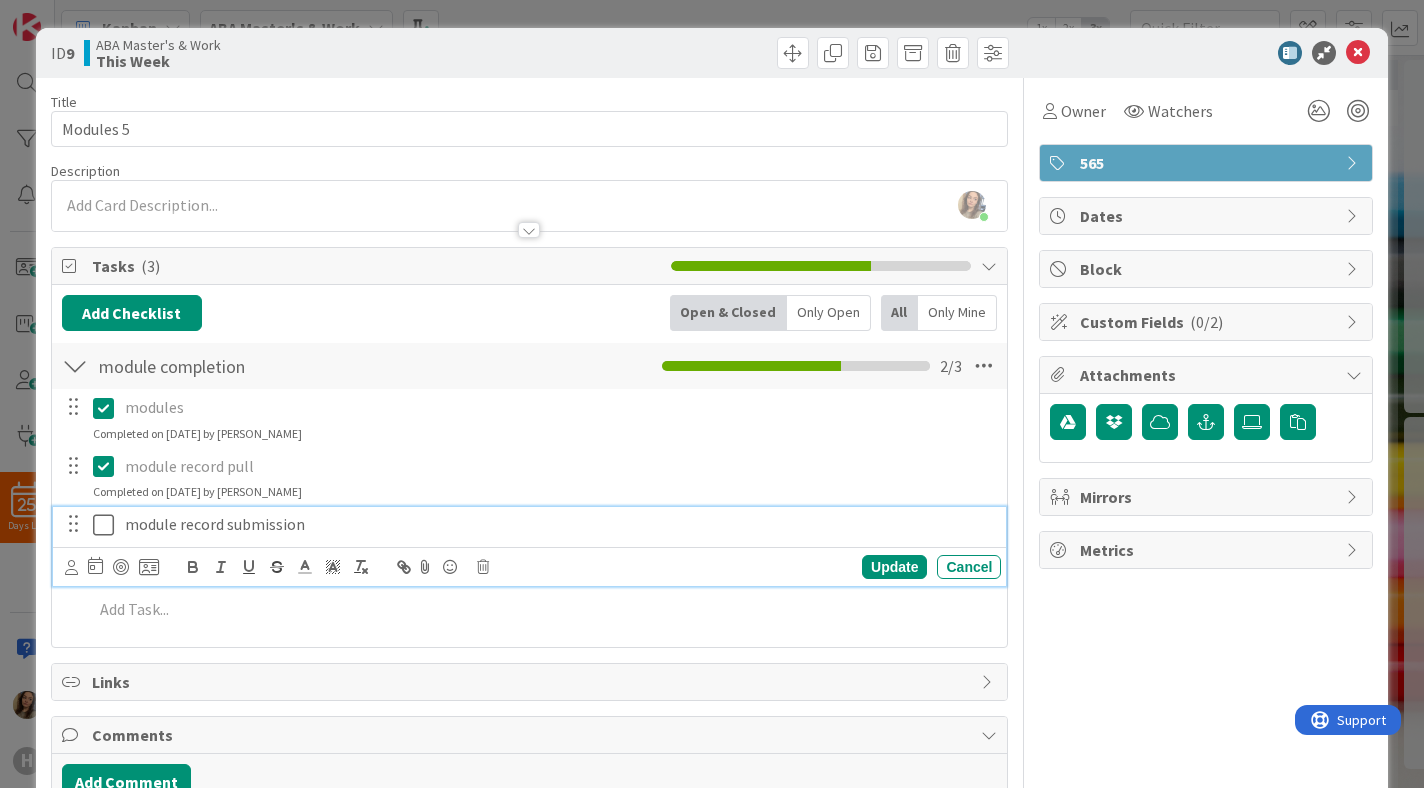 click at bounding box center [108, 525] 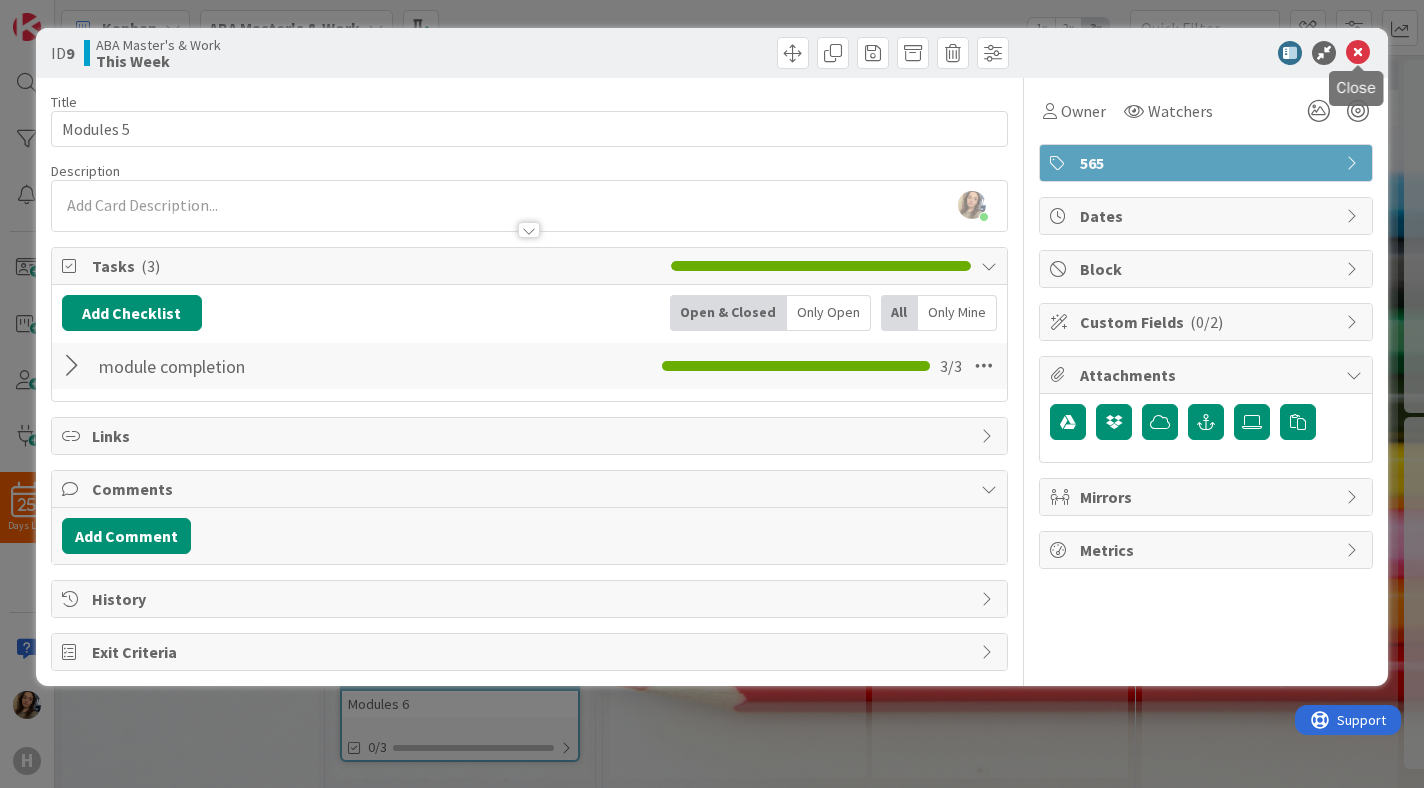 click at bounding box center [1358, 53] 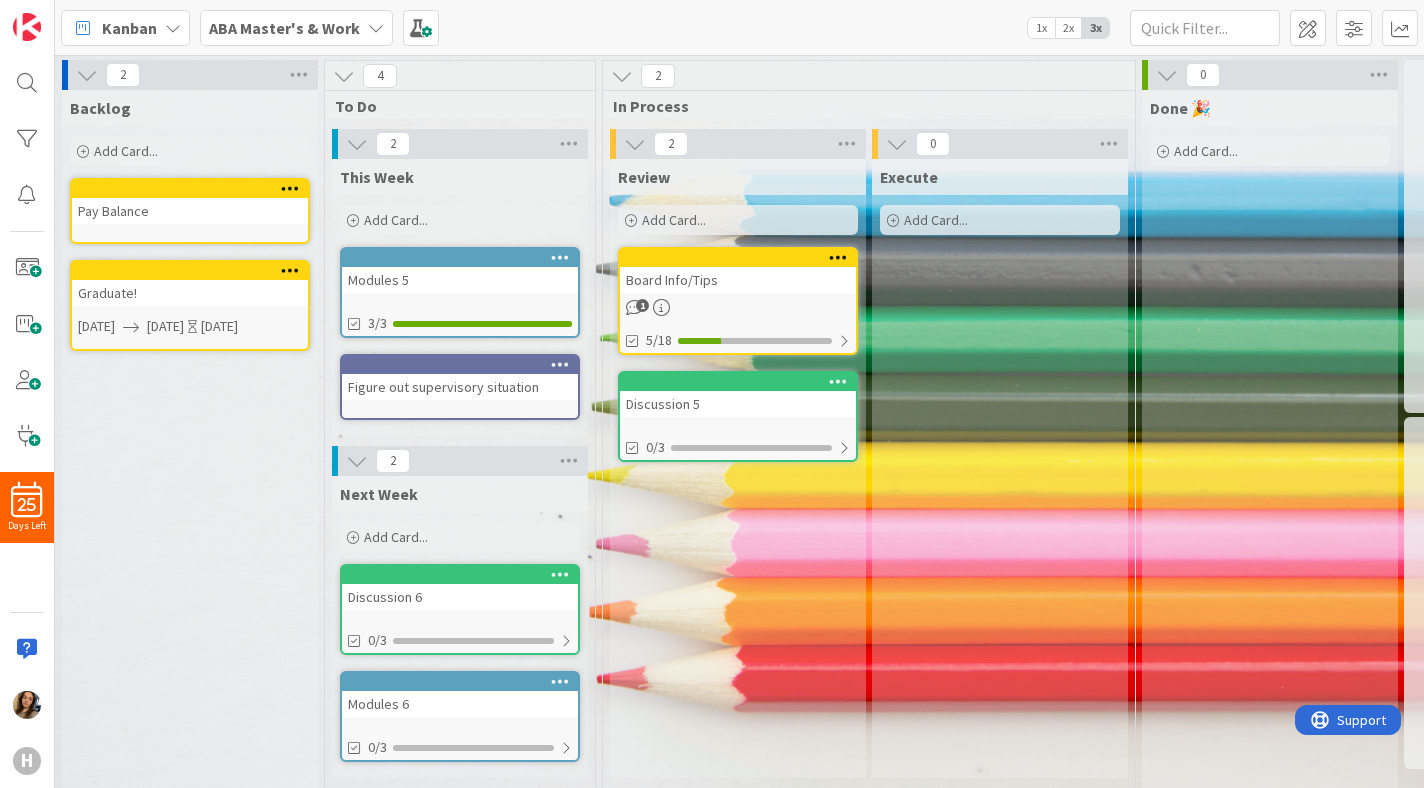 scroll, scrollTop: 0, scrollLeft: 0, axis: both 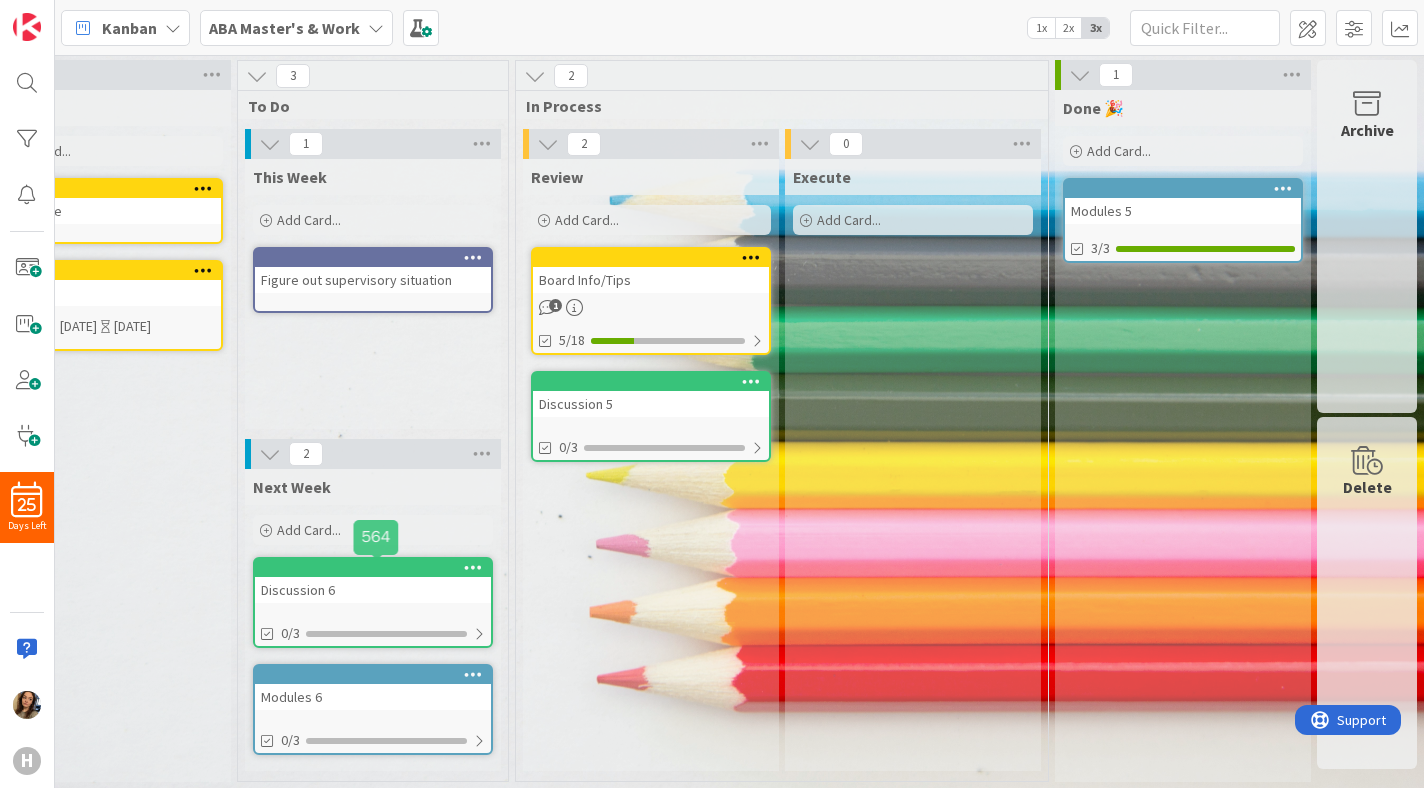 click at bounding box center [377, 568] 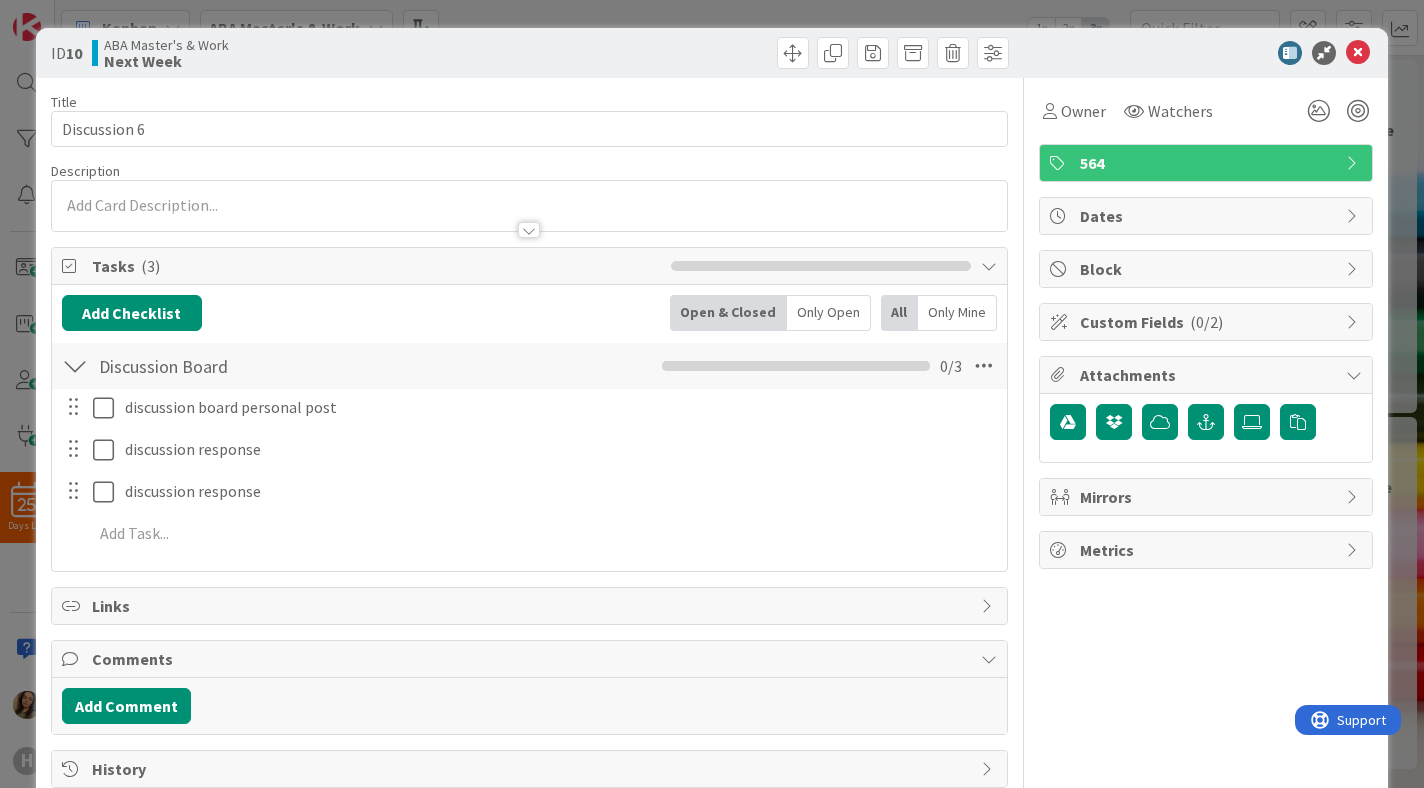 scroll, scrollTop: 0, scrollLeft: 0, axis: both 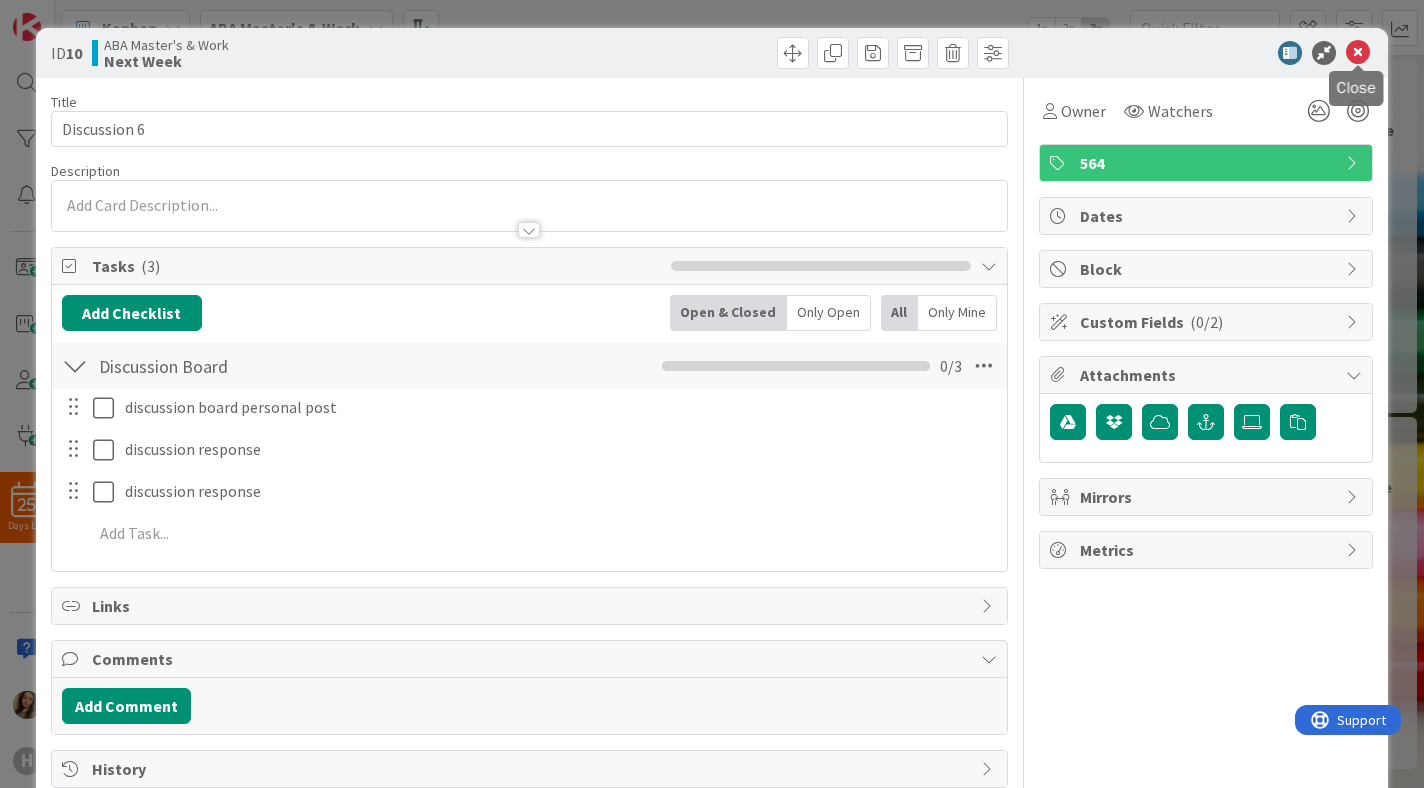 click at bounding box center (1358, 53) 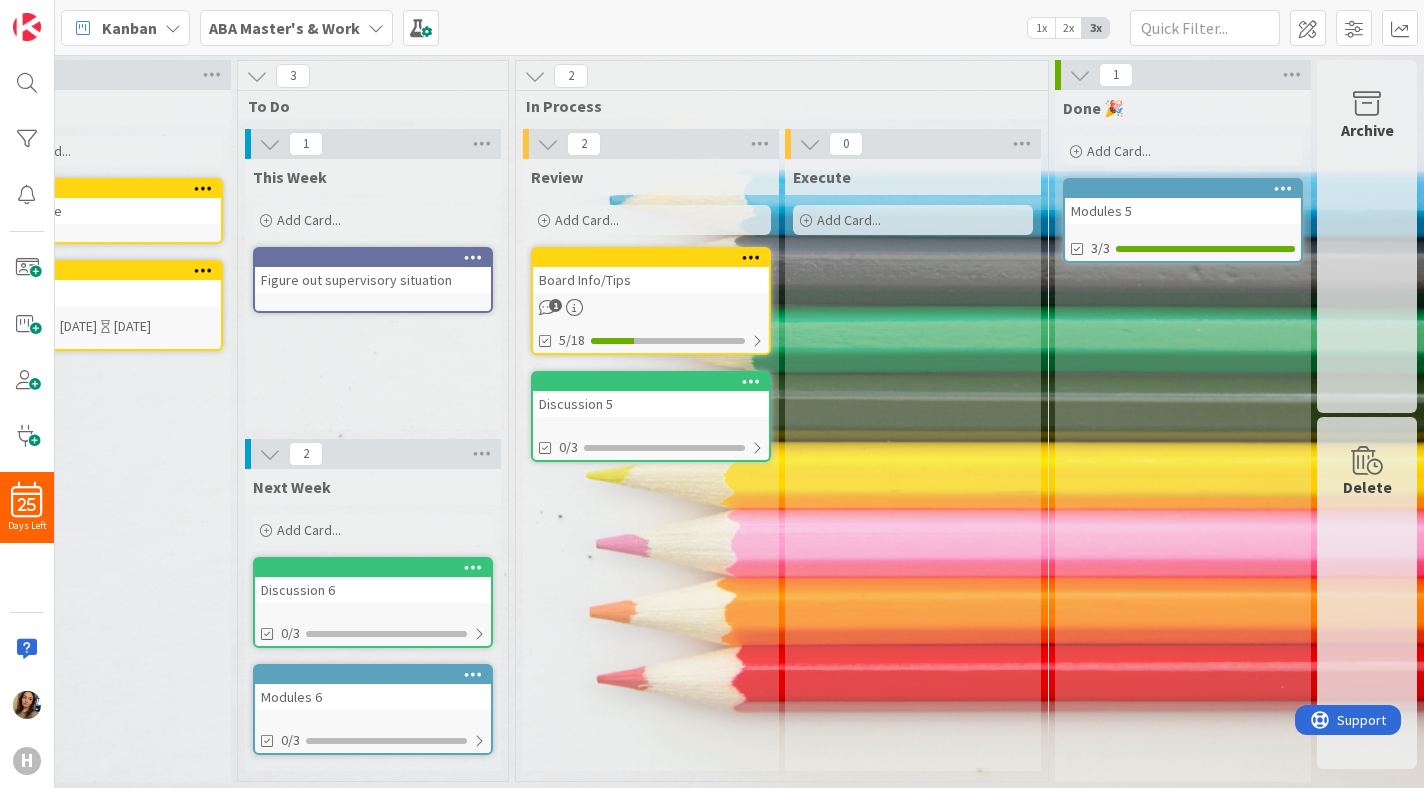 scroll, scrollTop: 0, scrollLeft: 0, axis: both 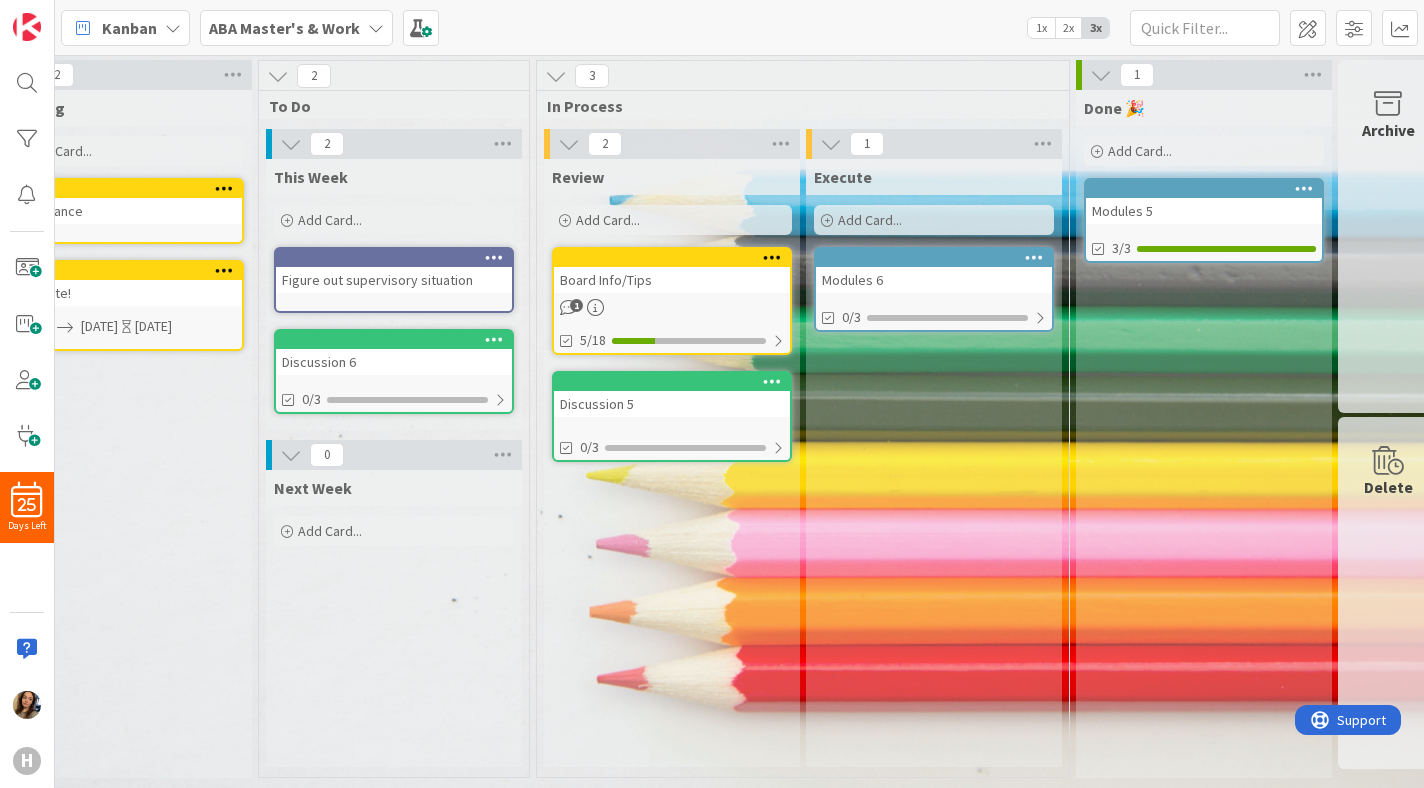 click on "Modules 6 0/3" at bounding box center (934, 289) 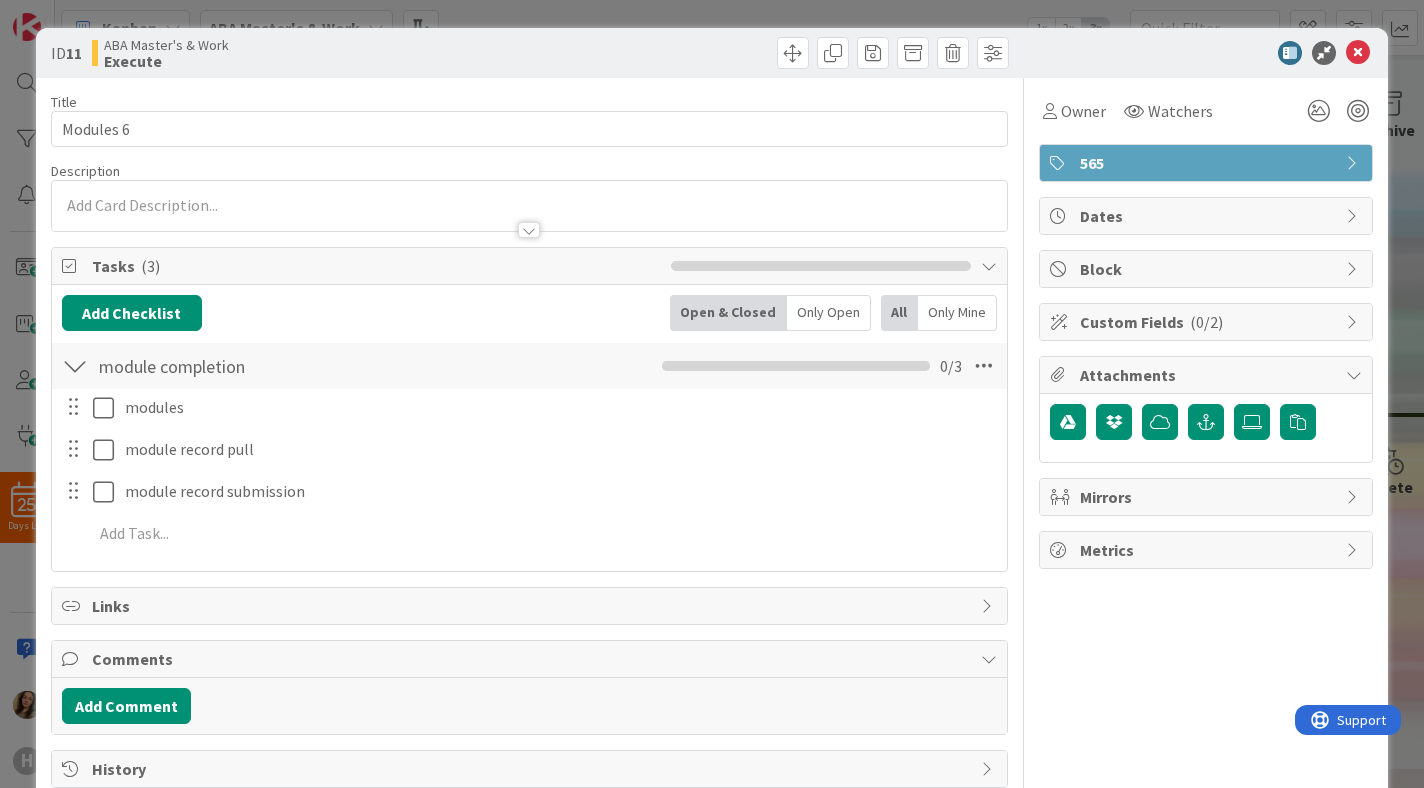 scroll, scrollTop: 0, scrollLeft: 0, axis: both 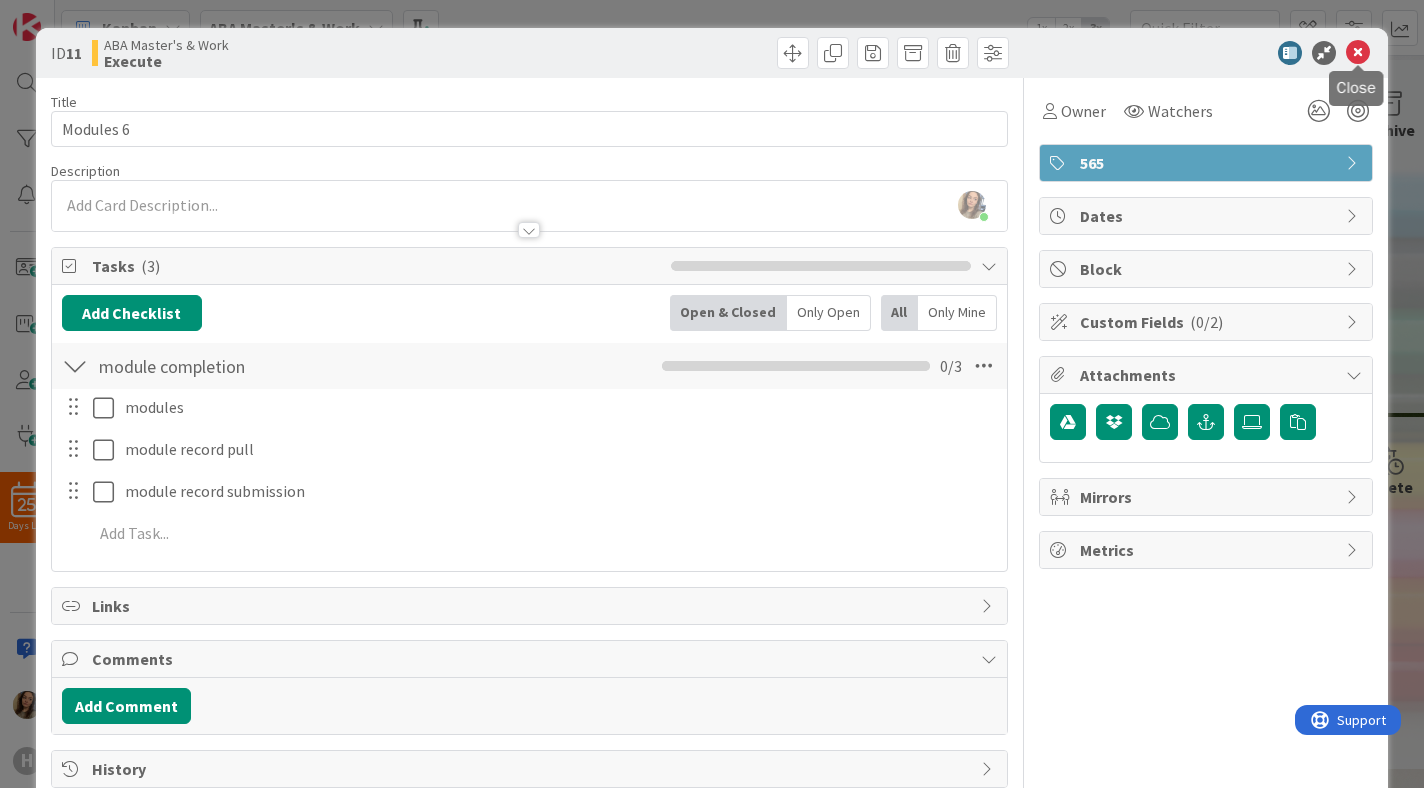 click at bounding box center [1358, 53] 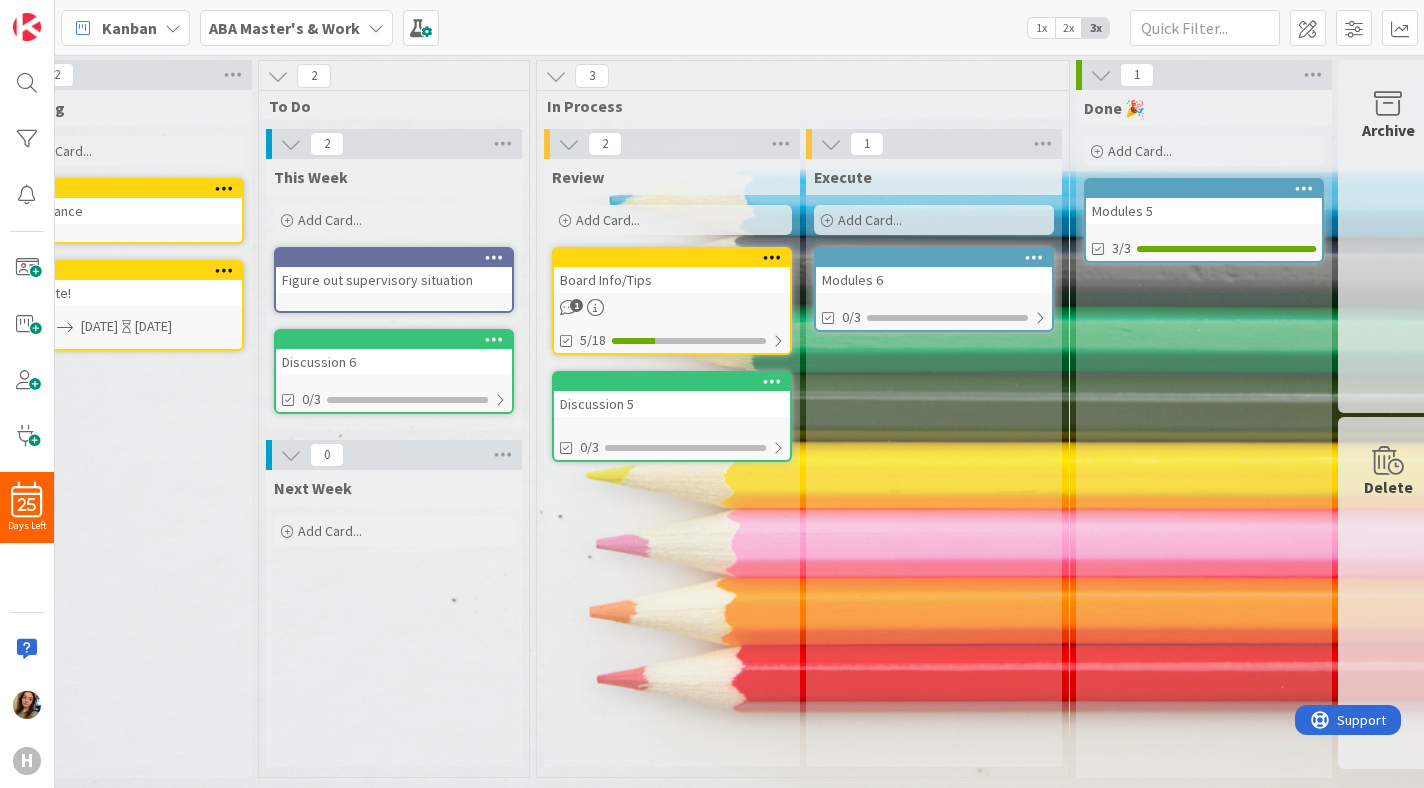 scroll, scrollTop: 0, scrollLeft: 0, axis: both 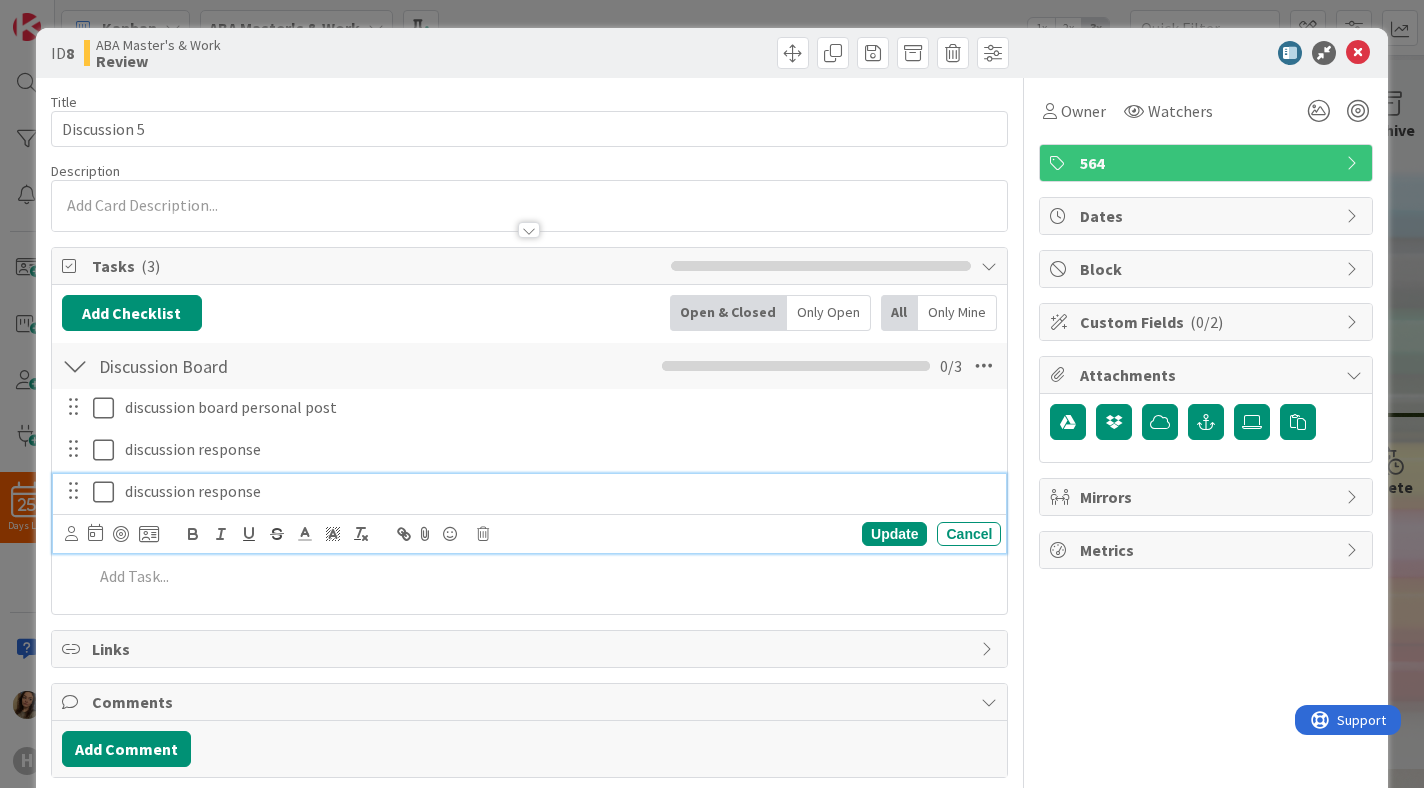 click at bounding box center (108, 492) 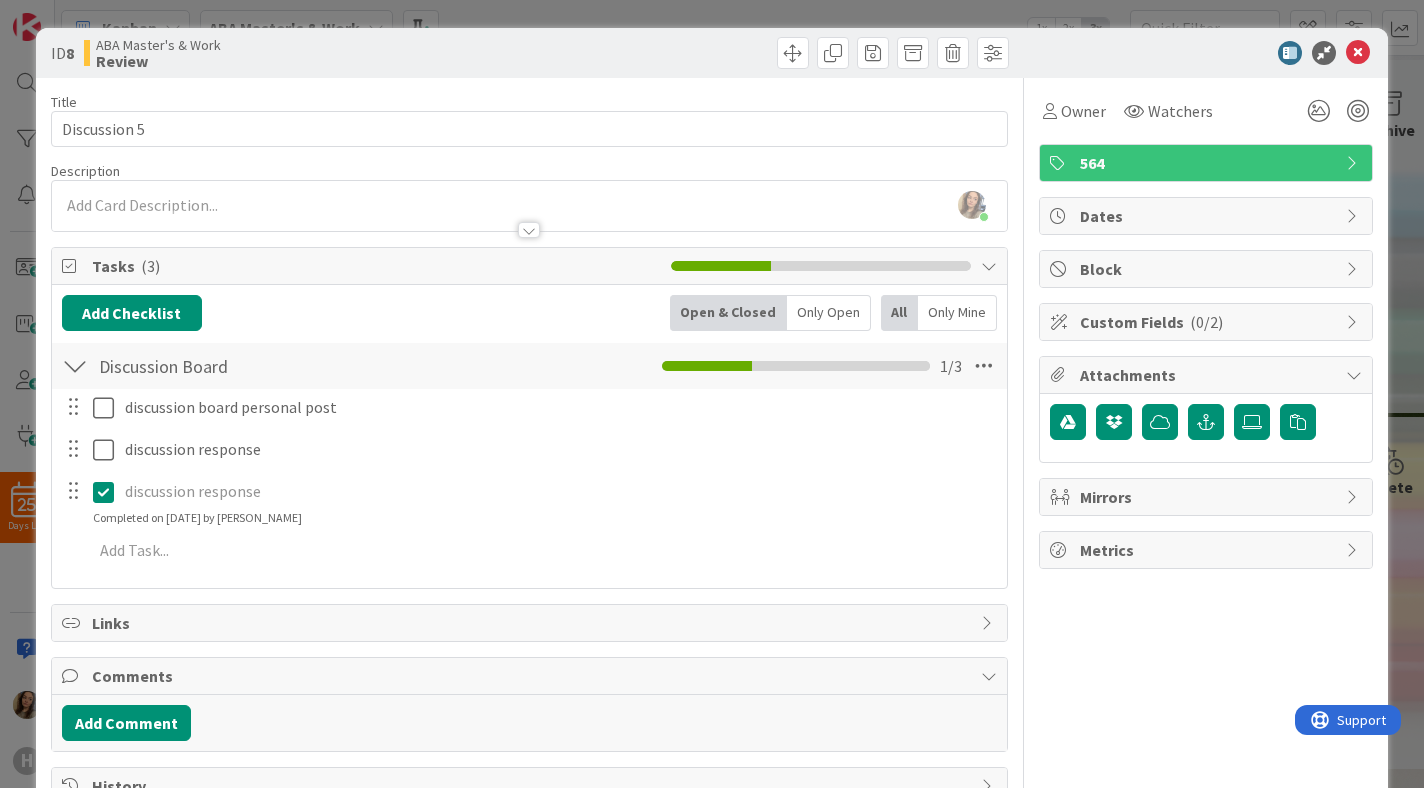 click on "discussion board personal post Navigate forward to interact with the calendar and select a date. Press the question mark key to get the keyboard shortcuts for changing dates. Update Cancel discussion response Navigate forward to interact with the calendar and select a date. Press the question mark key to get the keyboard shortcuts for changing dates. Update Cancel discussion response Navigate forward to interact with the calendar and select a date. Press the question mark key to get the keyboard shortcuts for changing dates. Update Cancel Completed on [DATE] by [PERSON_NAME] forward to interact with the calendar and select a date. Press the question mark key to get the keyboard shortcuts for changing dates. Add Add Multiple Cancel" at bounding box center [530, 482] 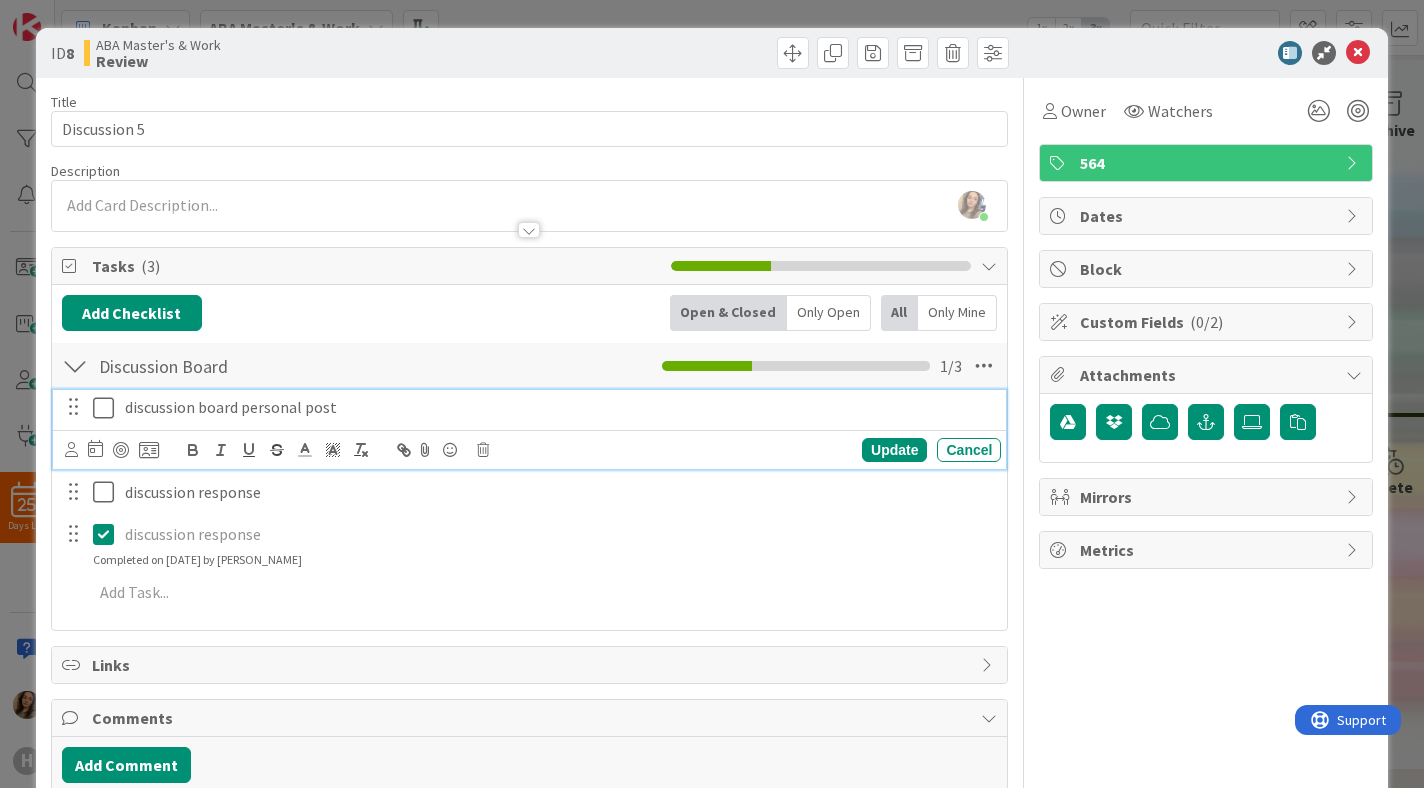 click at bounding box center [108, 408] 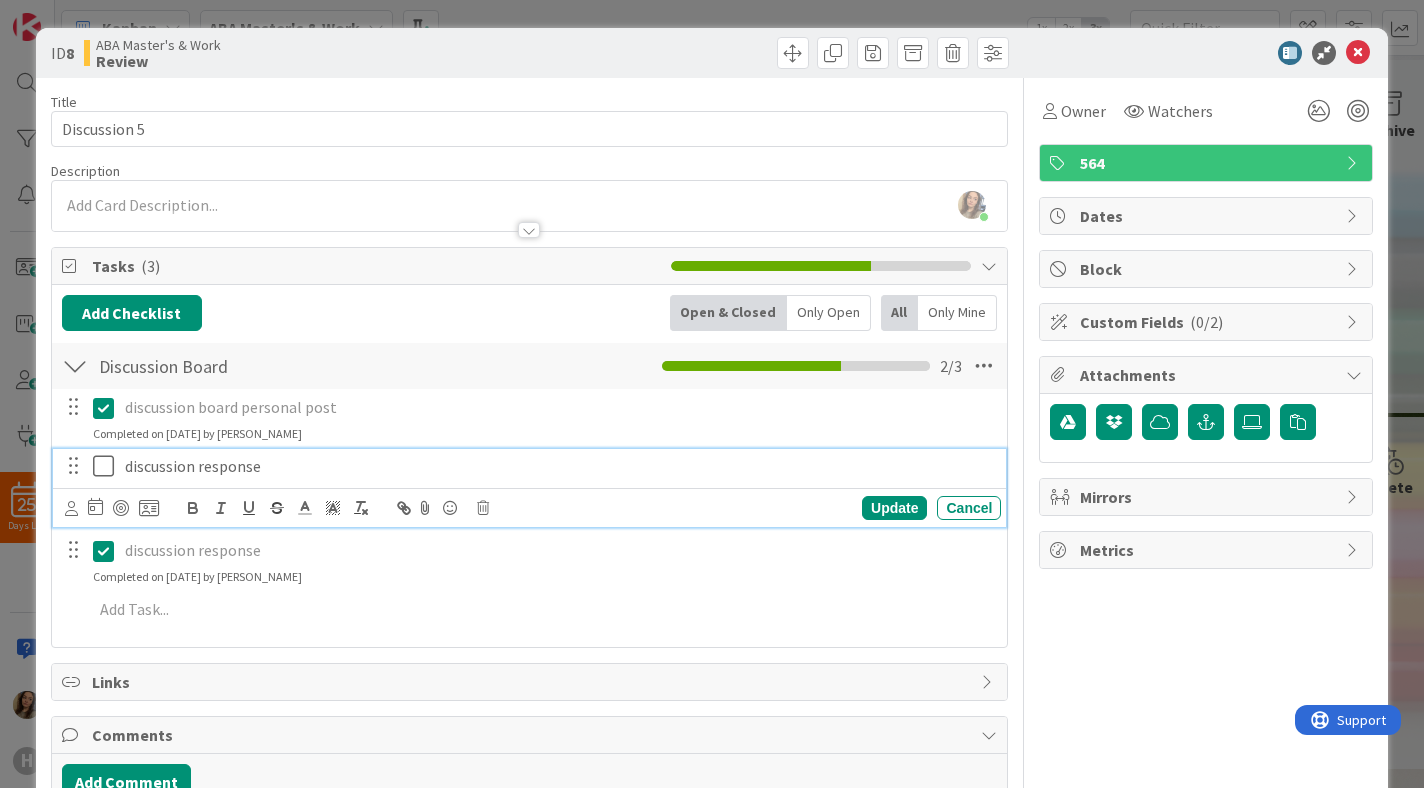 click at bounding box center (108, 466) 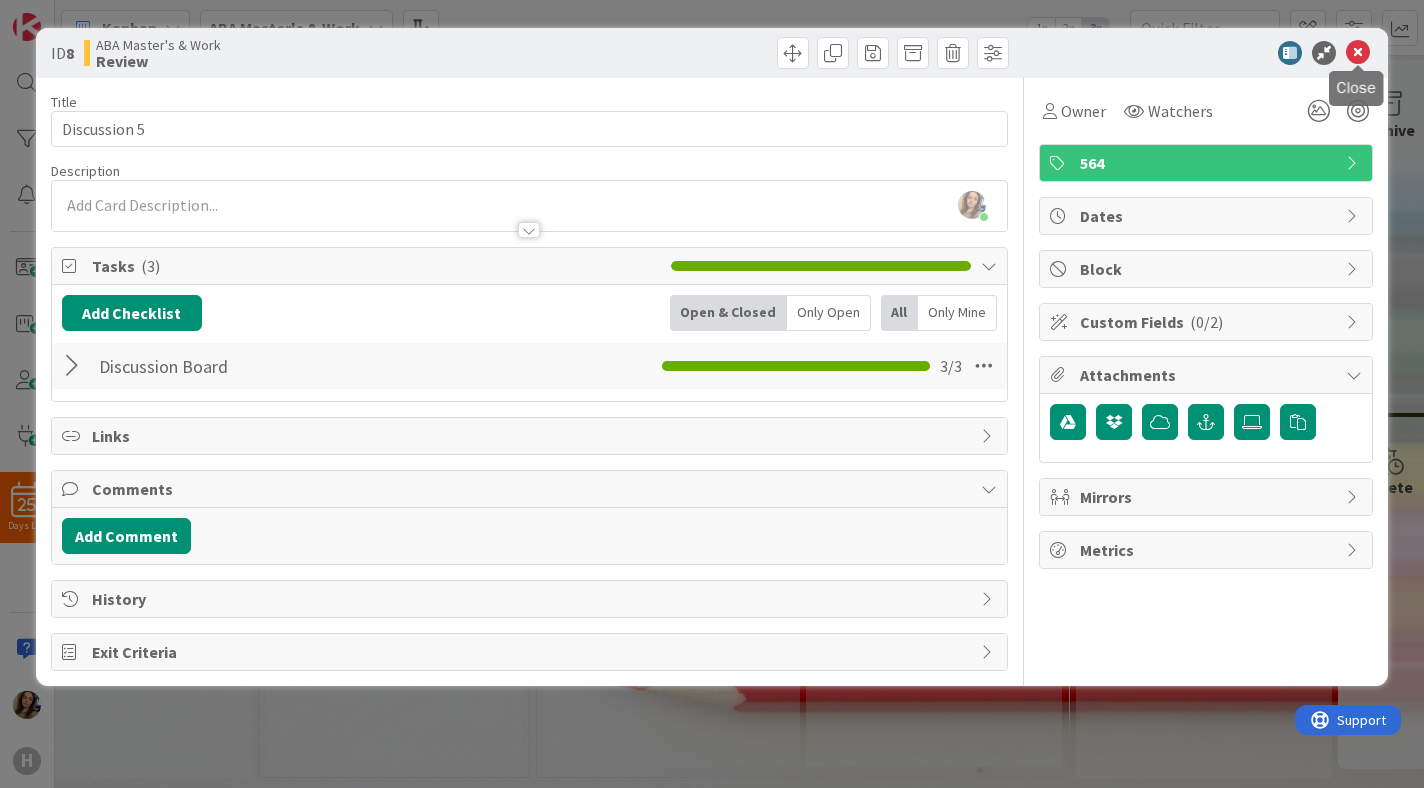 click at bounding box center [1358, 53] 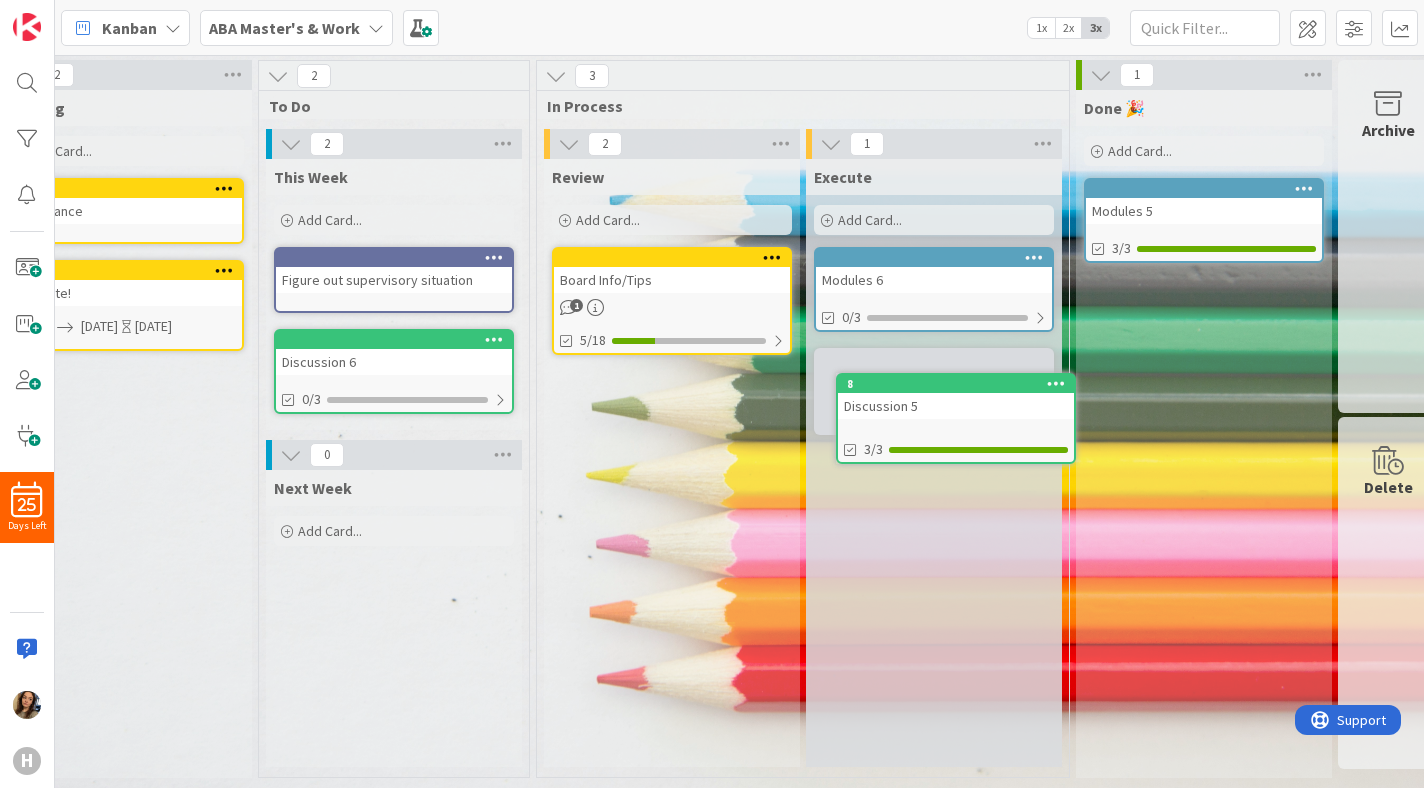 scroll, scrollTop: 0, scrollLeft: 0, axis: both 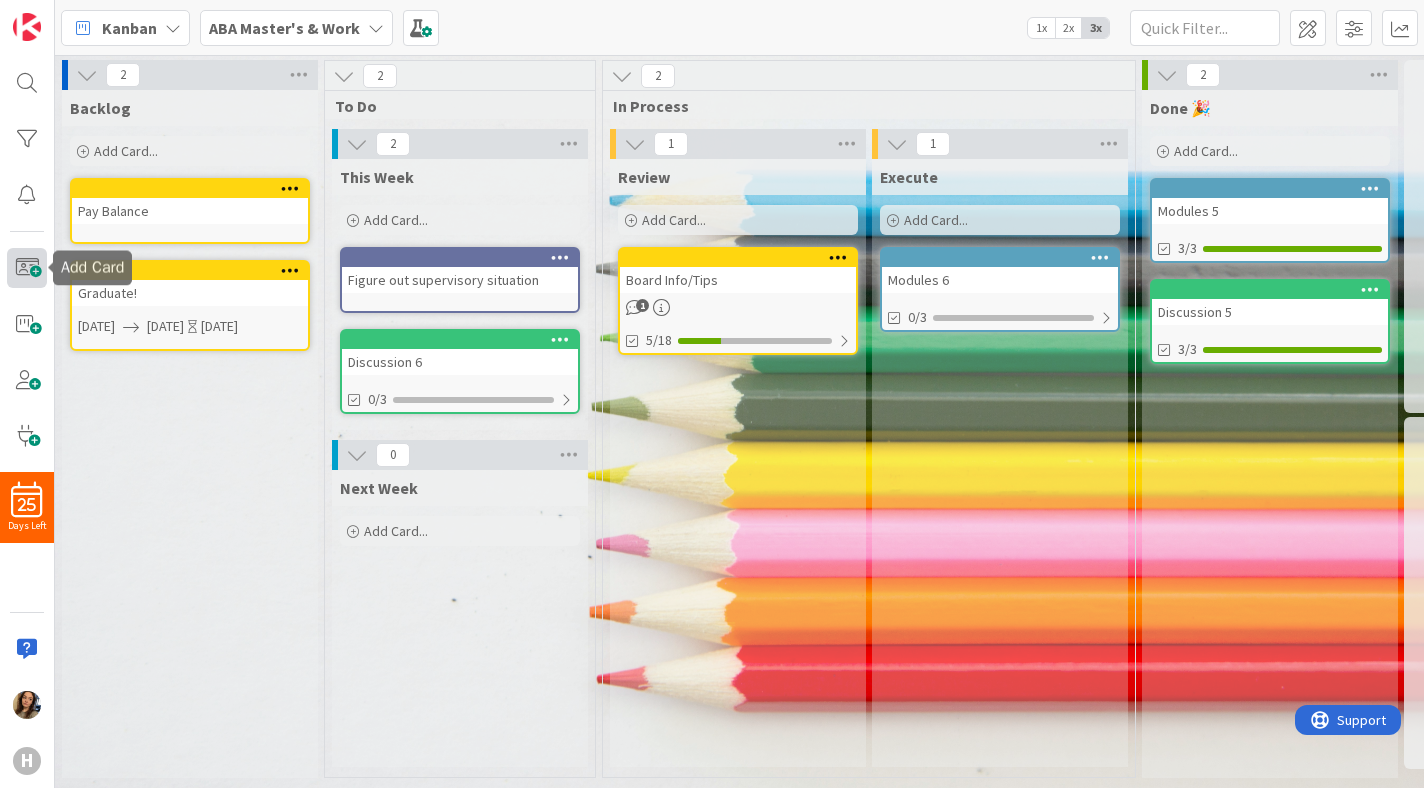 click at bounding box center [27, 268] 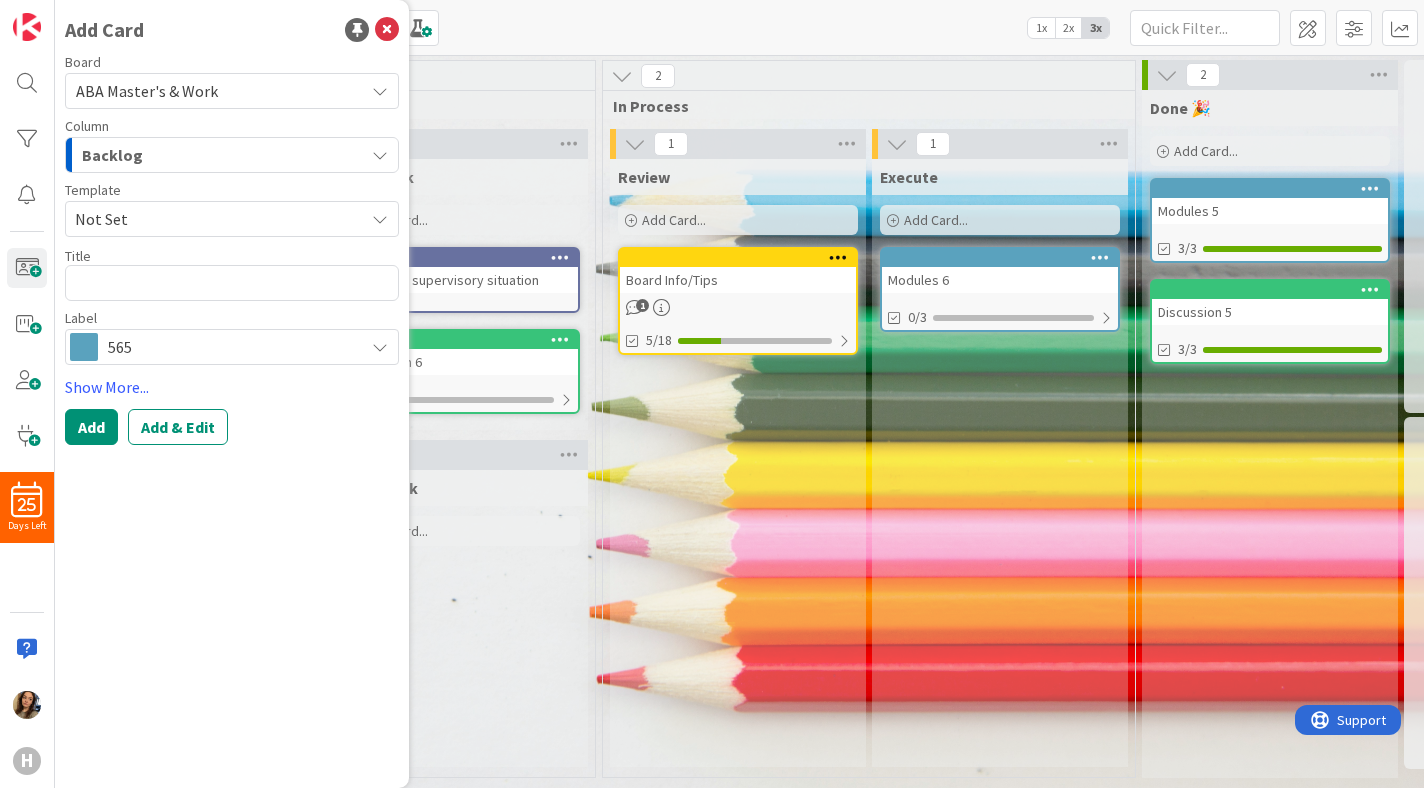 click on "Backlog" at bounding box center [220, 155] 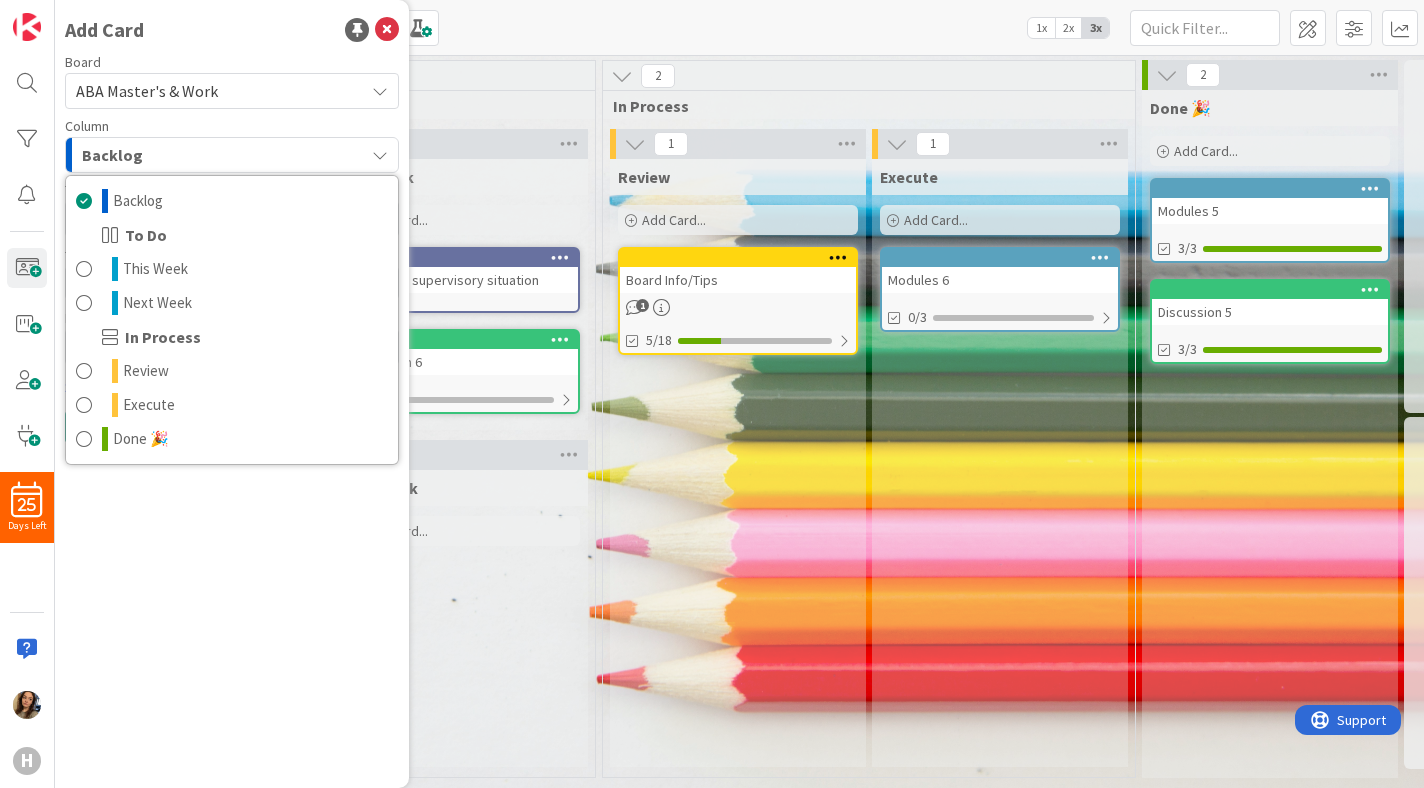 click on "Backlog" at bounding box center (220, 155) 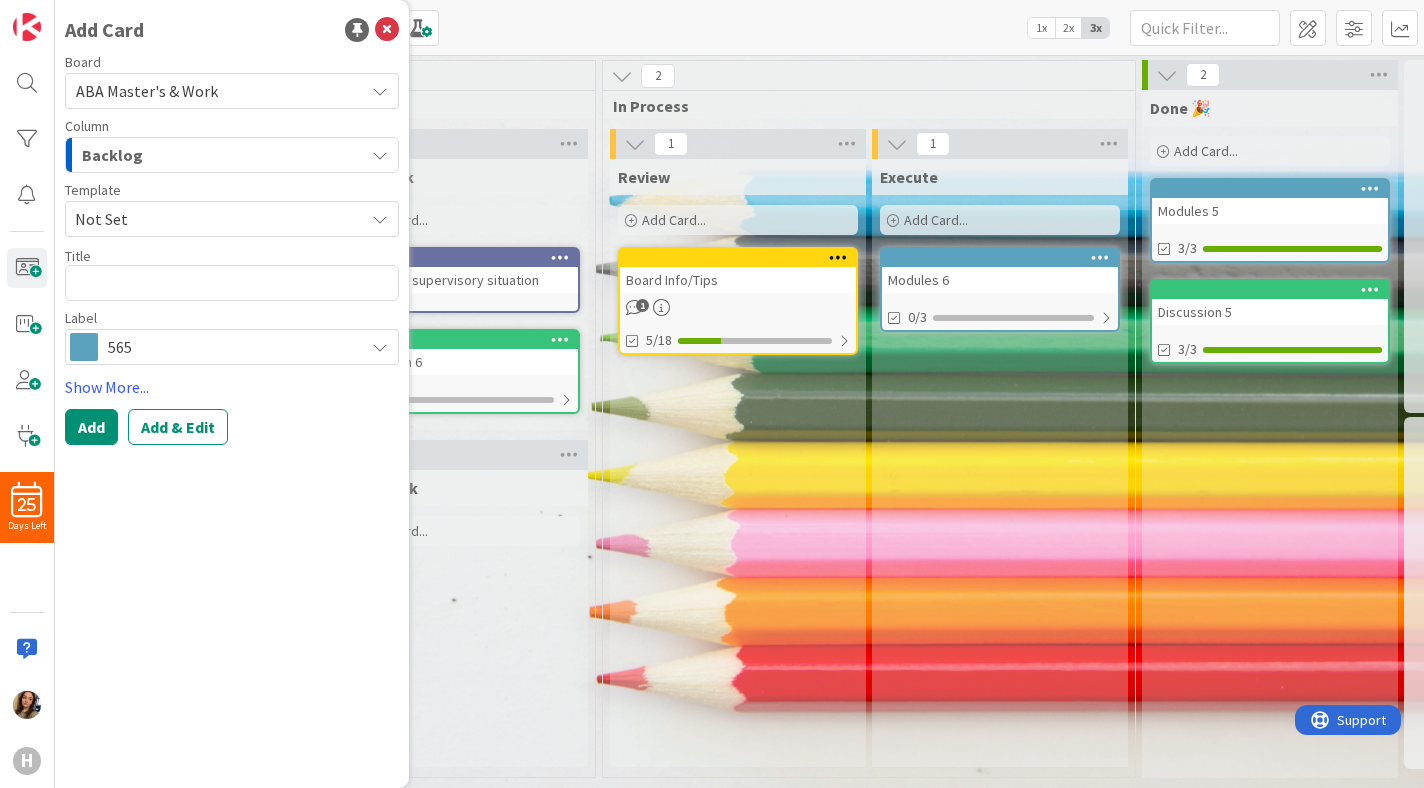 click on "565" at bounding box center [231, 347] 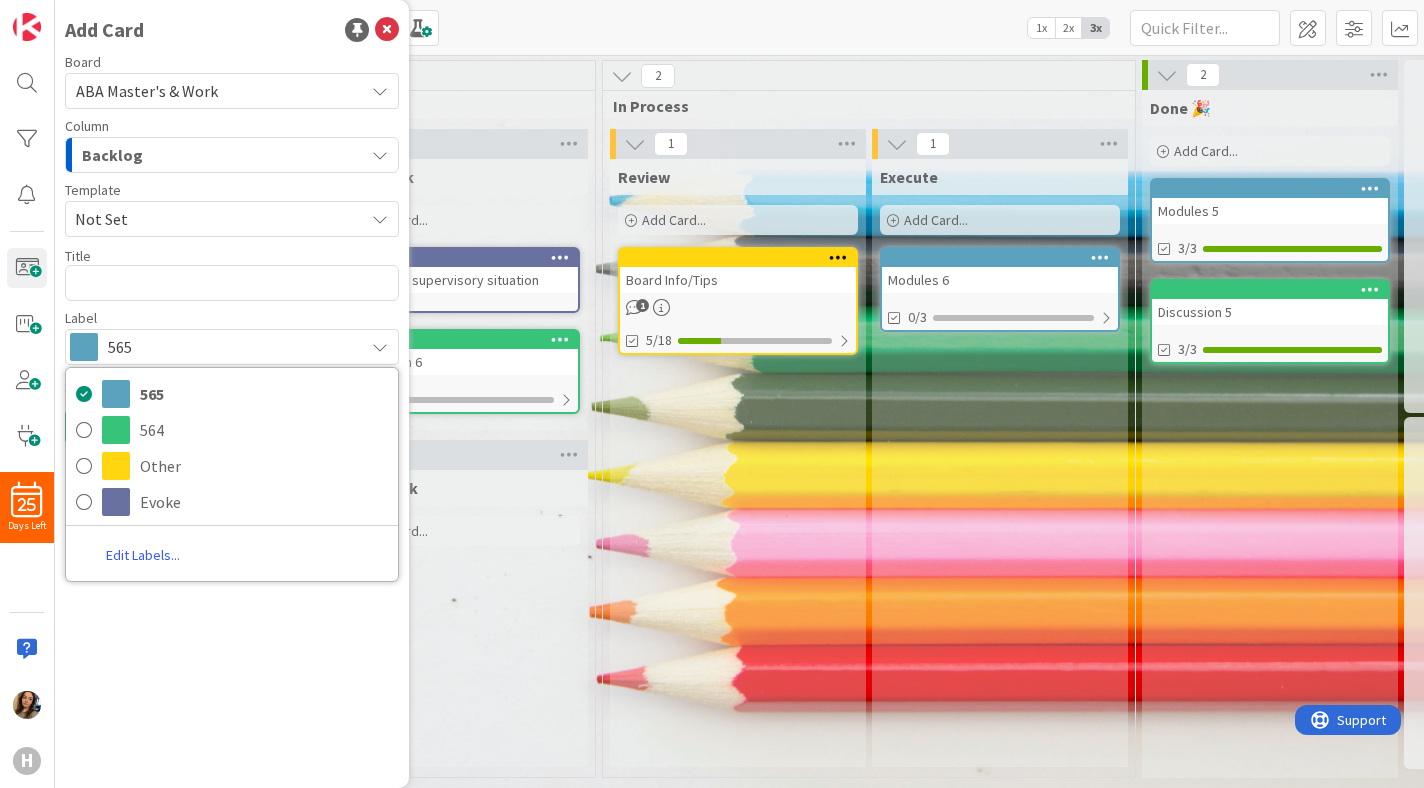 click on "565" at bounding box center (231, 347) 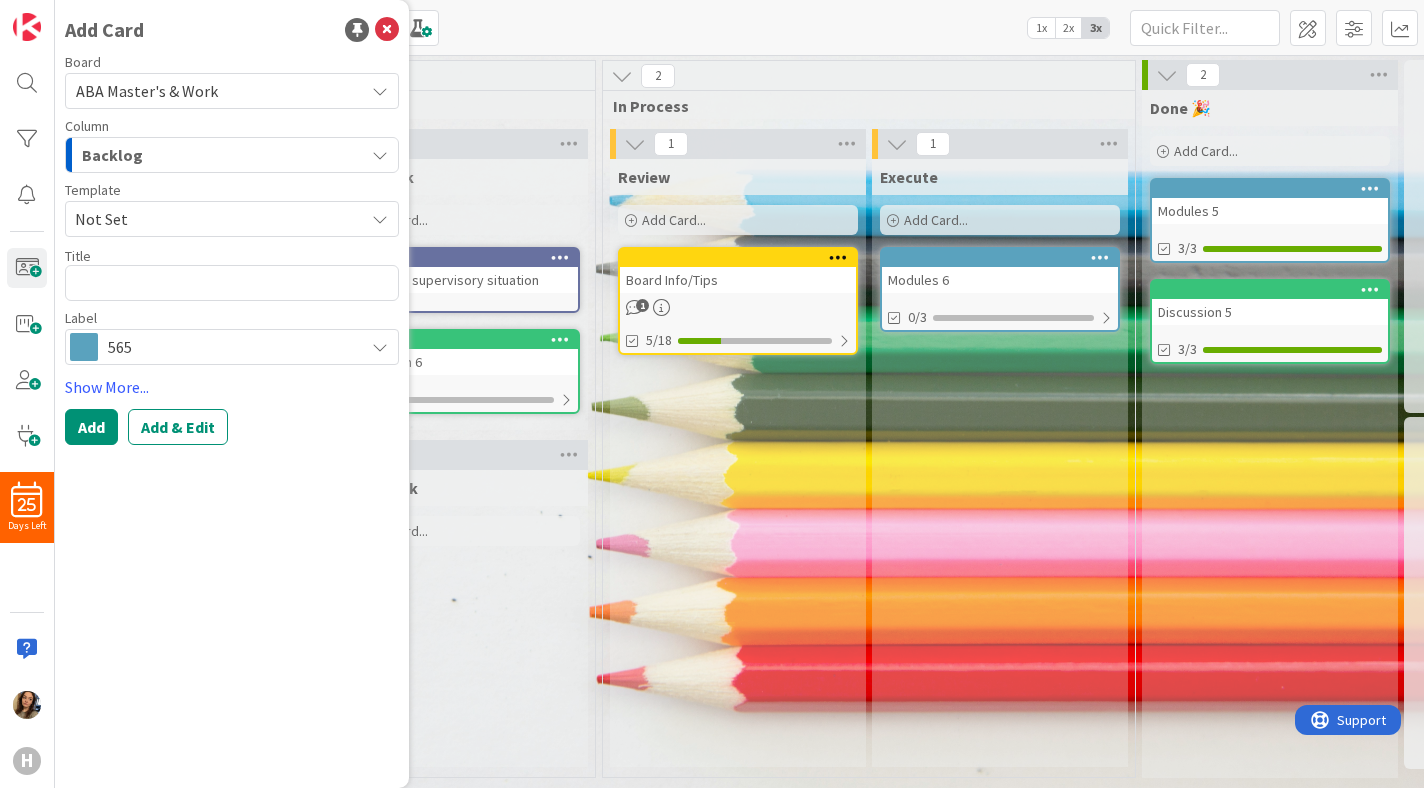 click on "Not Set" at bounding box center (212, 219) 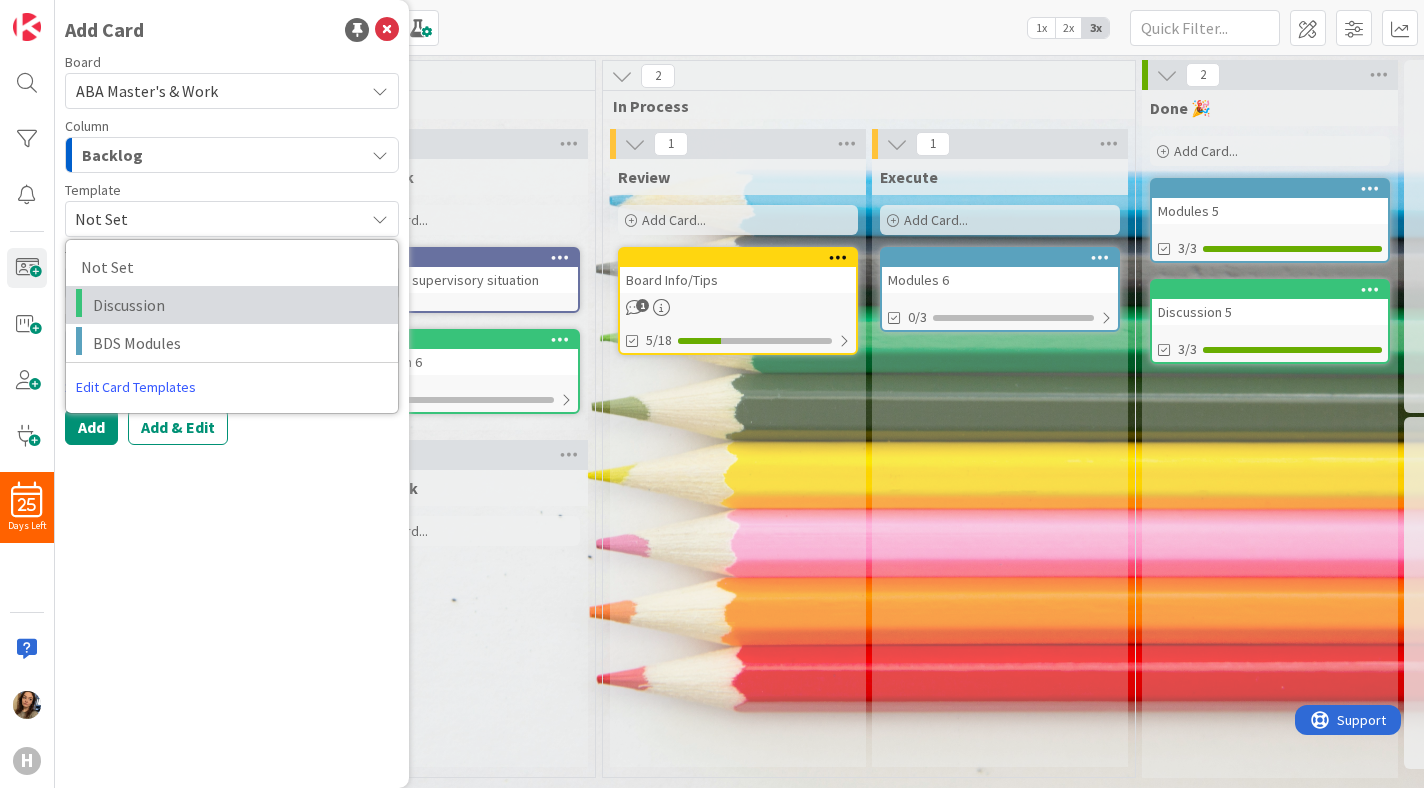 click on "Discussion" at bounding box center (238, 305) 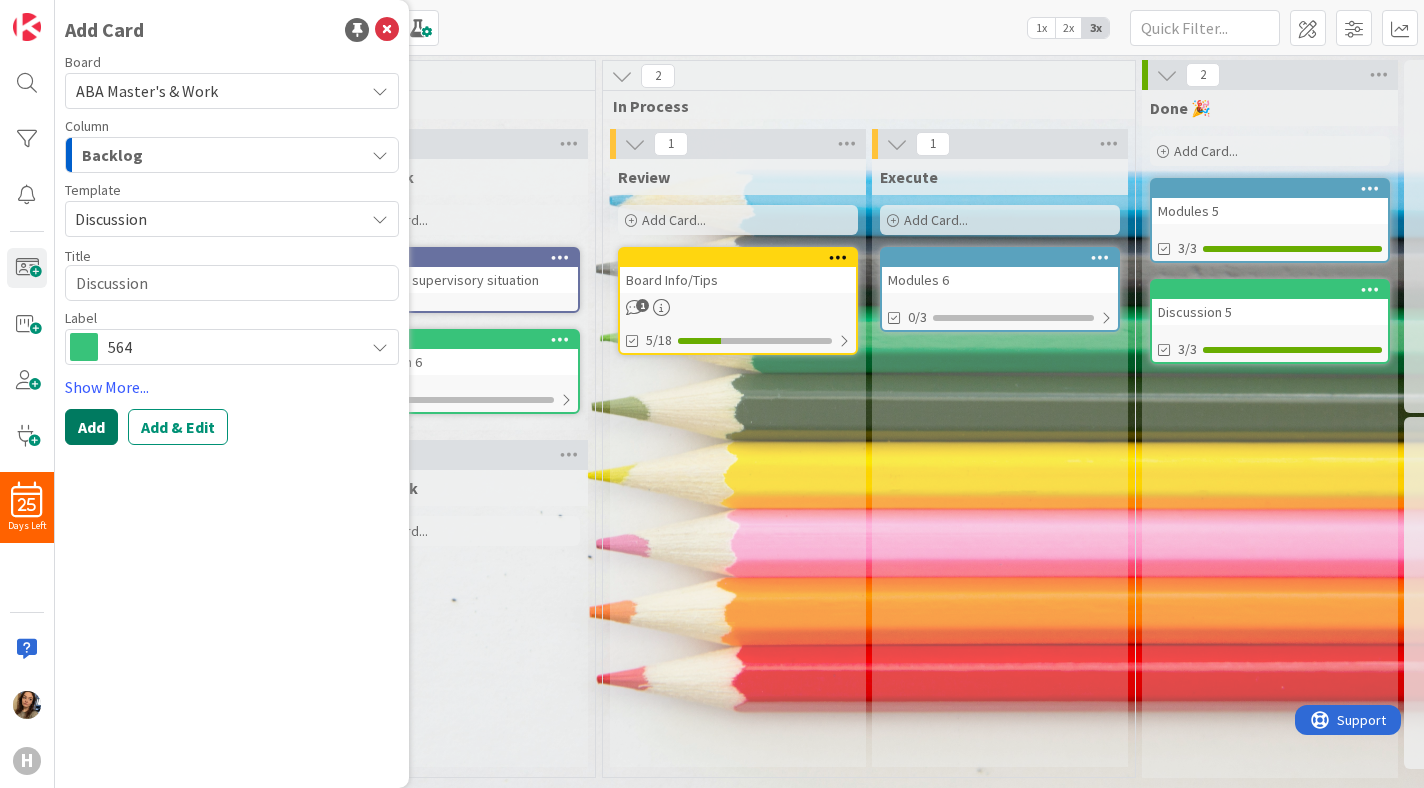 click on "Add" at bounding box center [91, 427] 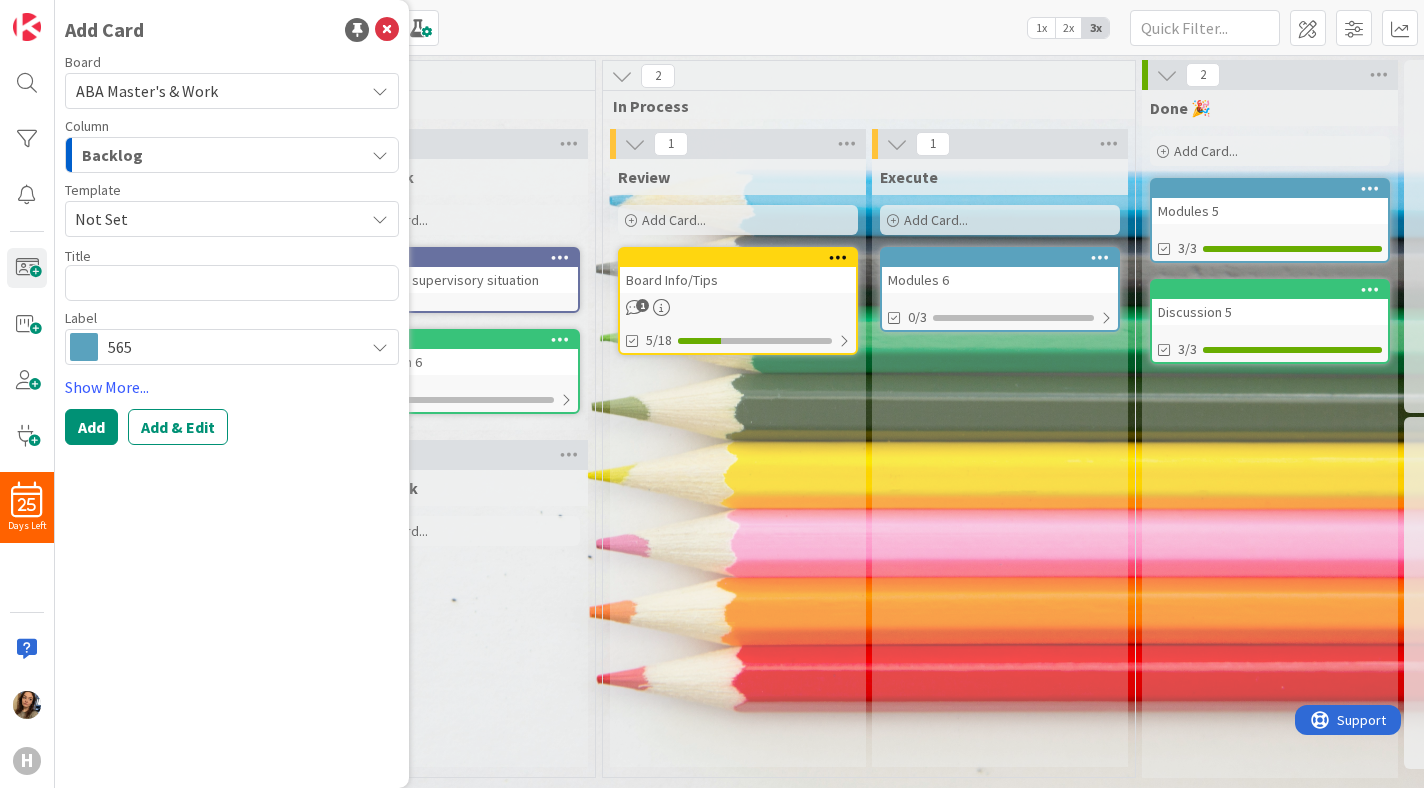 click on "Not Set" at bounding box center (212, 219) 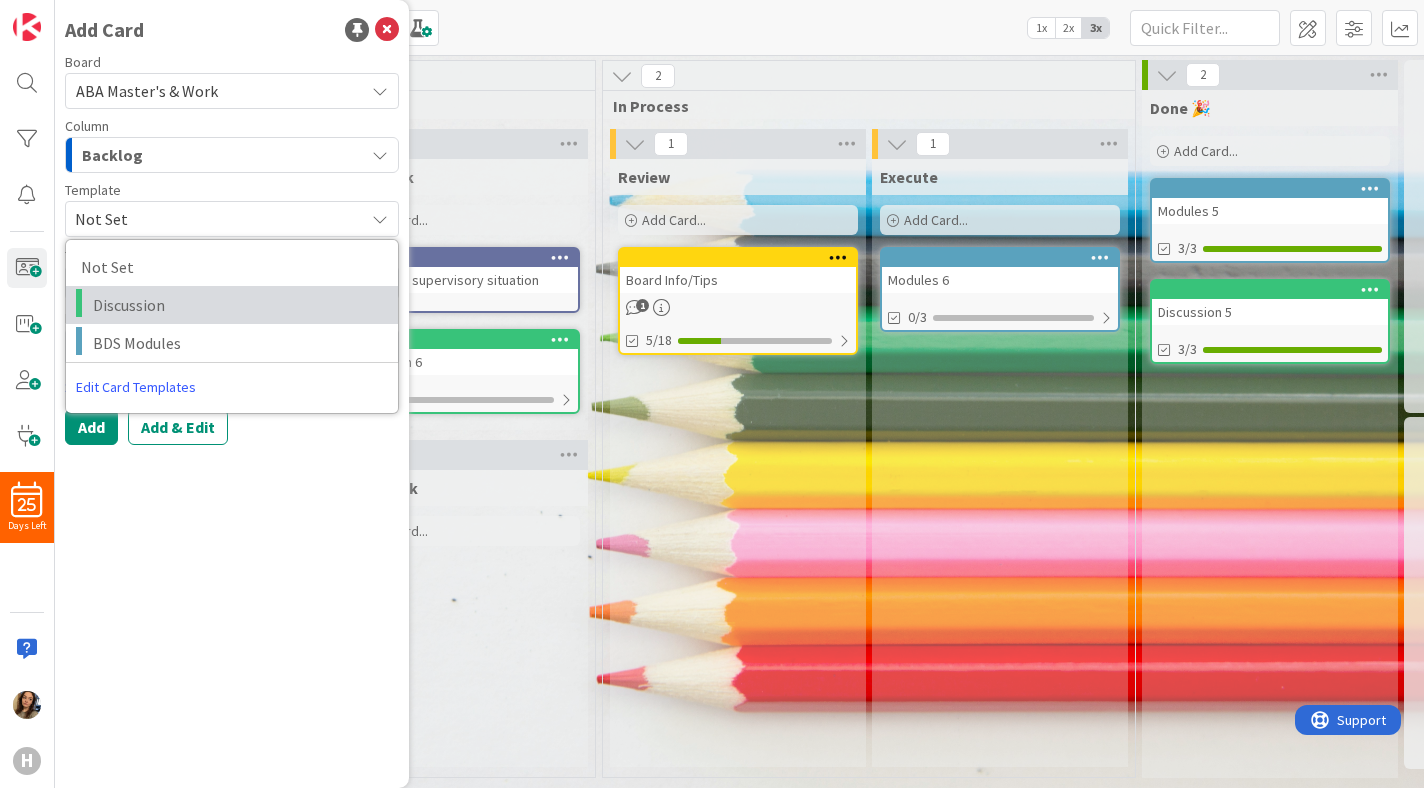 click on "Discussion" at bounding box center (238, 305) 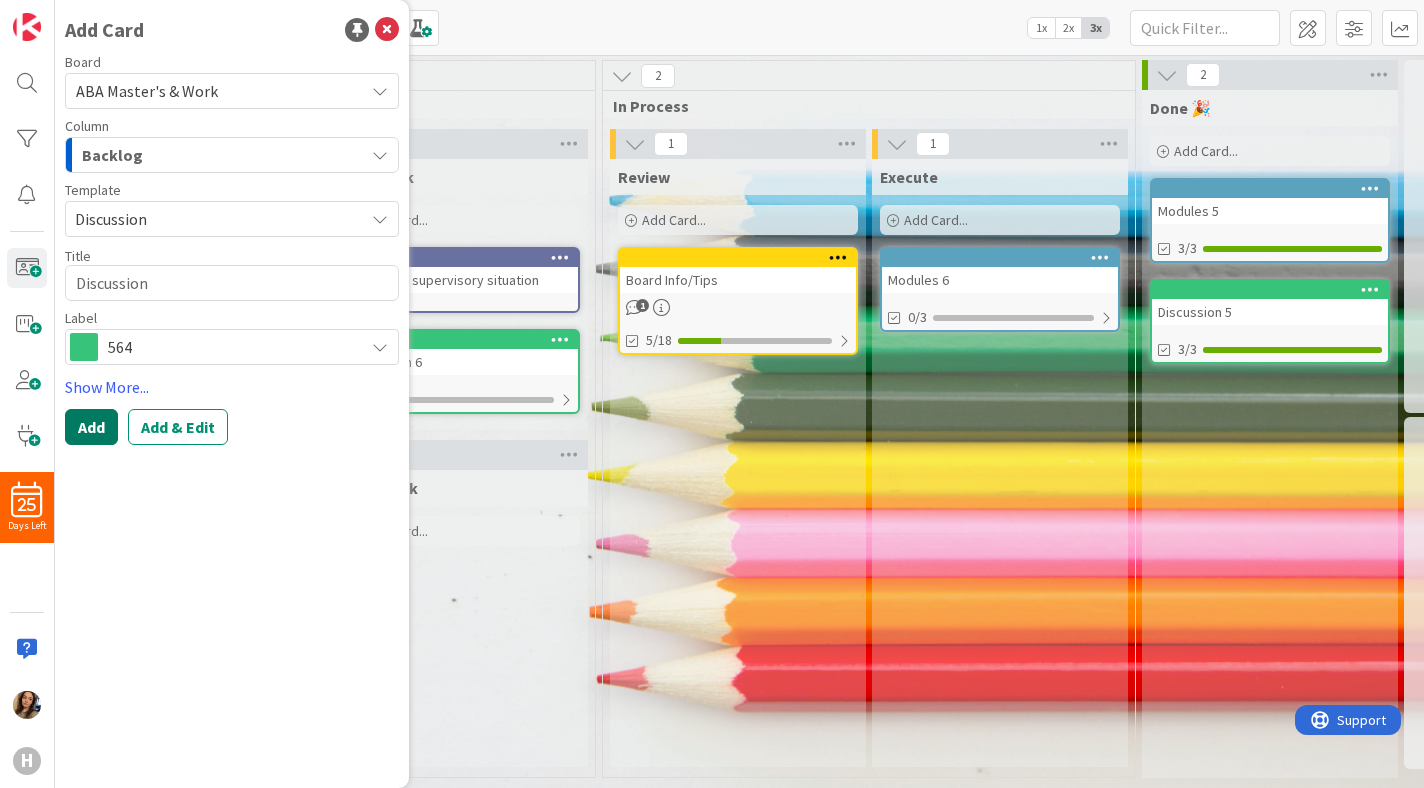 click on "Add" at bounding box center (91, 427) 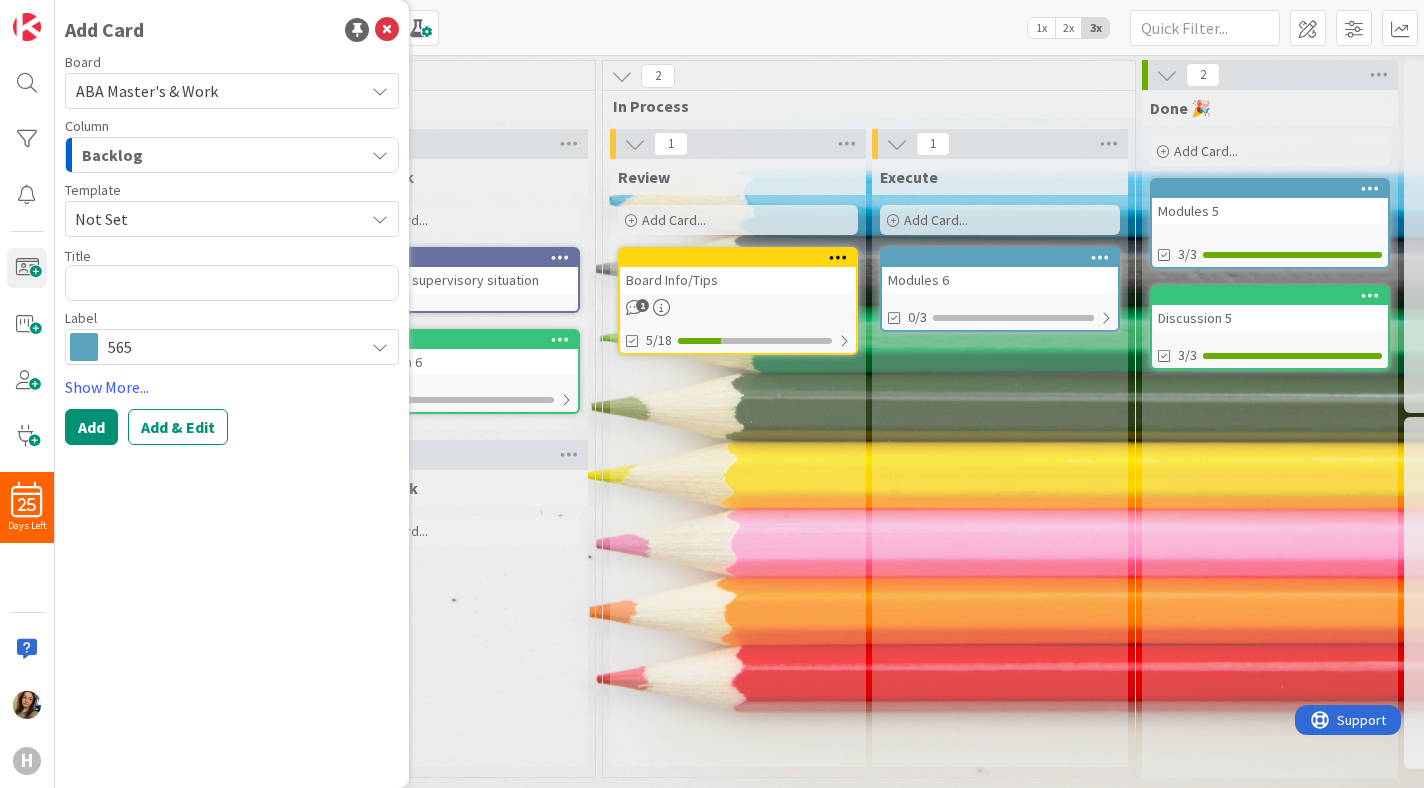 click on "Not Set" at bounding box center (212, 219) 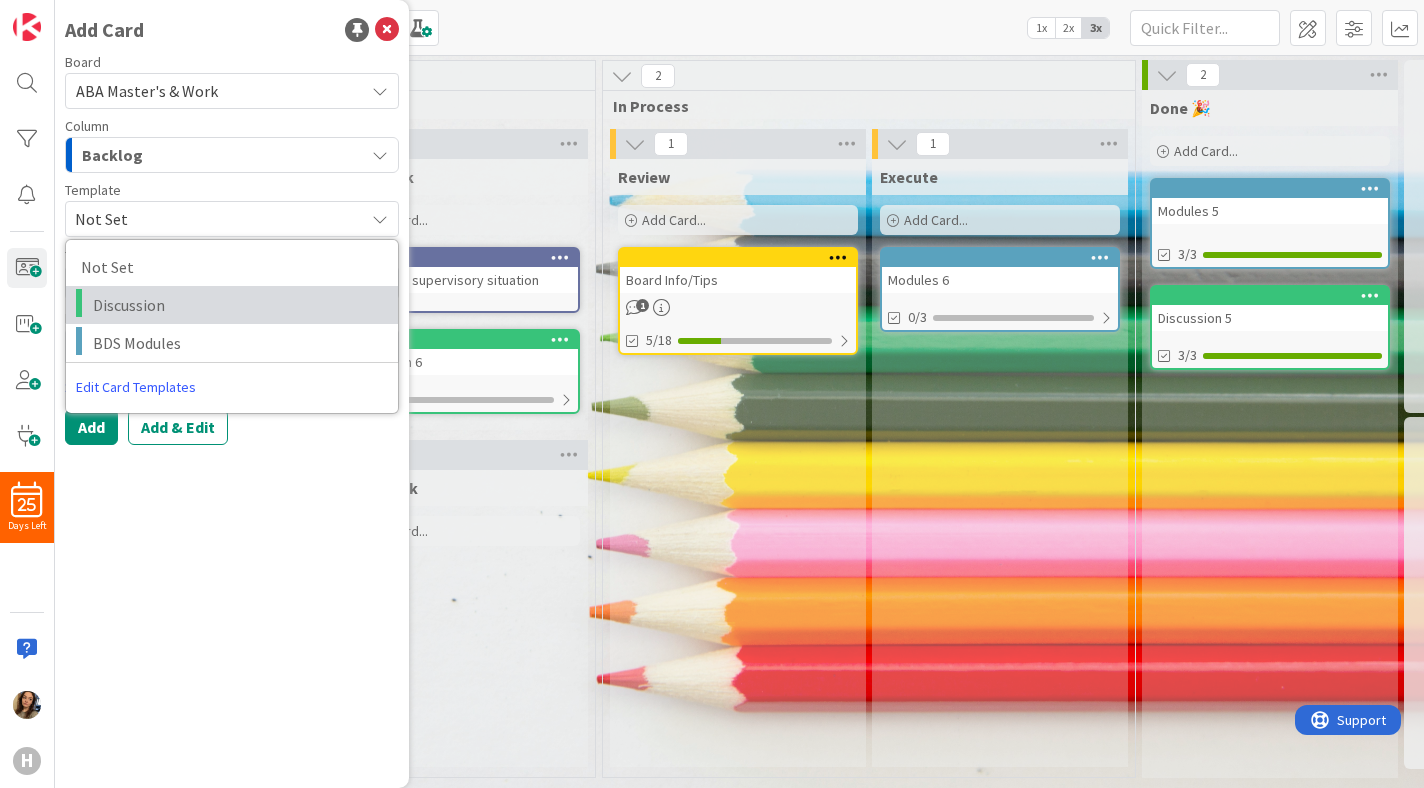 click on "Discussion" at bounding box center [238, 305] 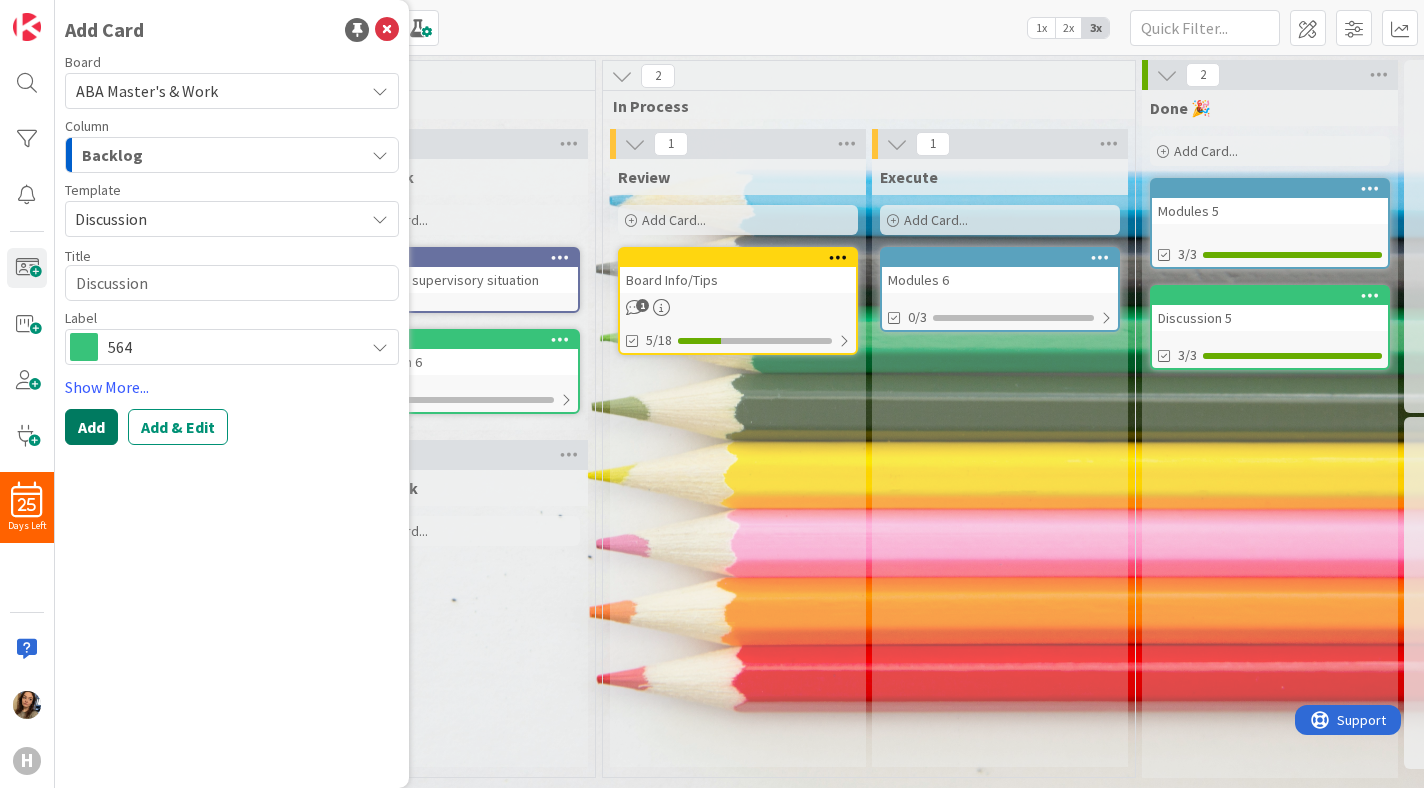 click on "Add" at bounding box center (91, 427) 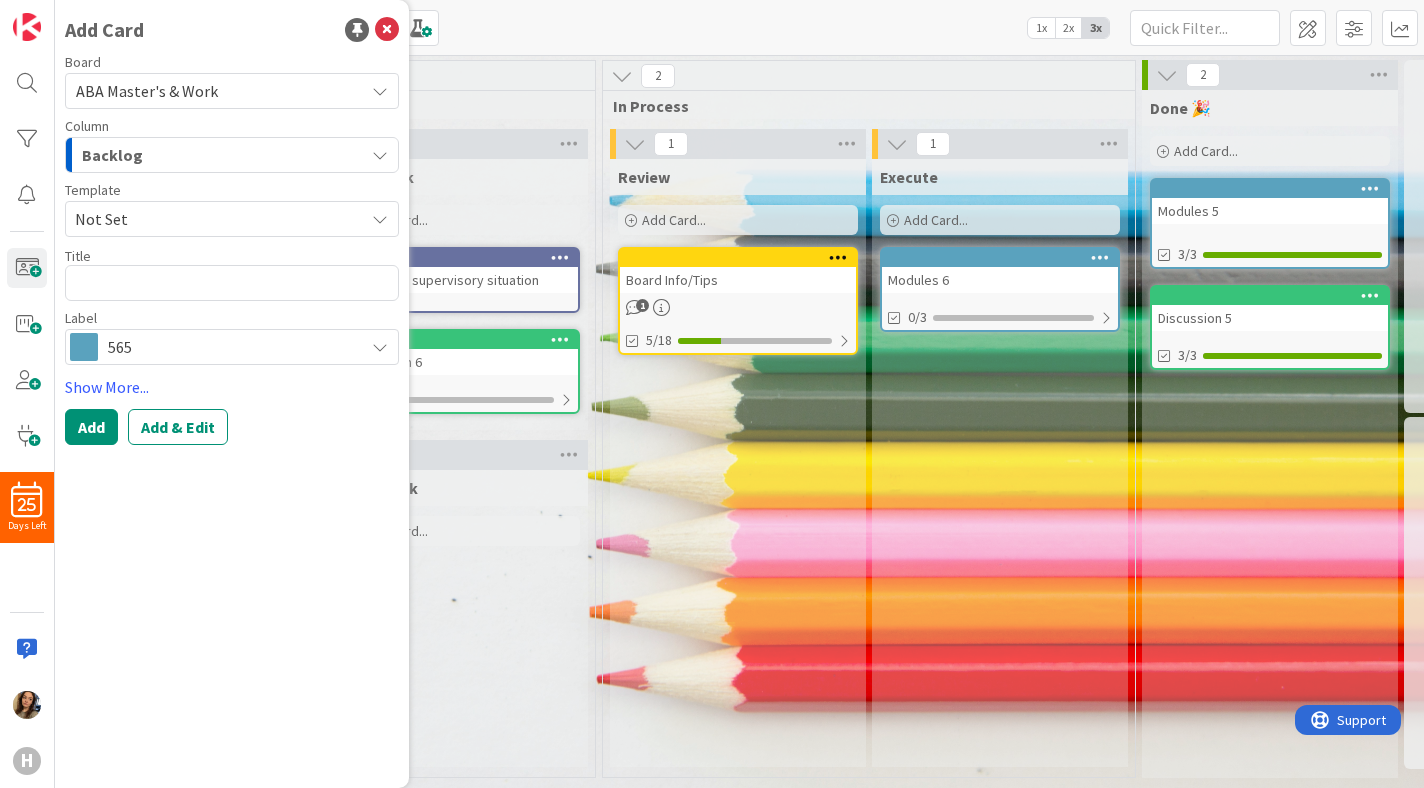click on "Not Set" at bounding box center [212, 219] 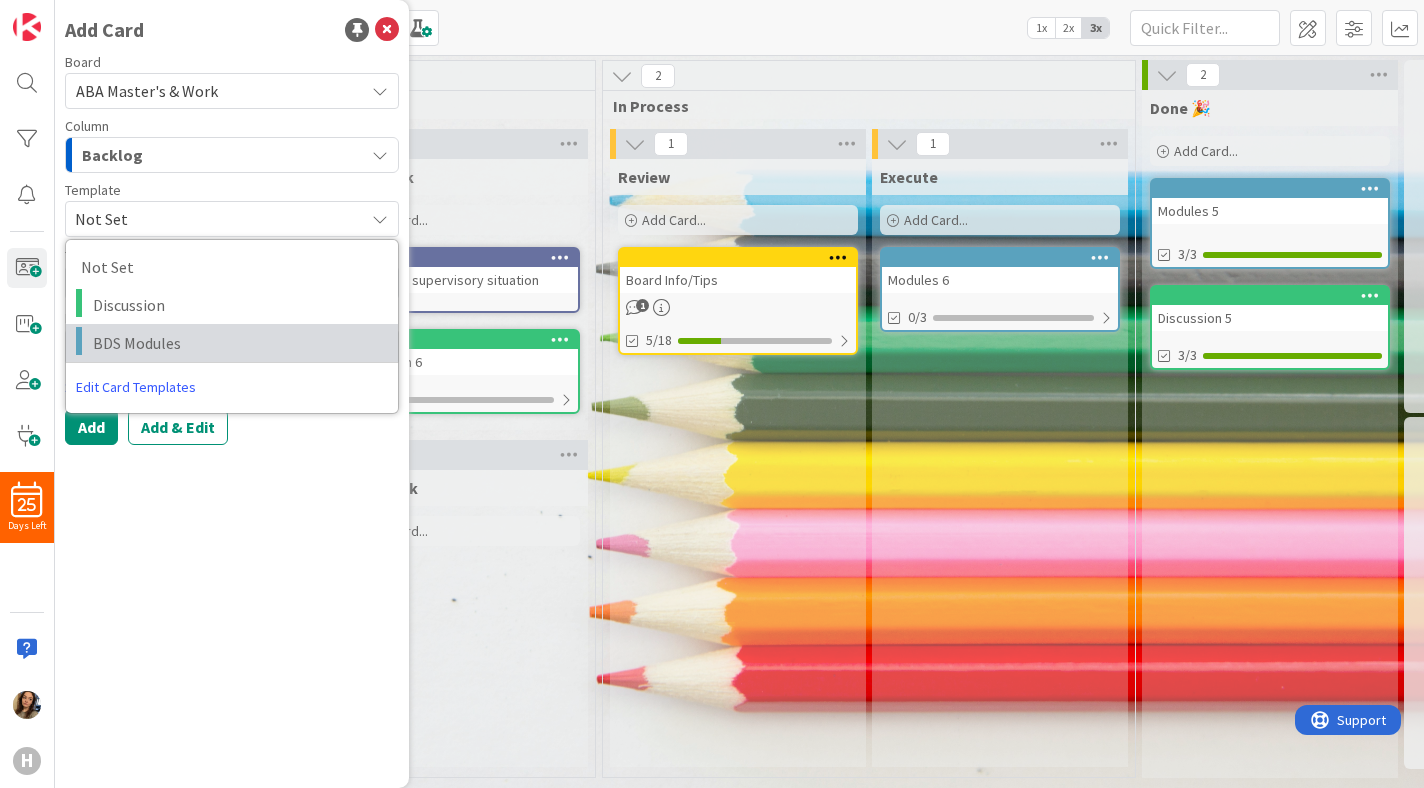 click on "BDS Modules" at bounding box center [238, 343] 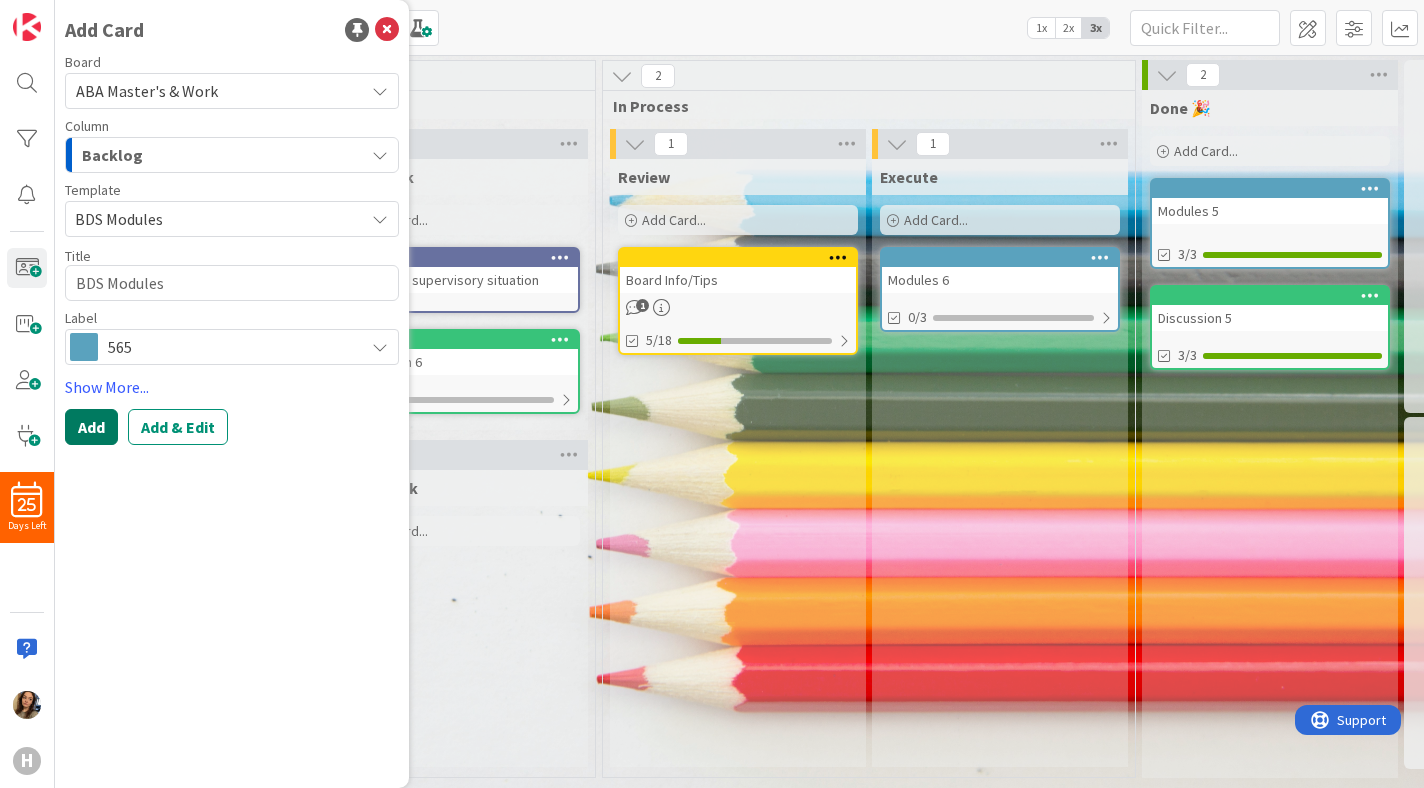 click on "Add" at bounding box center [91, 427] 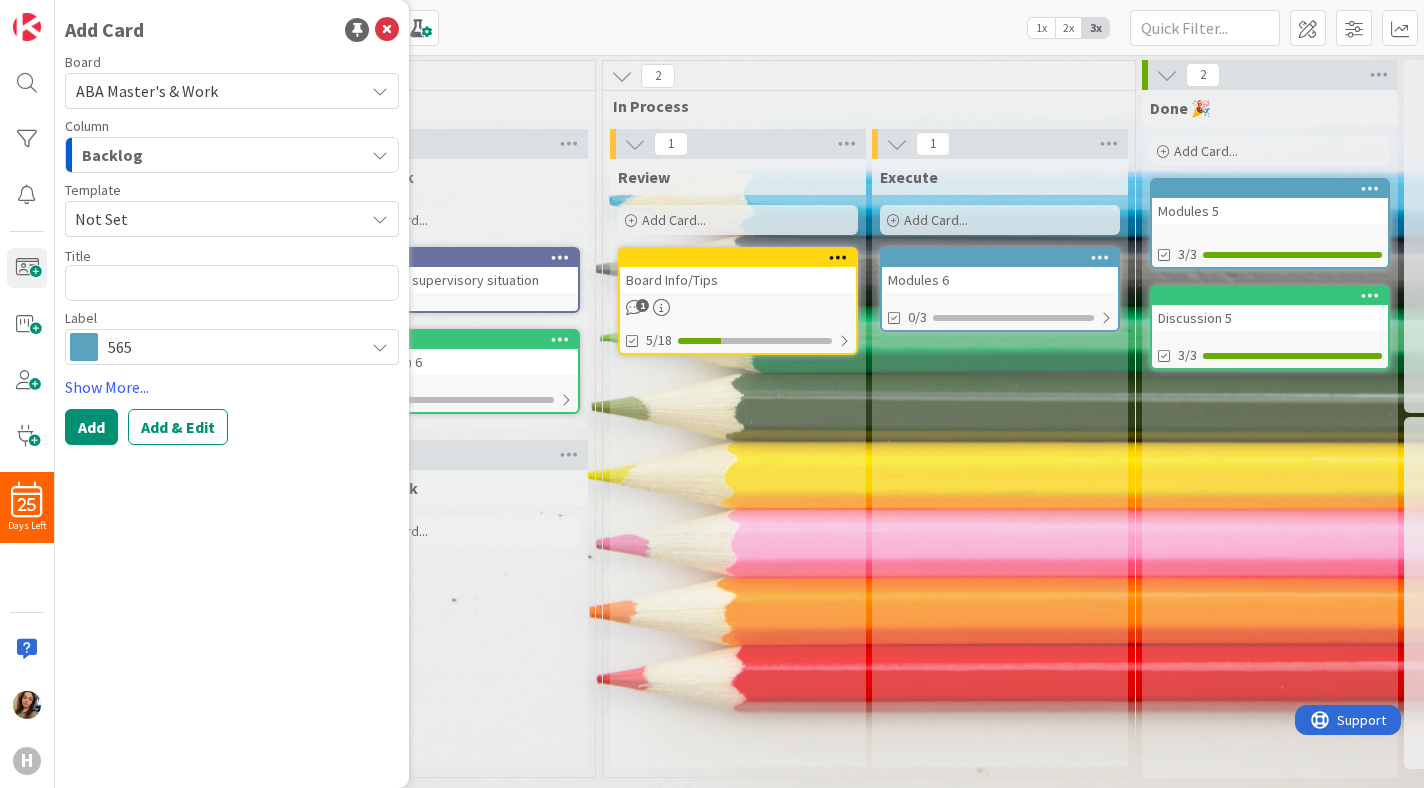 click on "Not Set" at bounding box center (212, 219) 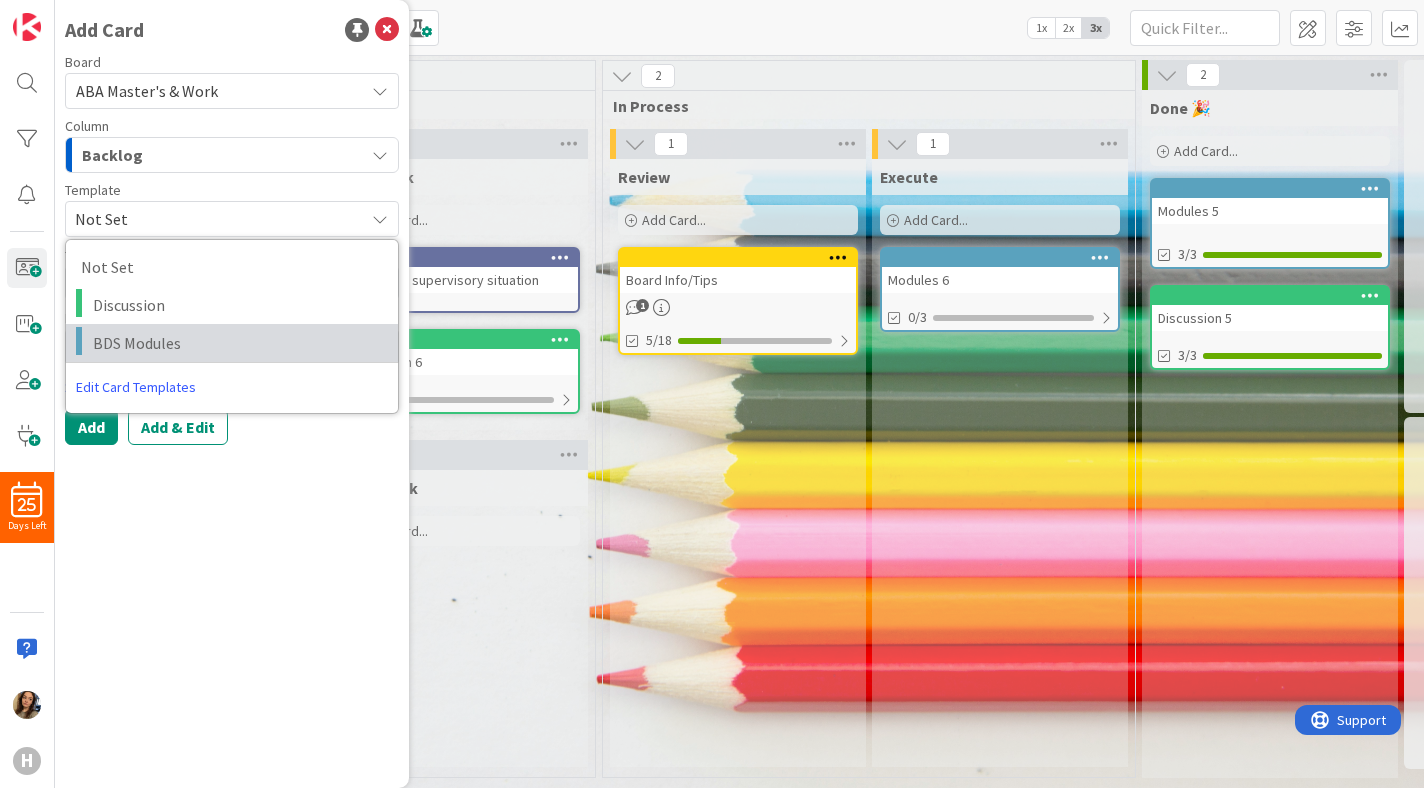 click on "BDS Modules" at bounding box center (238, 343) 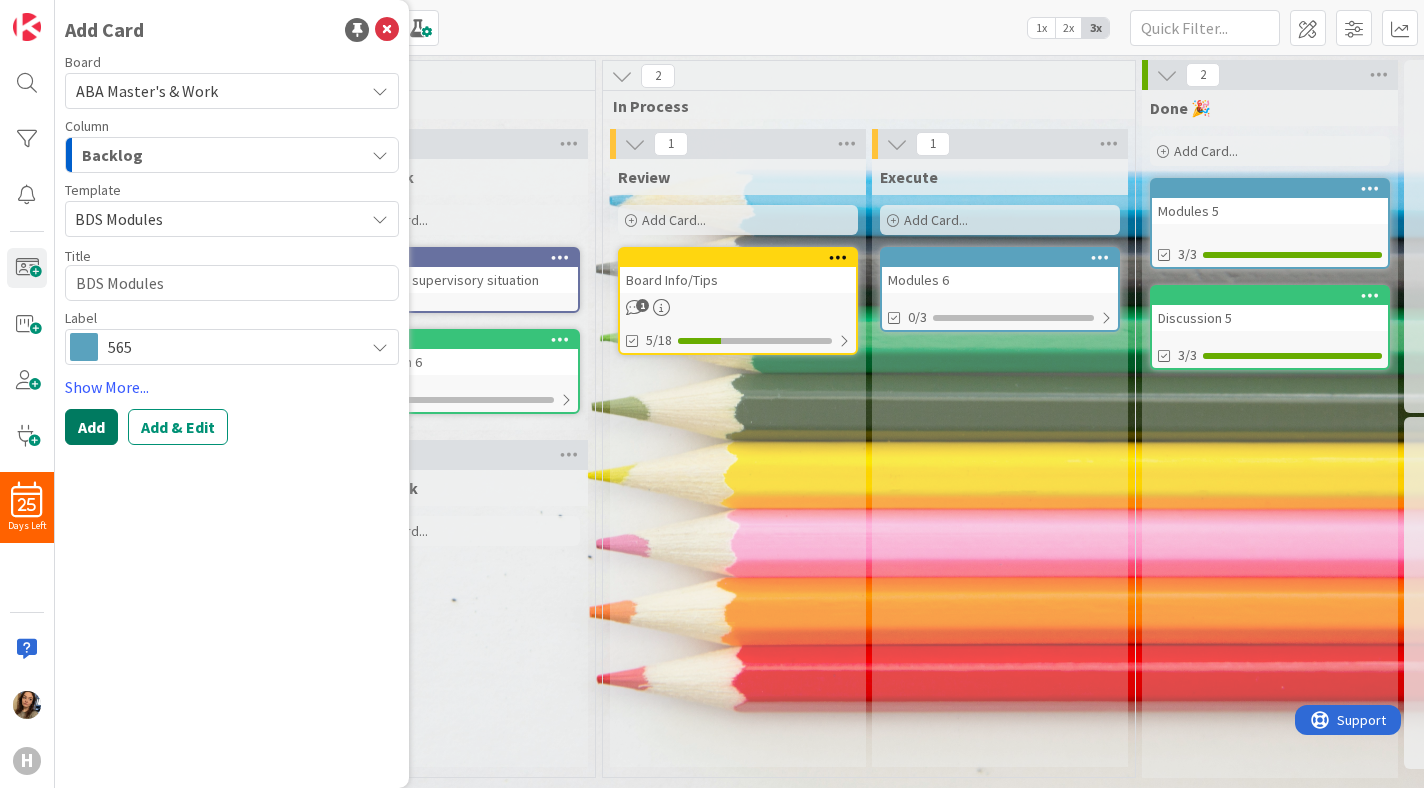click on "Add" at bounding box center [91, 427] 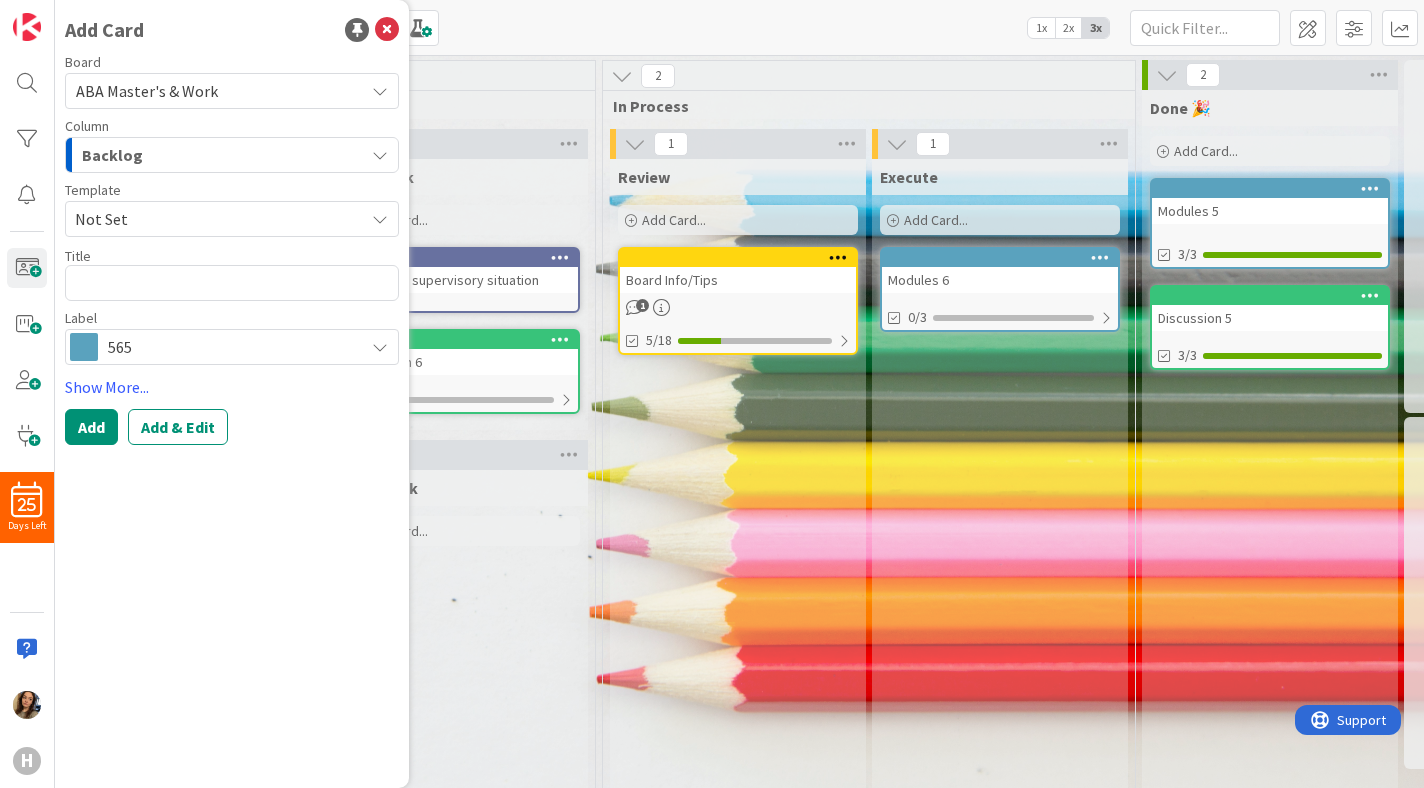click on "Not Set" at bounding box center [212, 219] 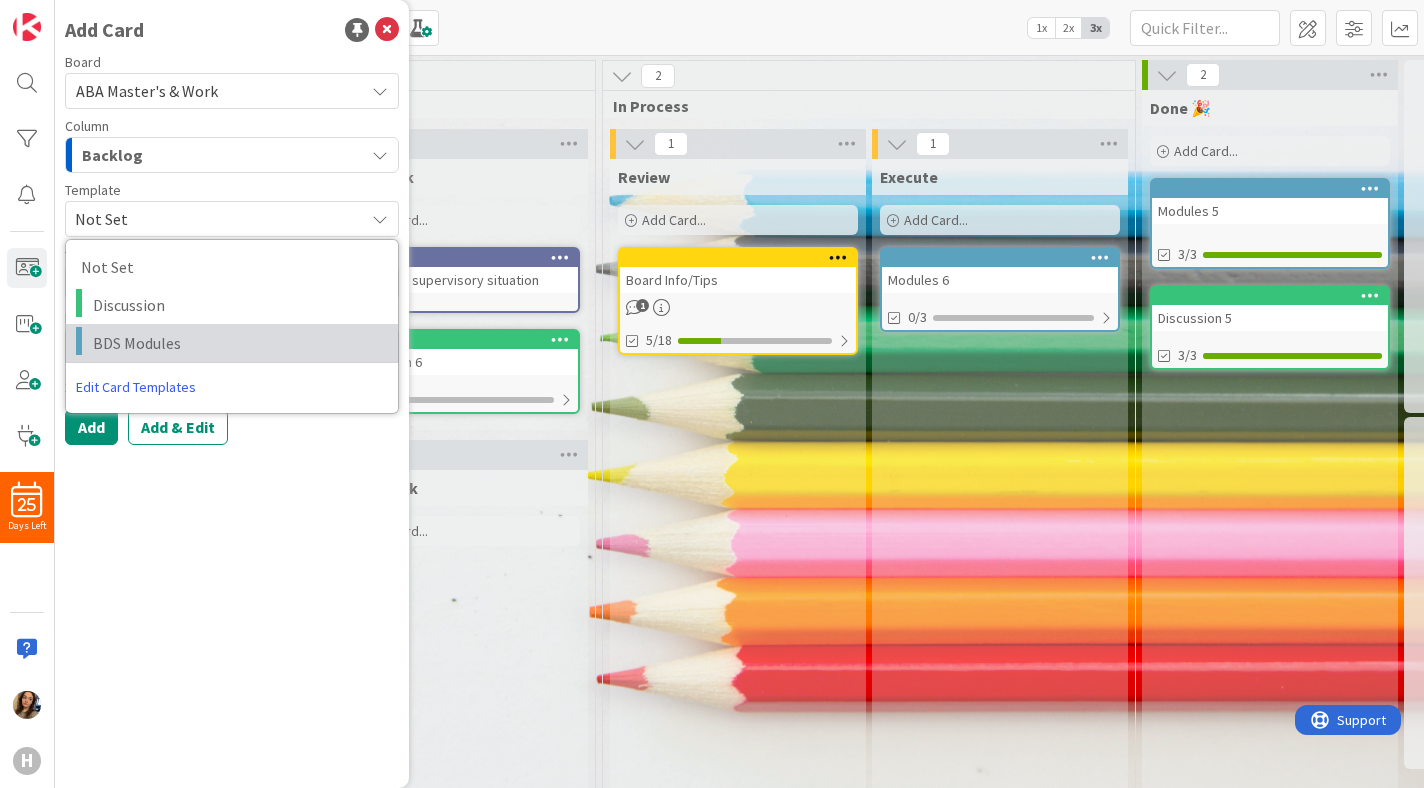 click on "BDS Modules" at bounding box center (238, 343) 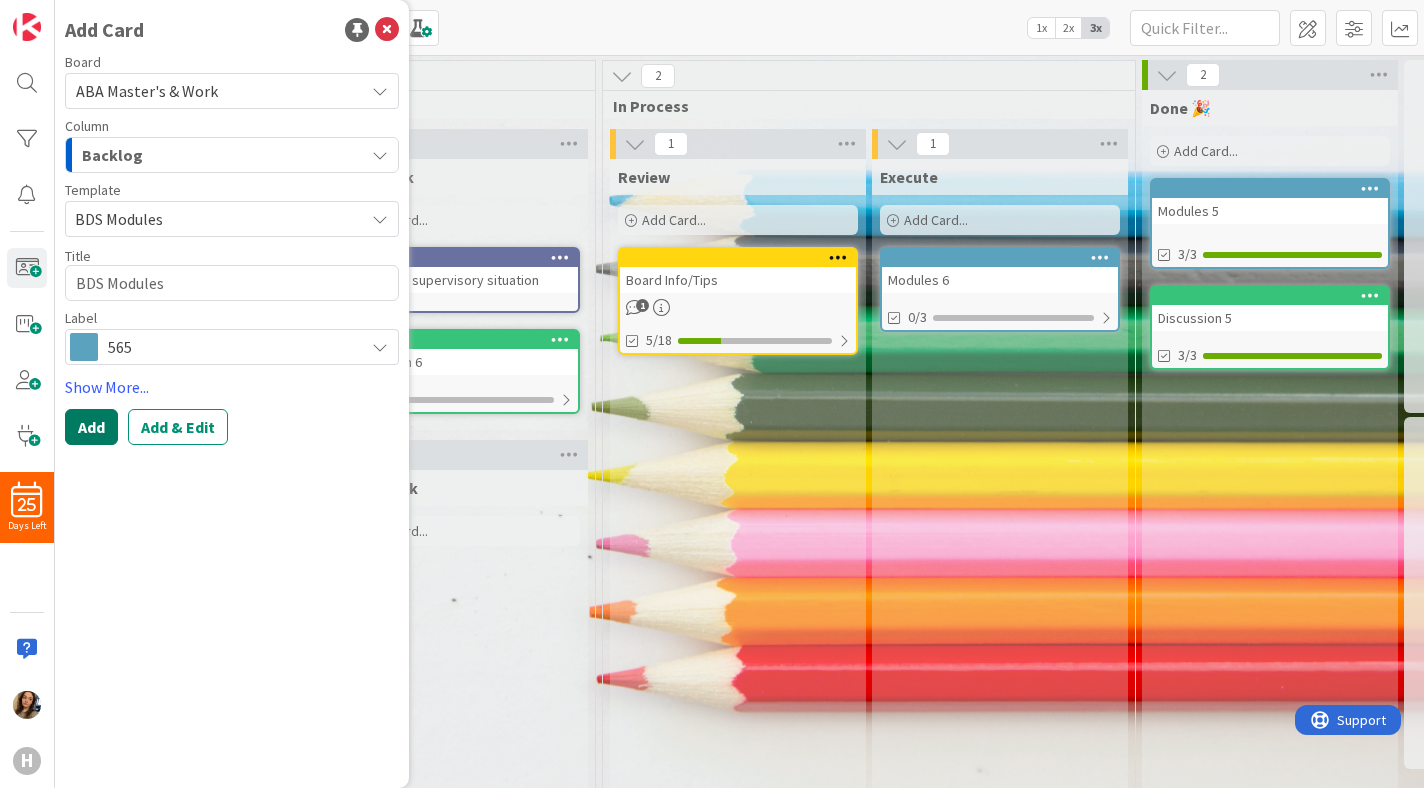 click on "Add" at bounding box center [91, 427] 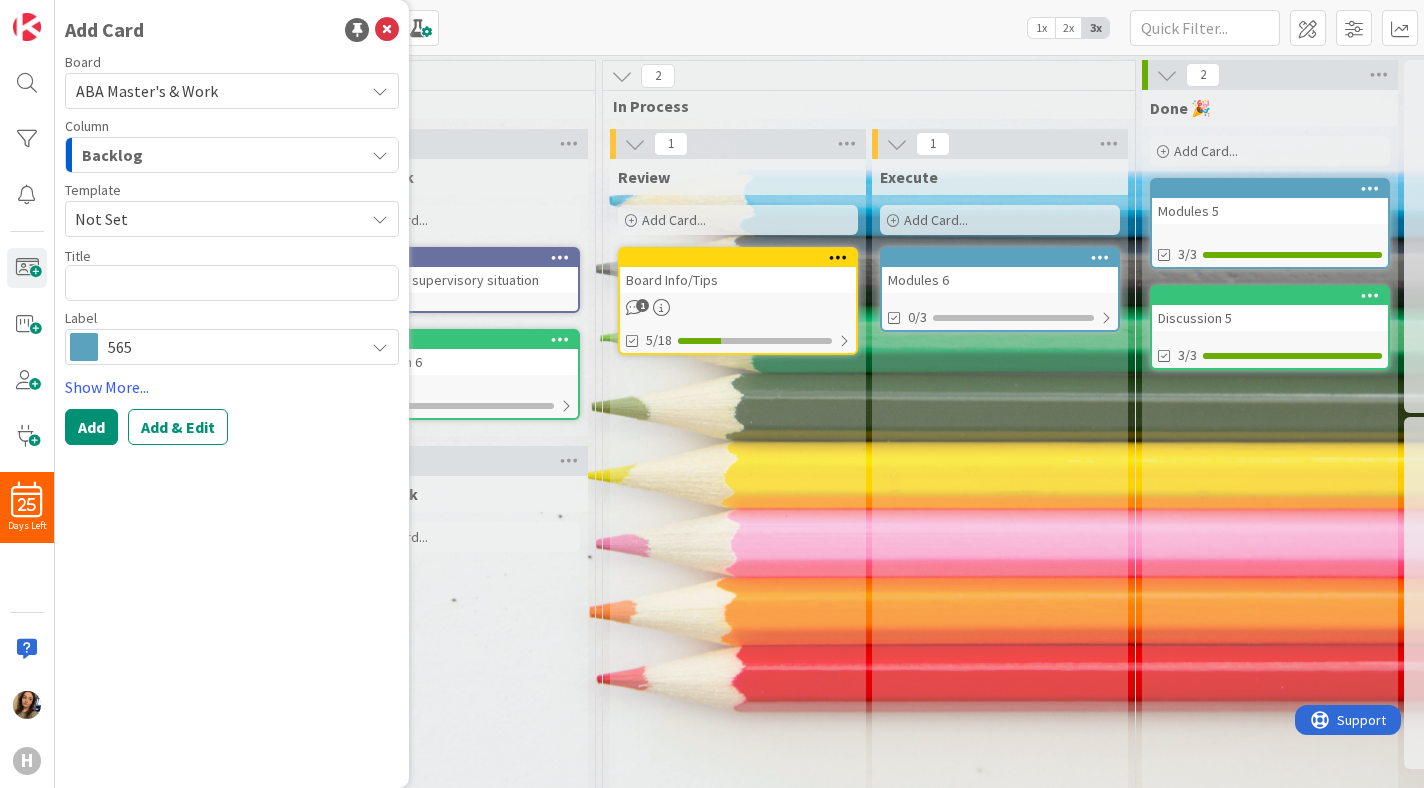 click on "Next Week" at bounding box center (460, 494) 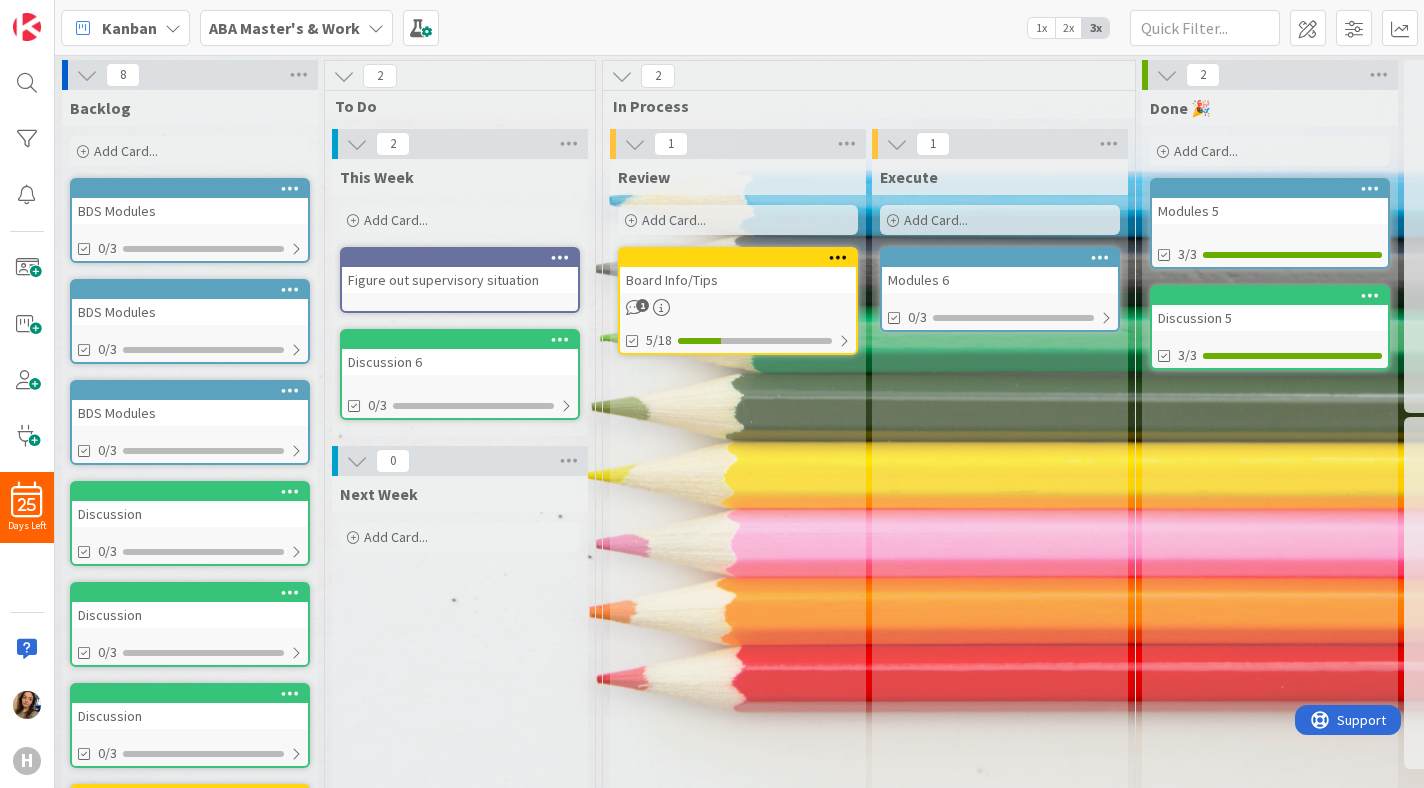 click on "BDS Modules" at bounding box center (190, 211) 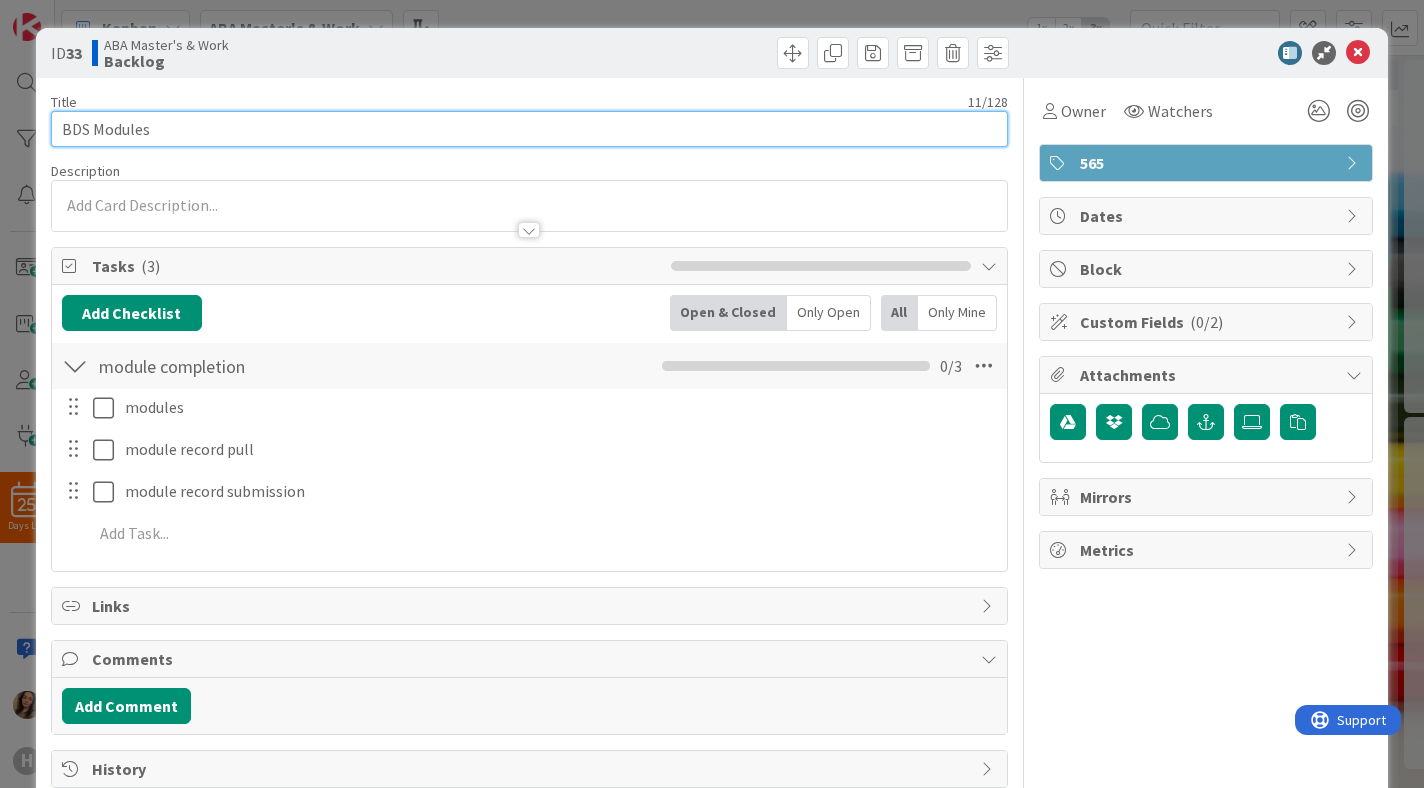 click on "BDS Modules" at bounding box center [530, 129] 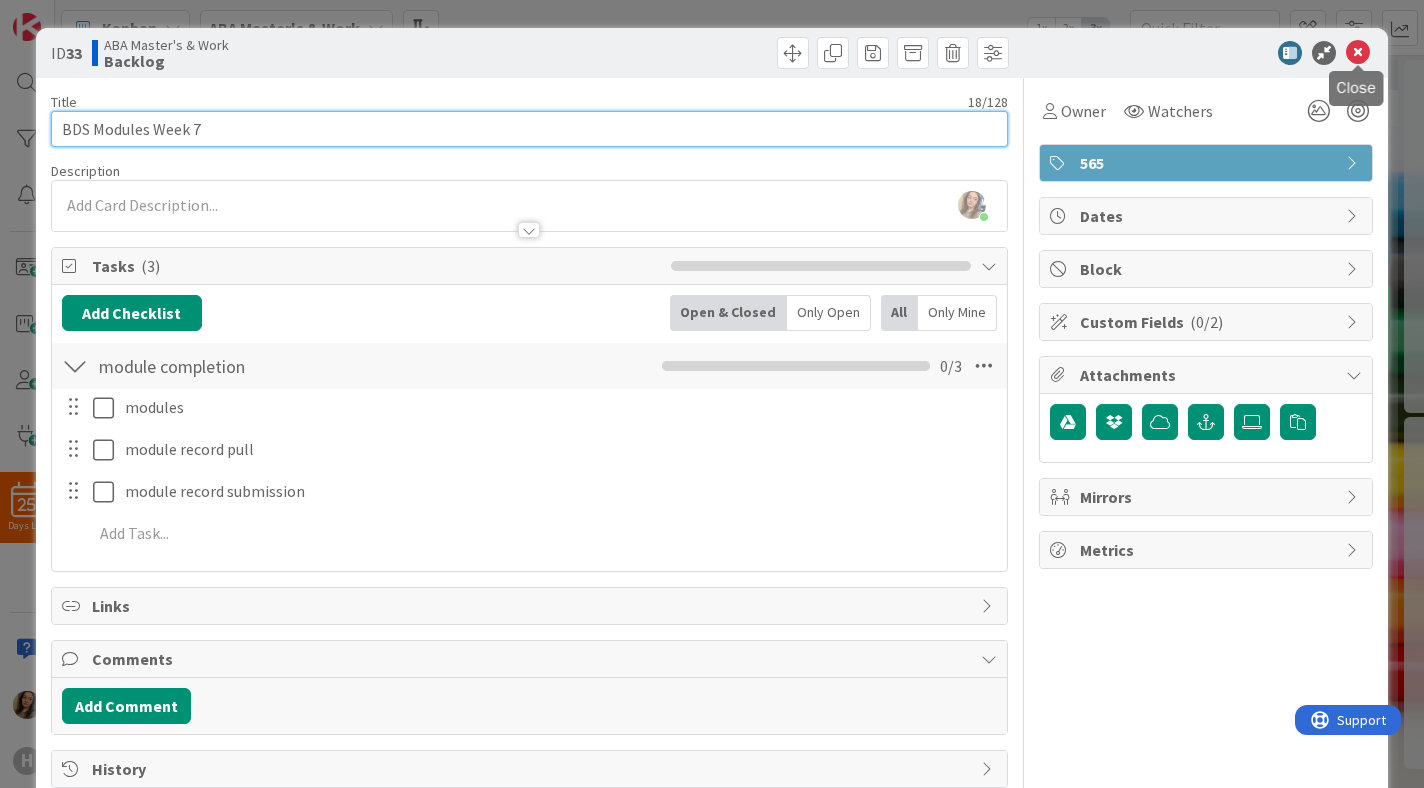 type on "BDS Modules Week 7" 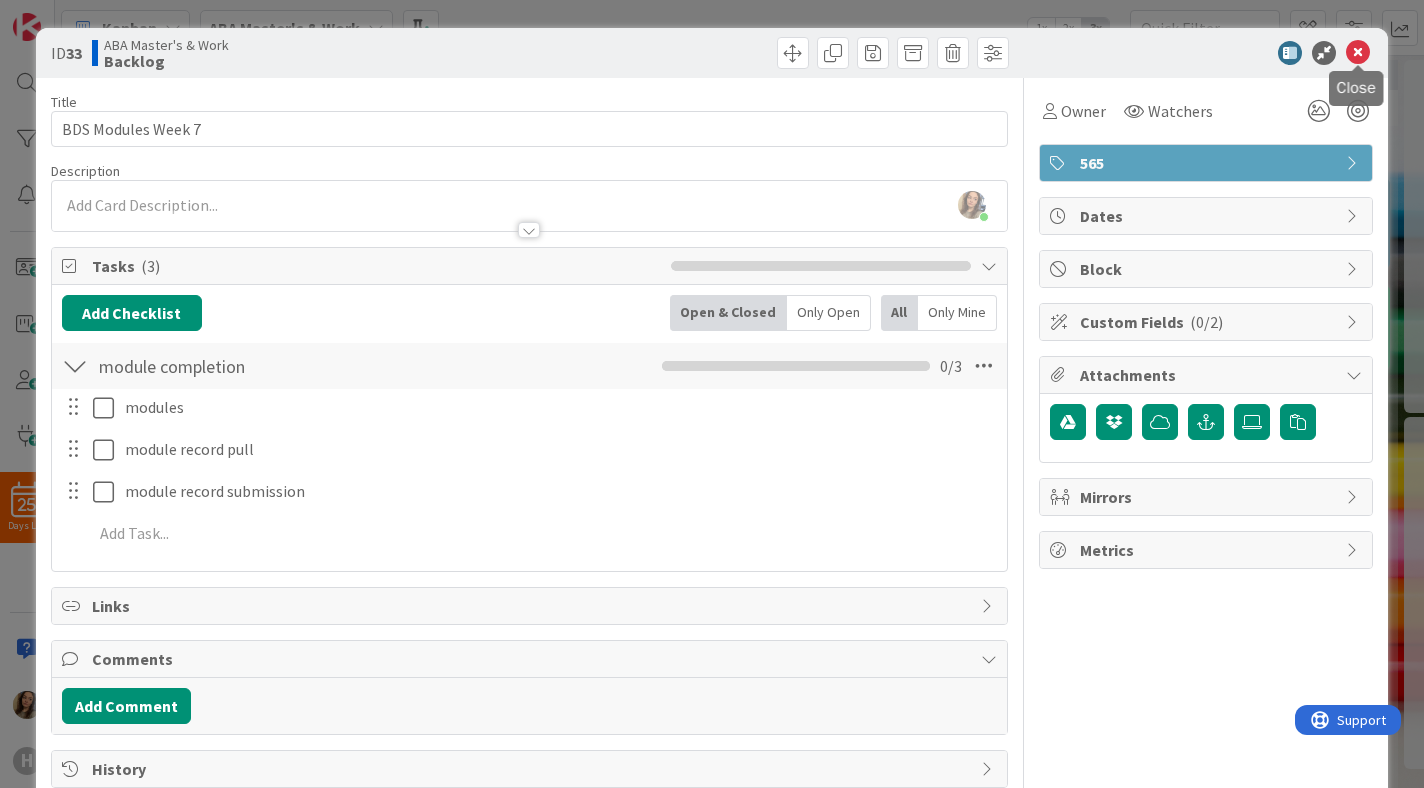 click at bounding box center (1358, 53) 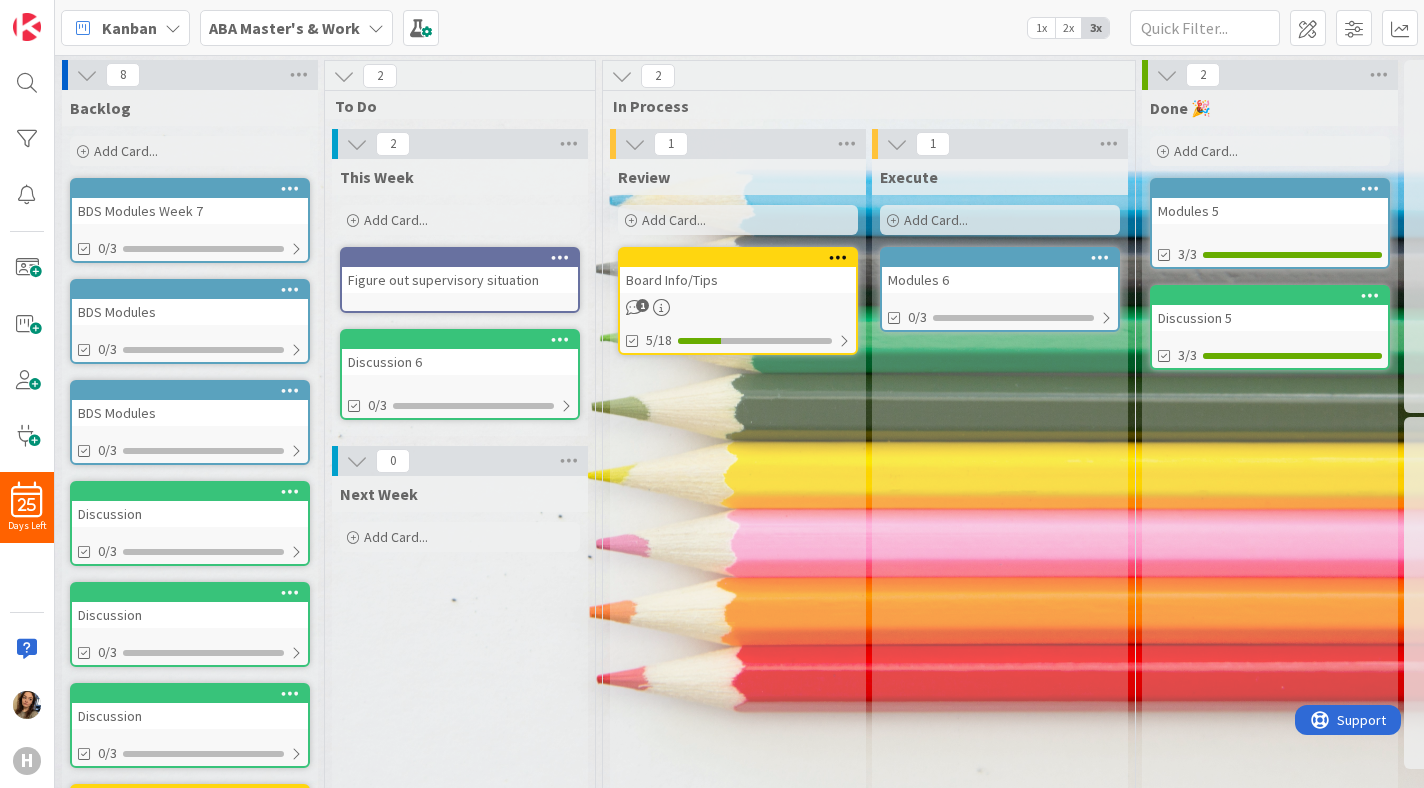 click on "BDS Modules" at bounding box center (190, 312) 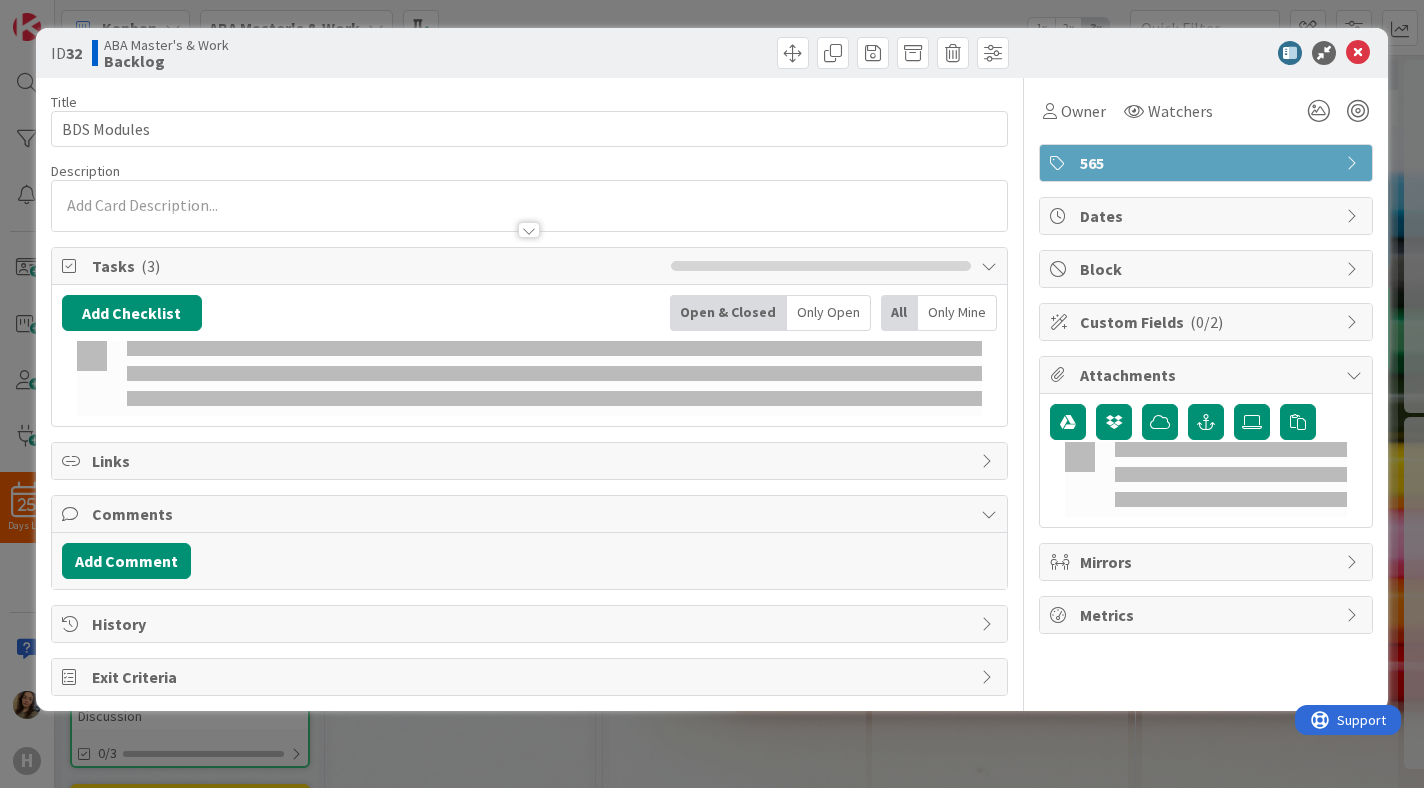 scroll, scrollTop: 0, scrollLeft: 0, axis: both 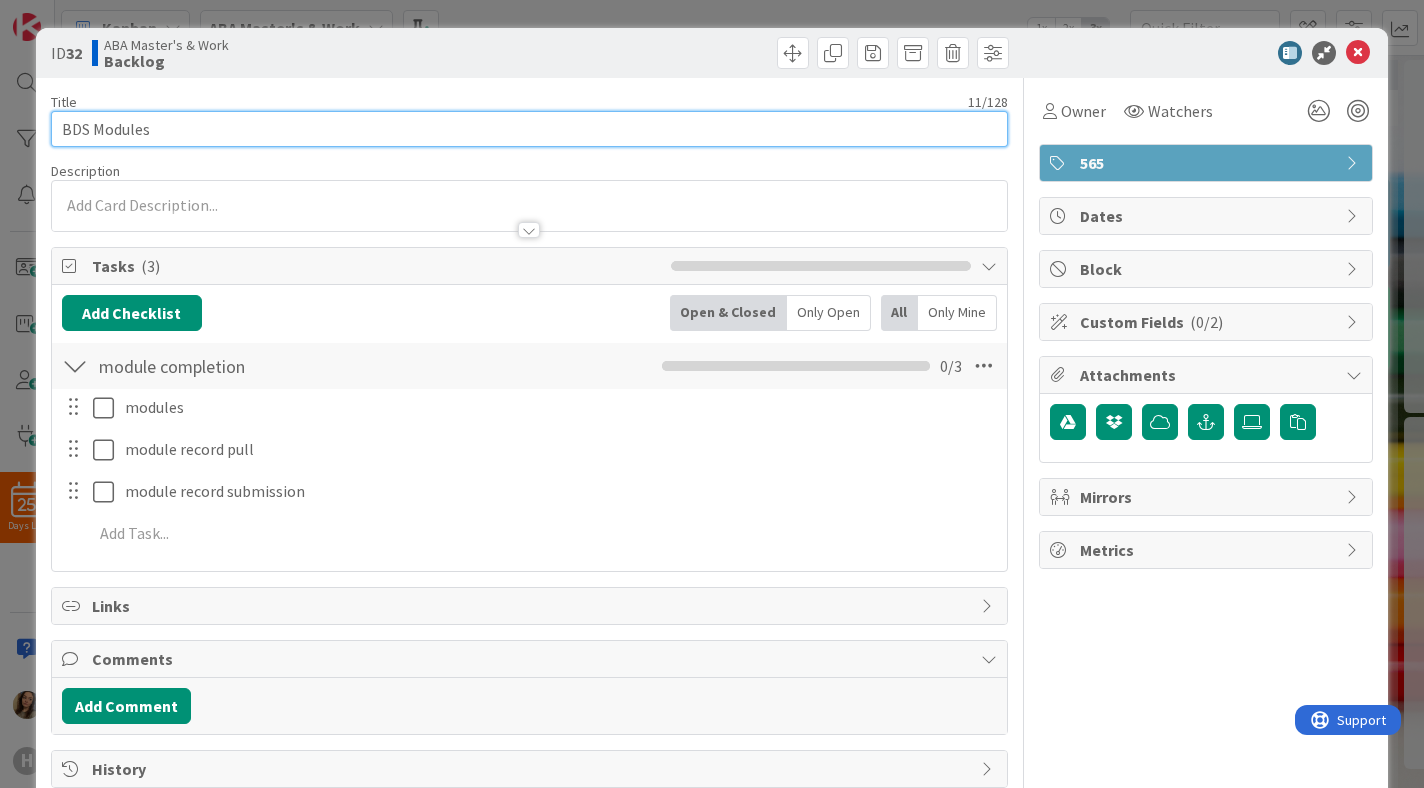 click on "BDS Modules" at bounding box center [530, 129] 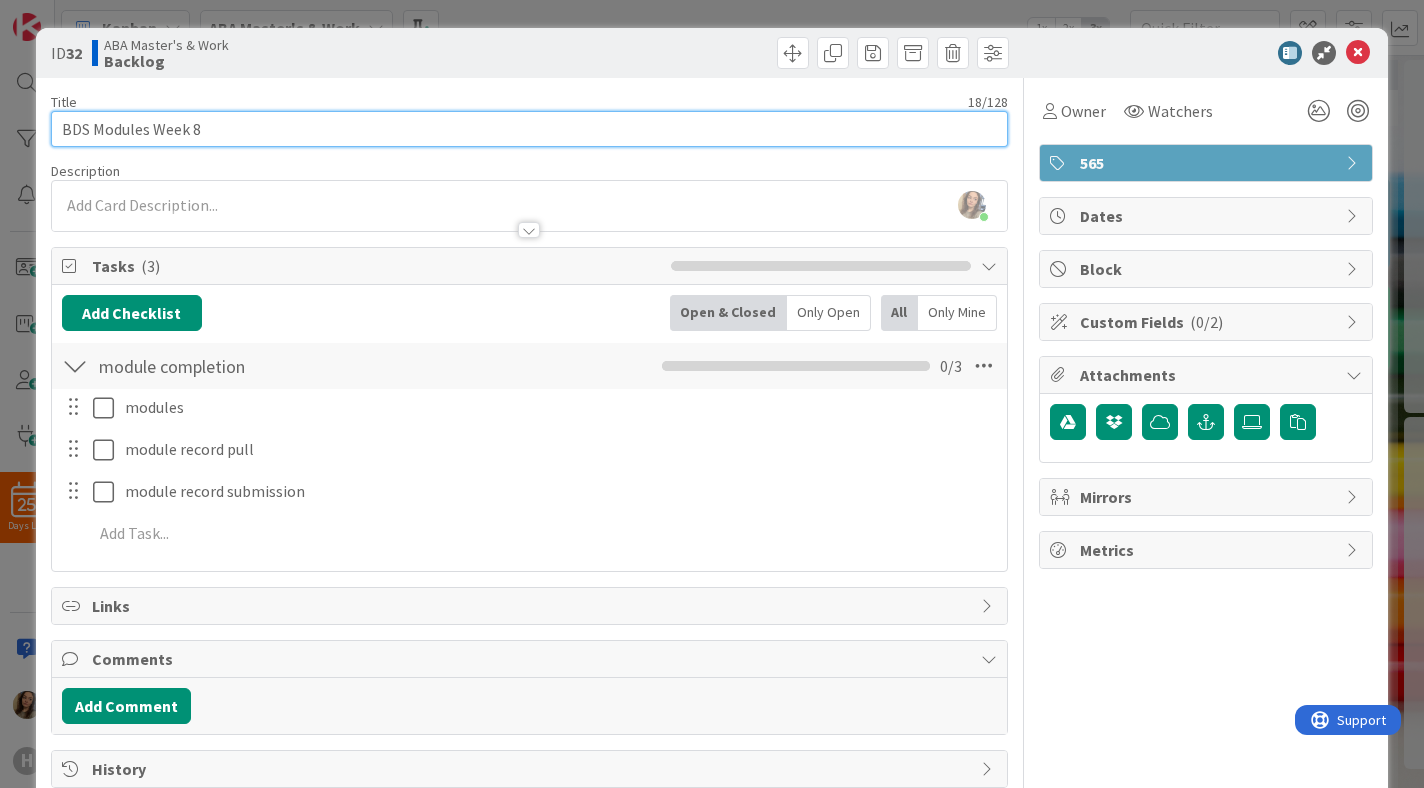 type on "BDS Modules Week 8" 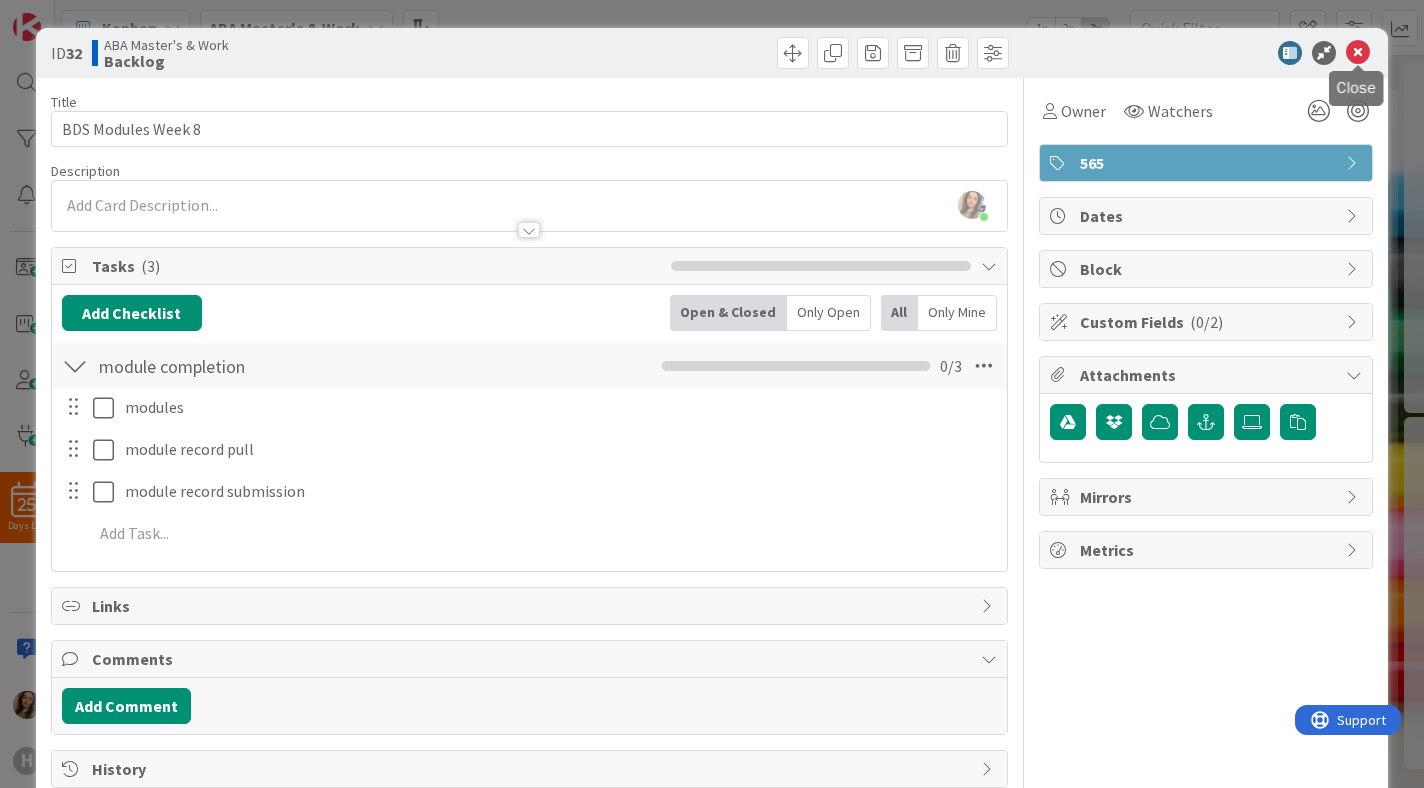click at bounding box center (1358, 53) 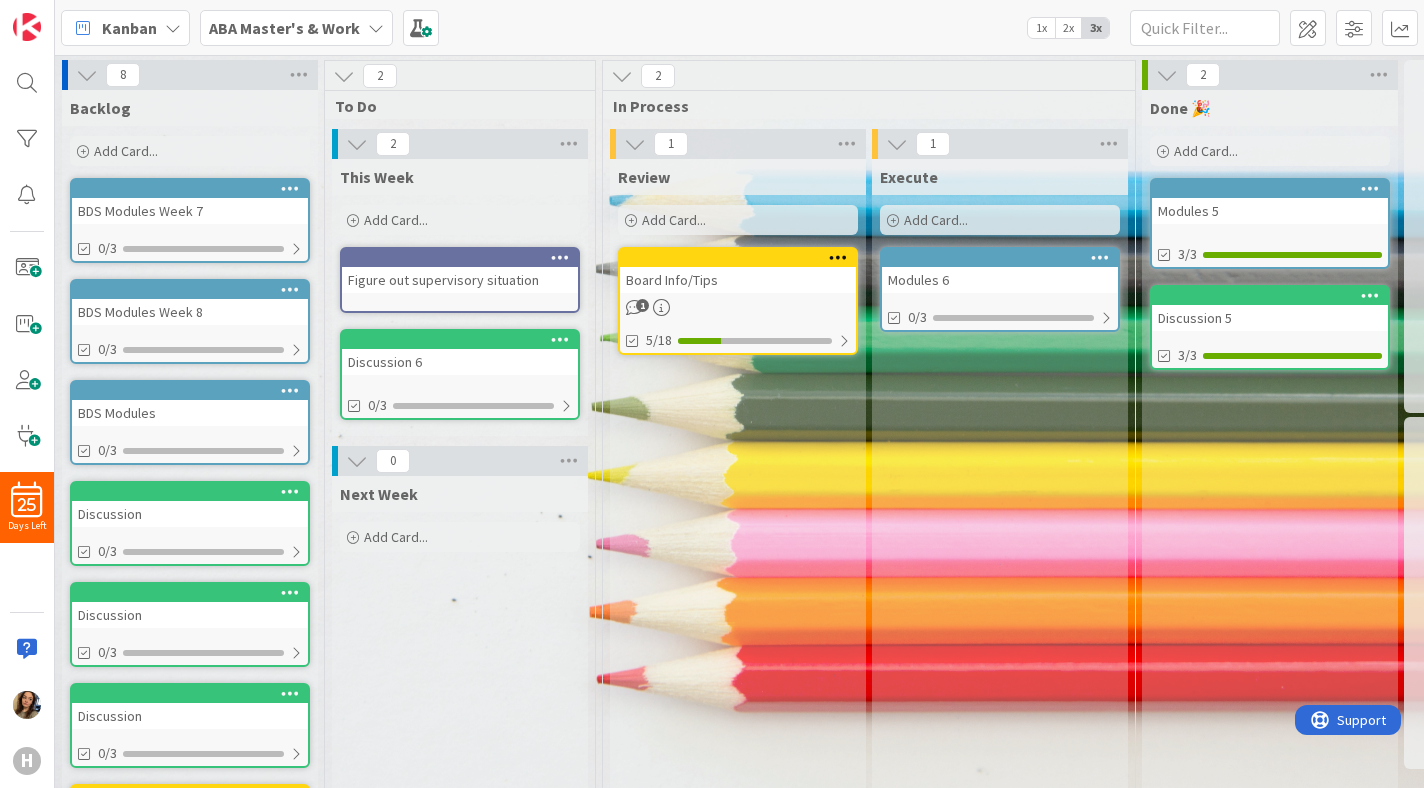 click on "BDS Modules" at bounding box center (190, 413) 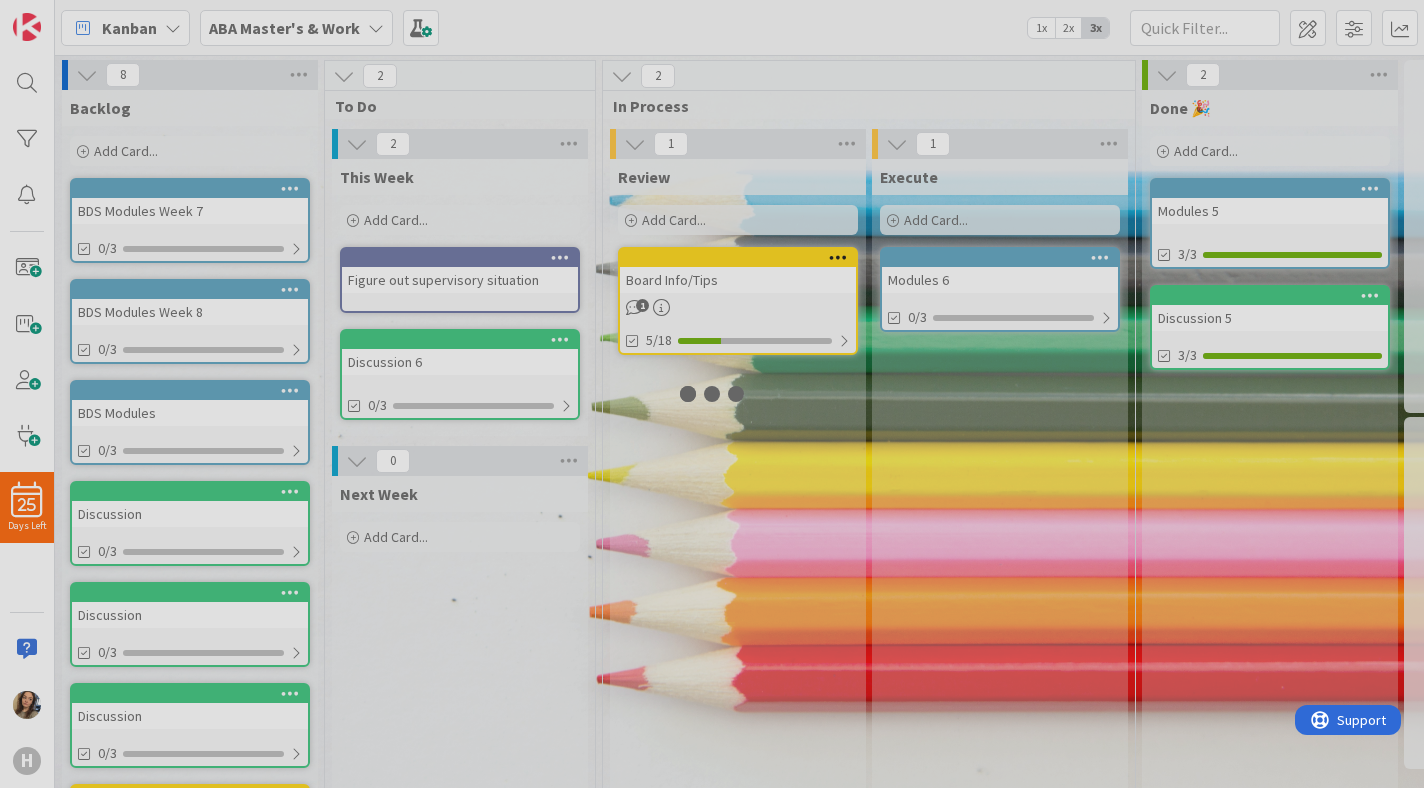 scroll, scrollTop: 0, scrollLeft: 0, axis: both 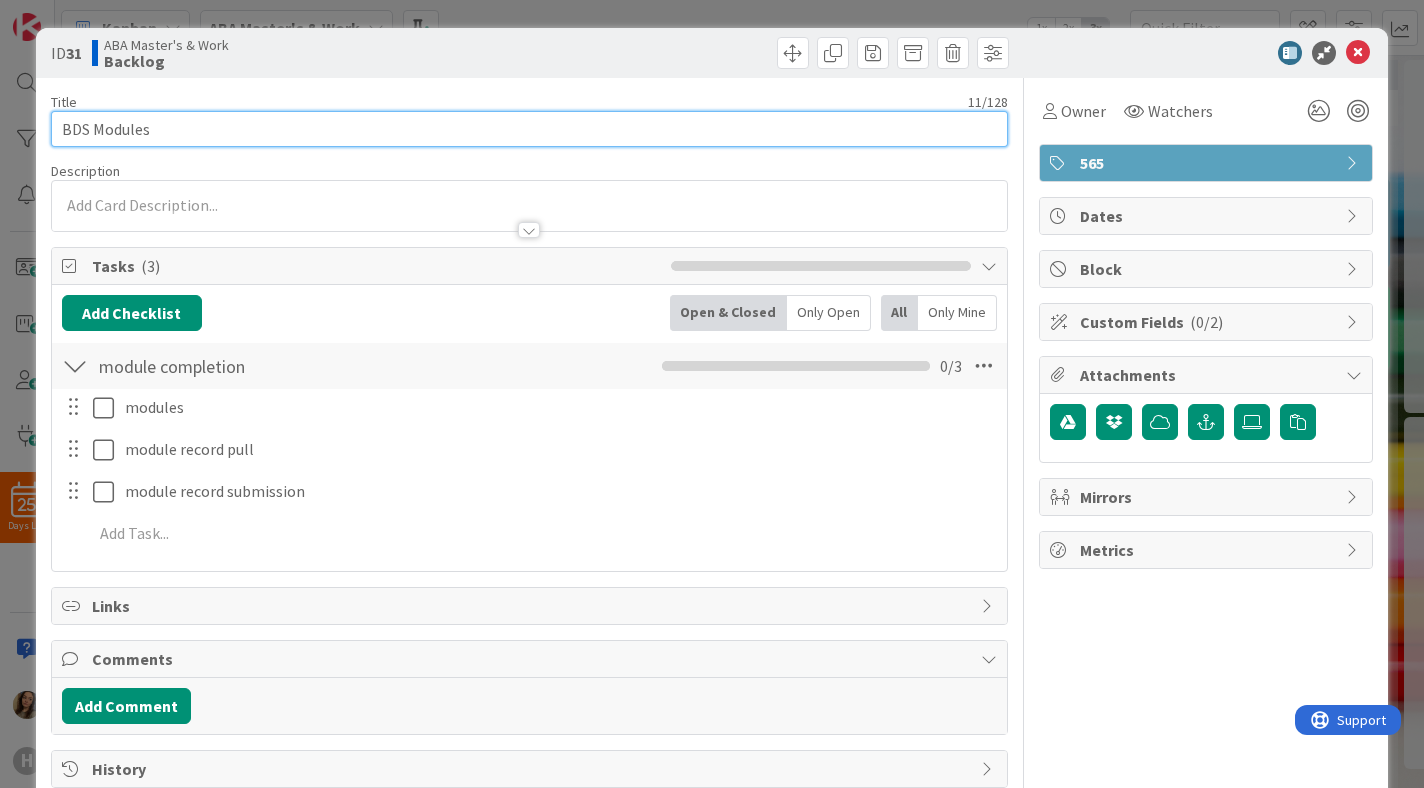 click on "BDS Modules" at bounding box center [530, 129] 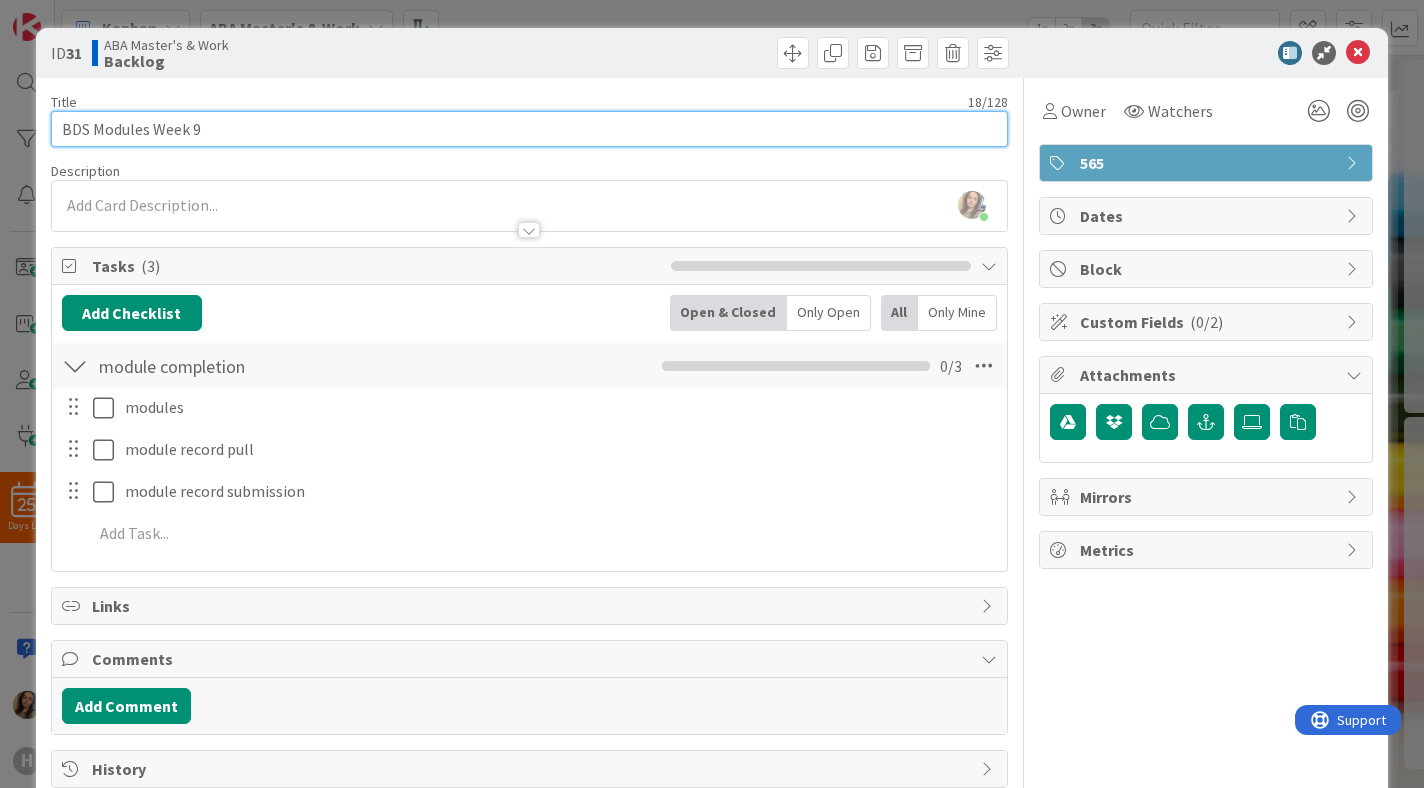 type on "BDS Modules Week 9" 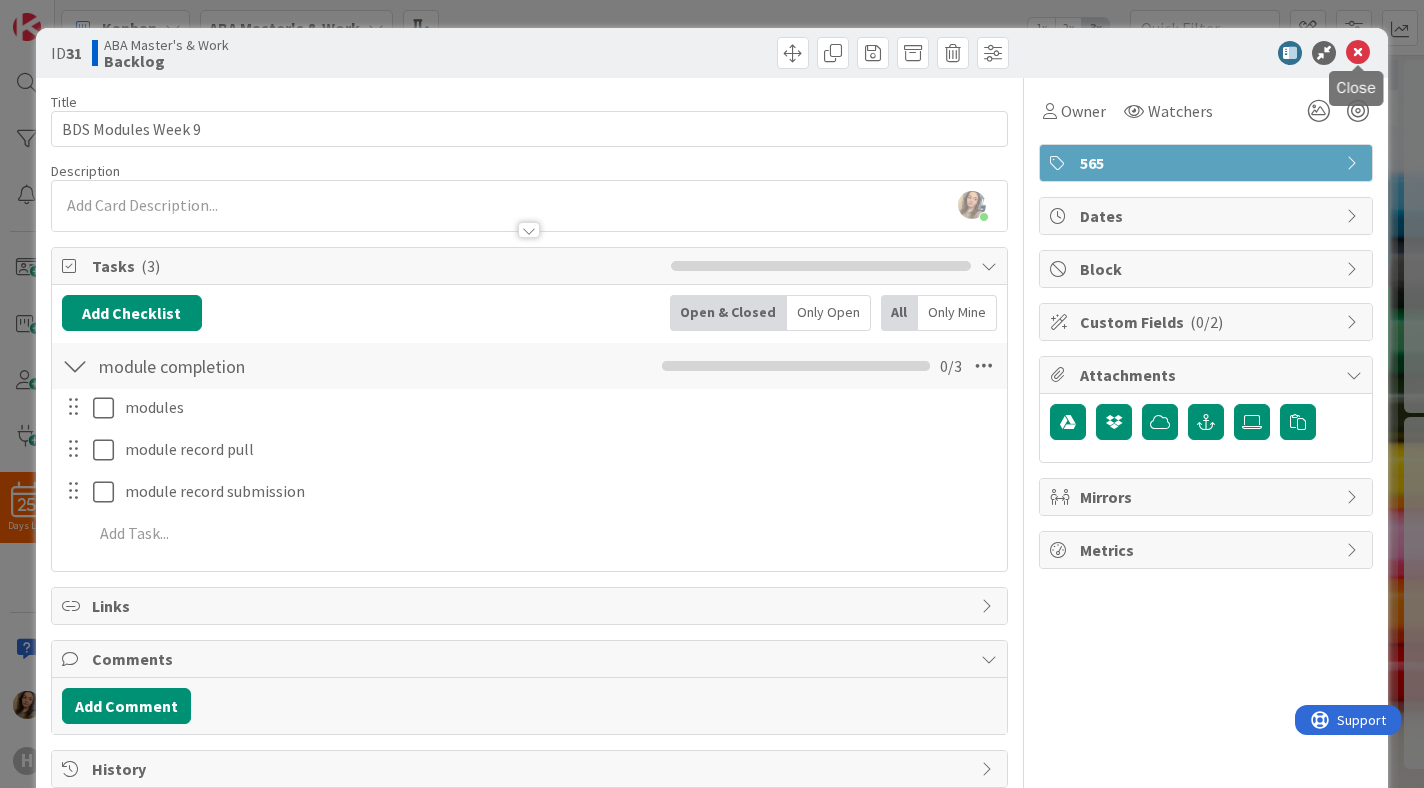 click at bounding box center (1358, 53) 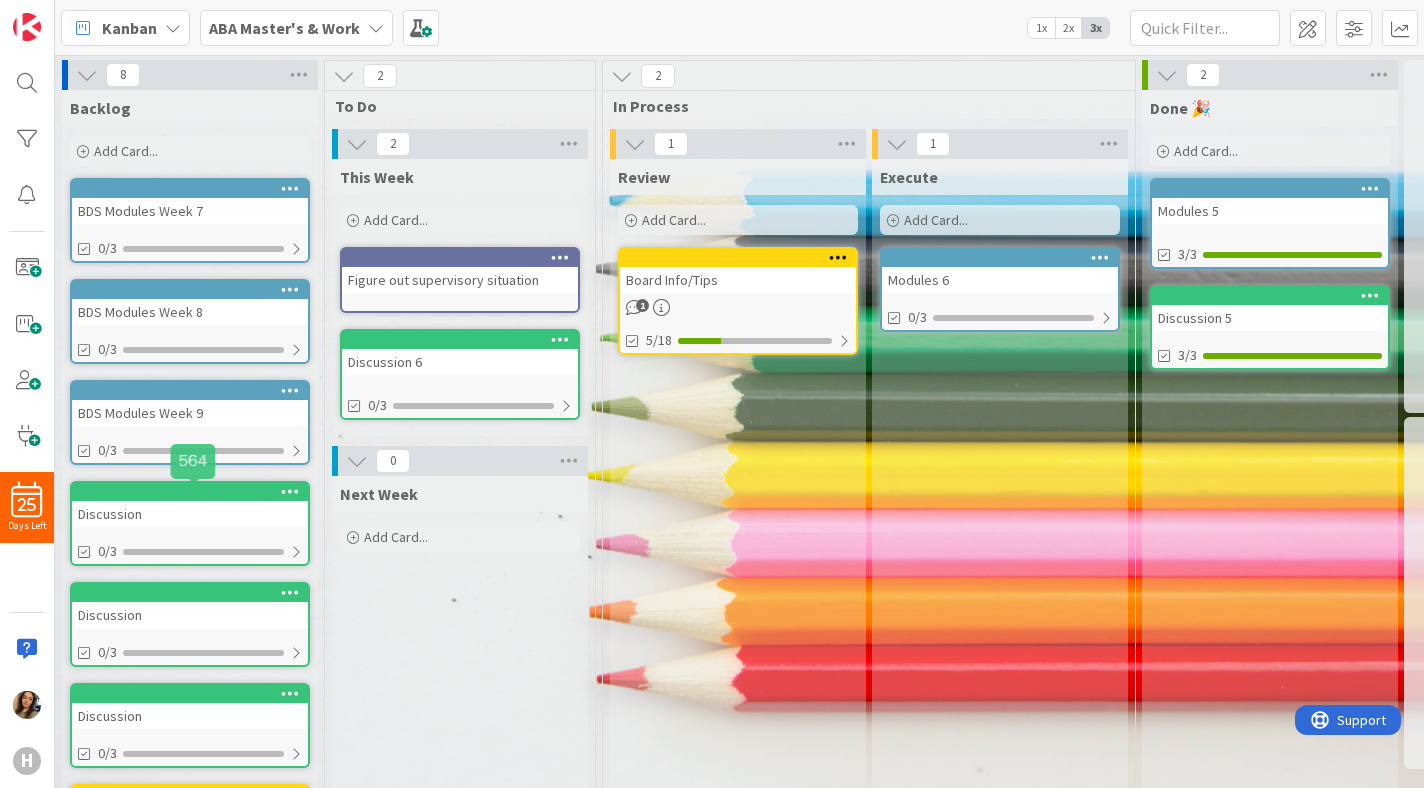 click on "Discussion" at bounding box center [190, 514] 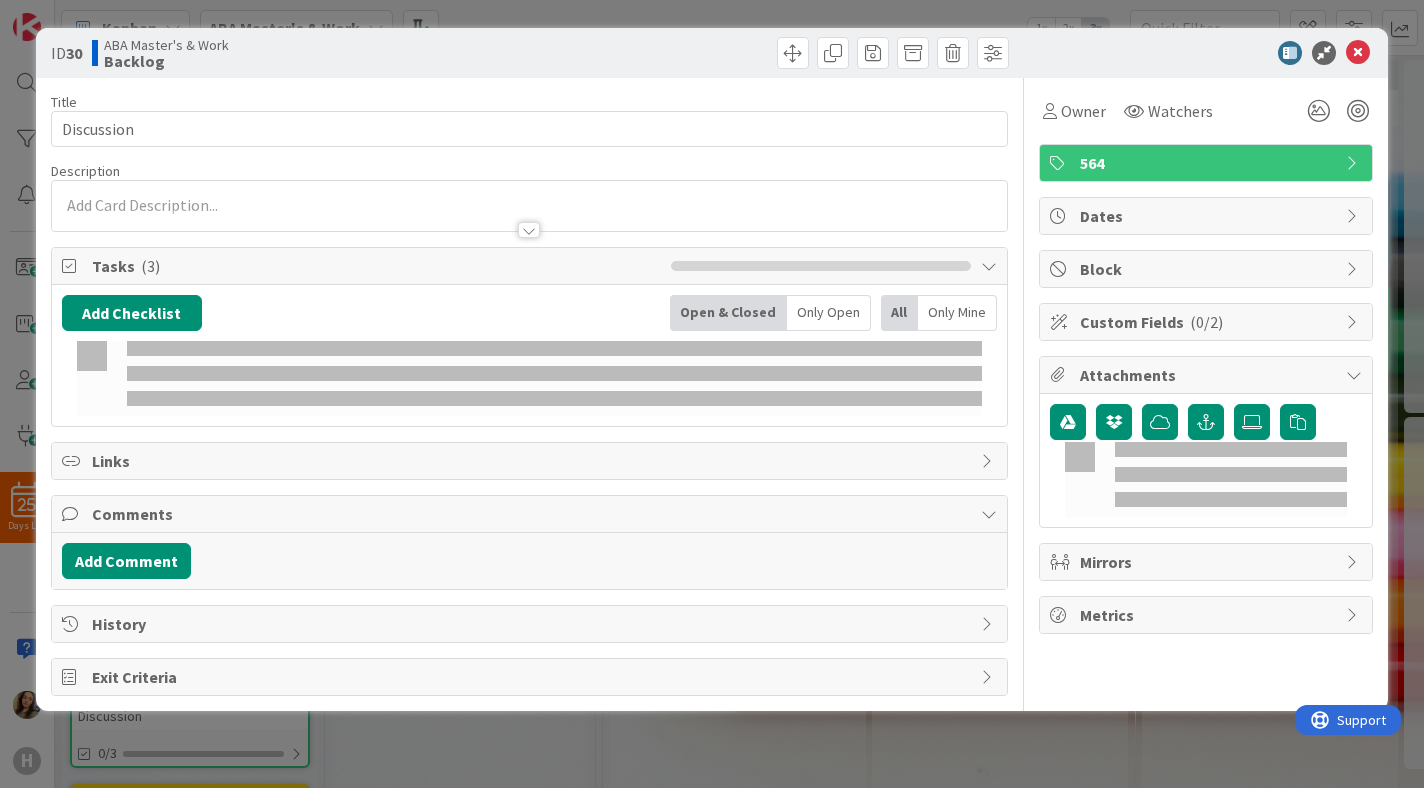 scroll, scrollTop: 0, scrollLeft: 0, axis: both 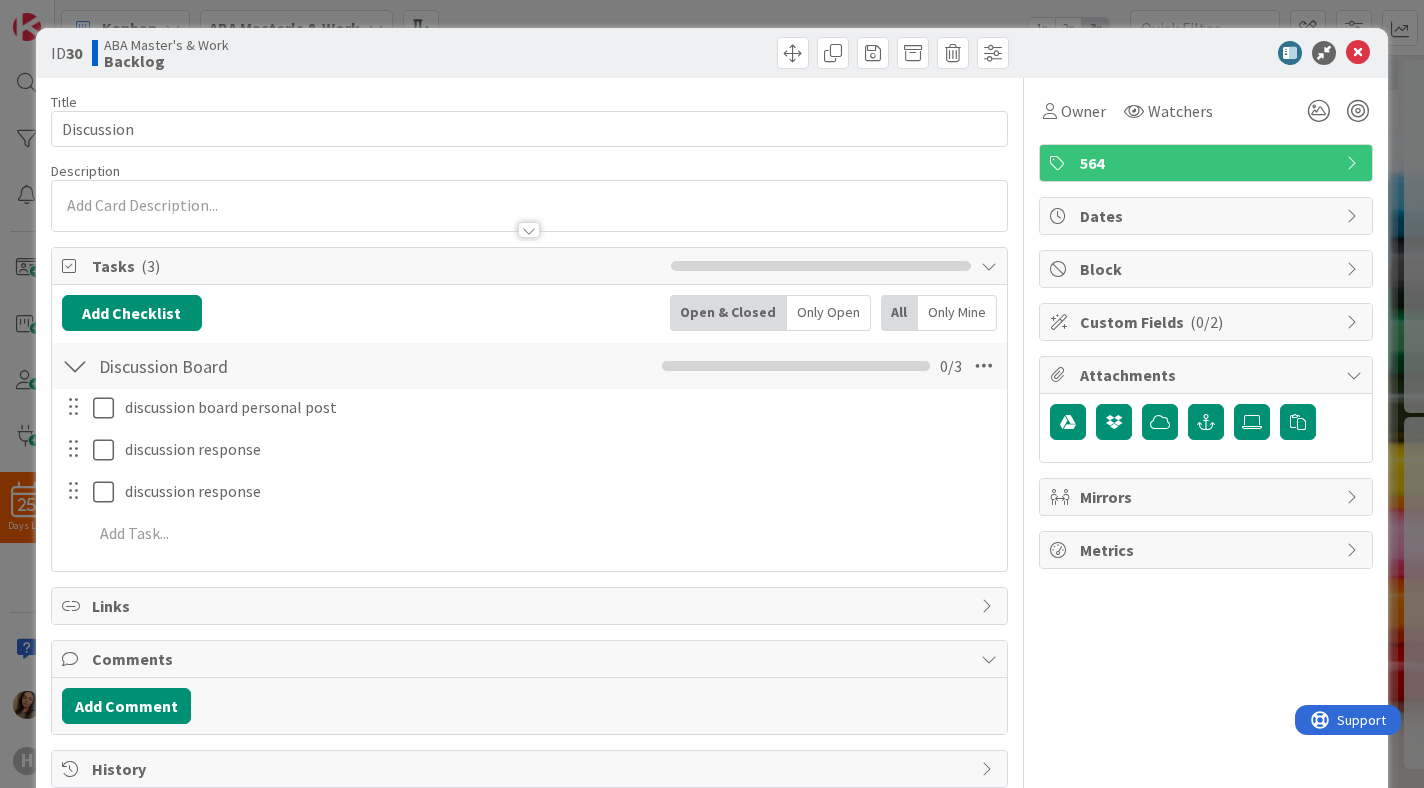 click on "Title 10 / 128" at bounding box center (530, 102) 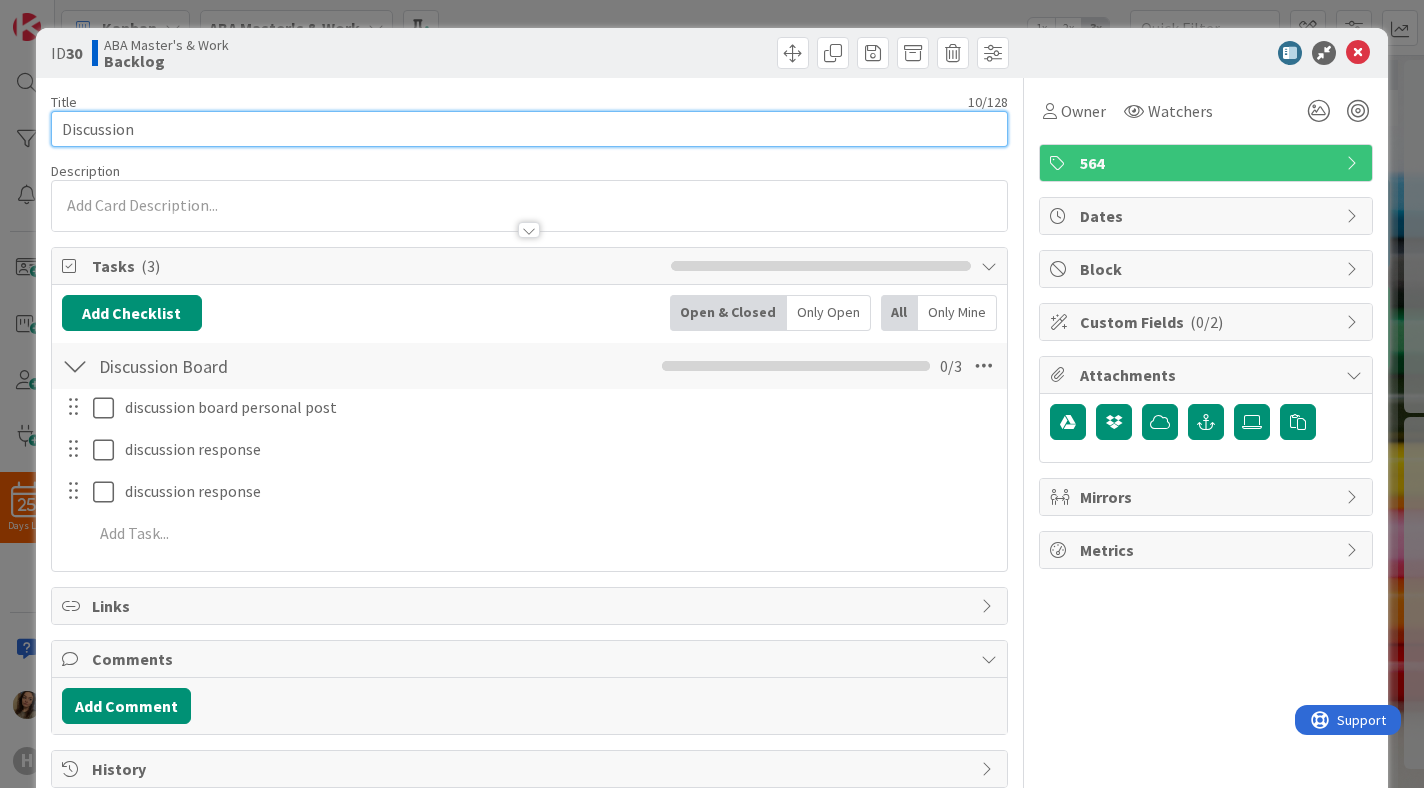 click on "Discussion" at bounding box center [530, 129] 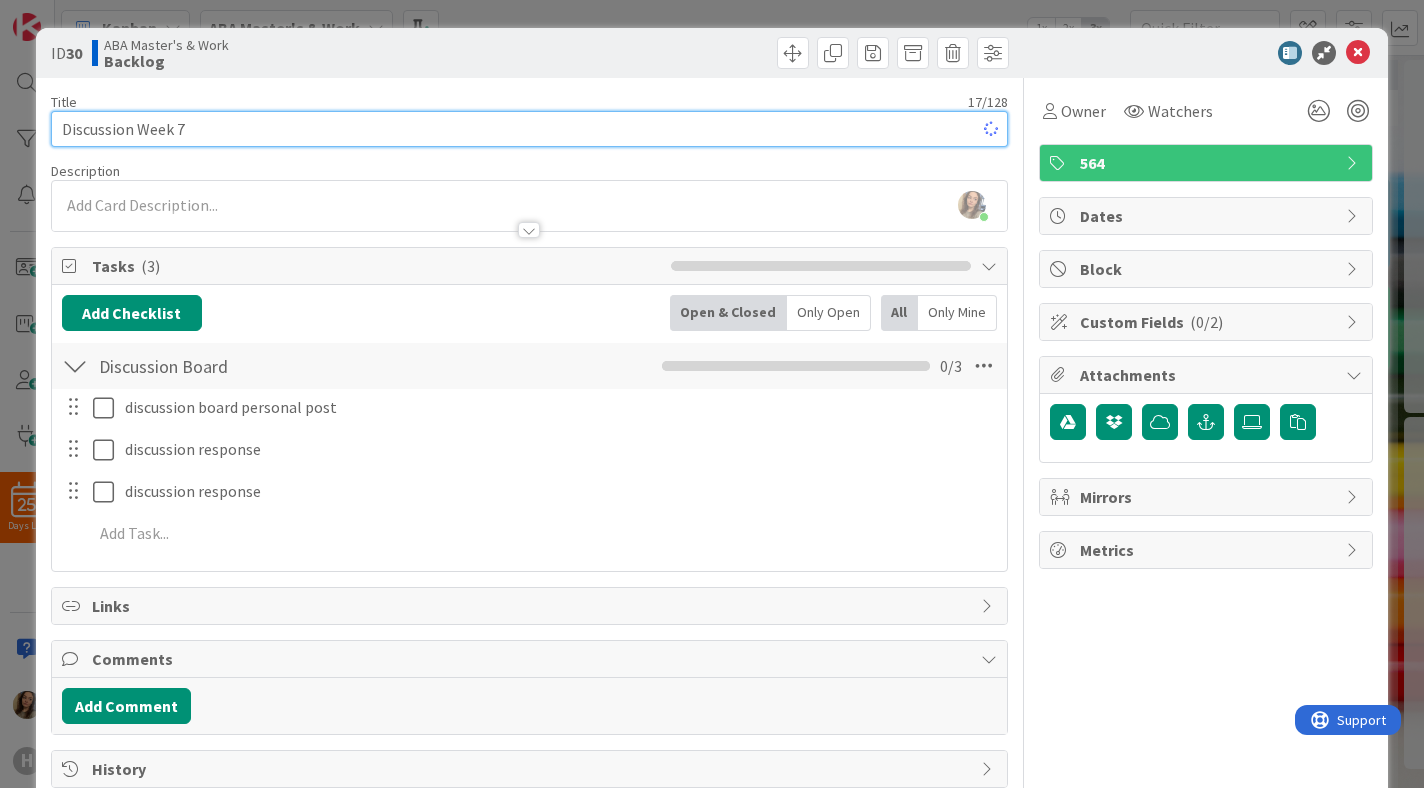 type on "Discussion Week 7" 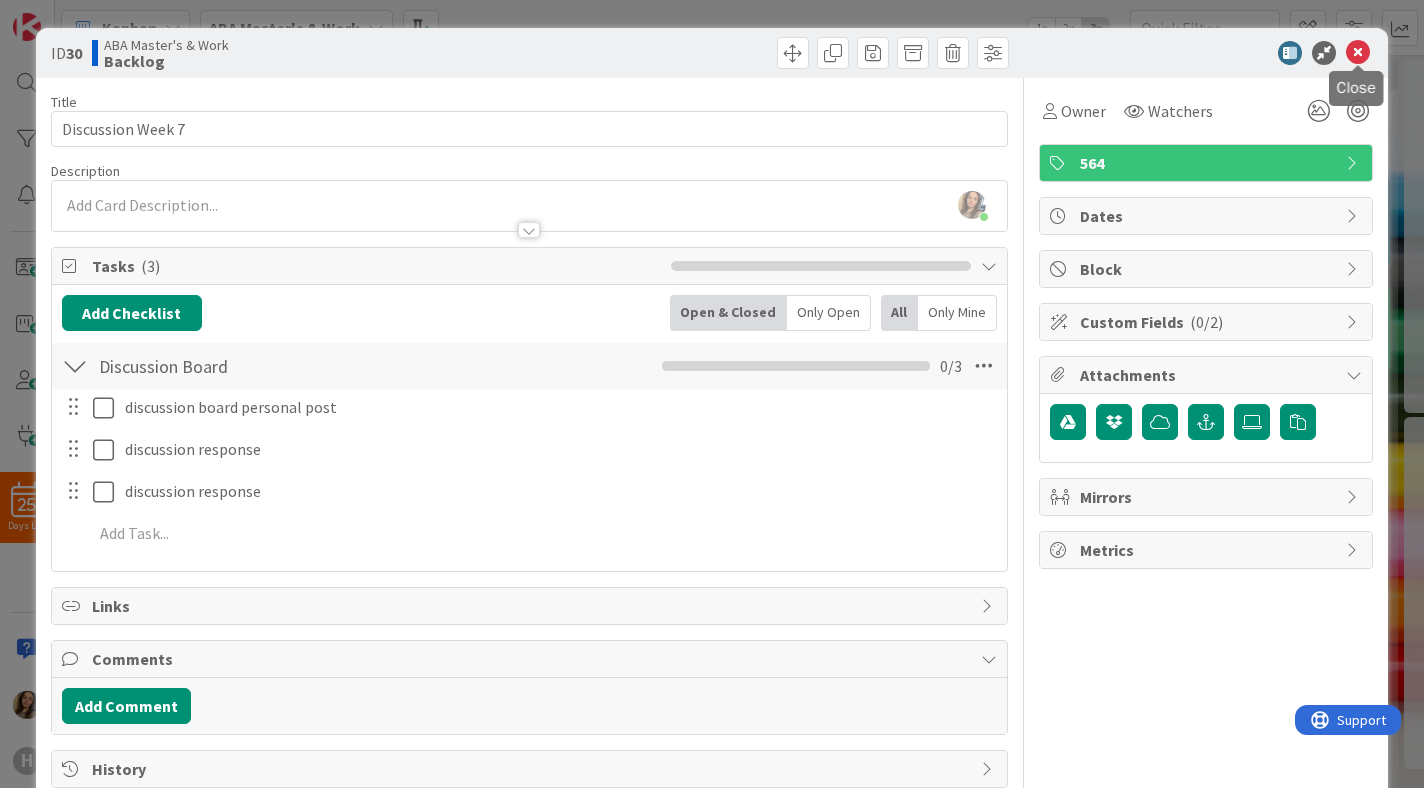 click at bounding box center [1358, 53] 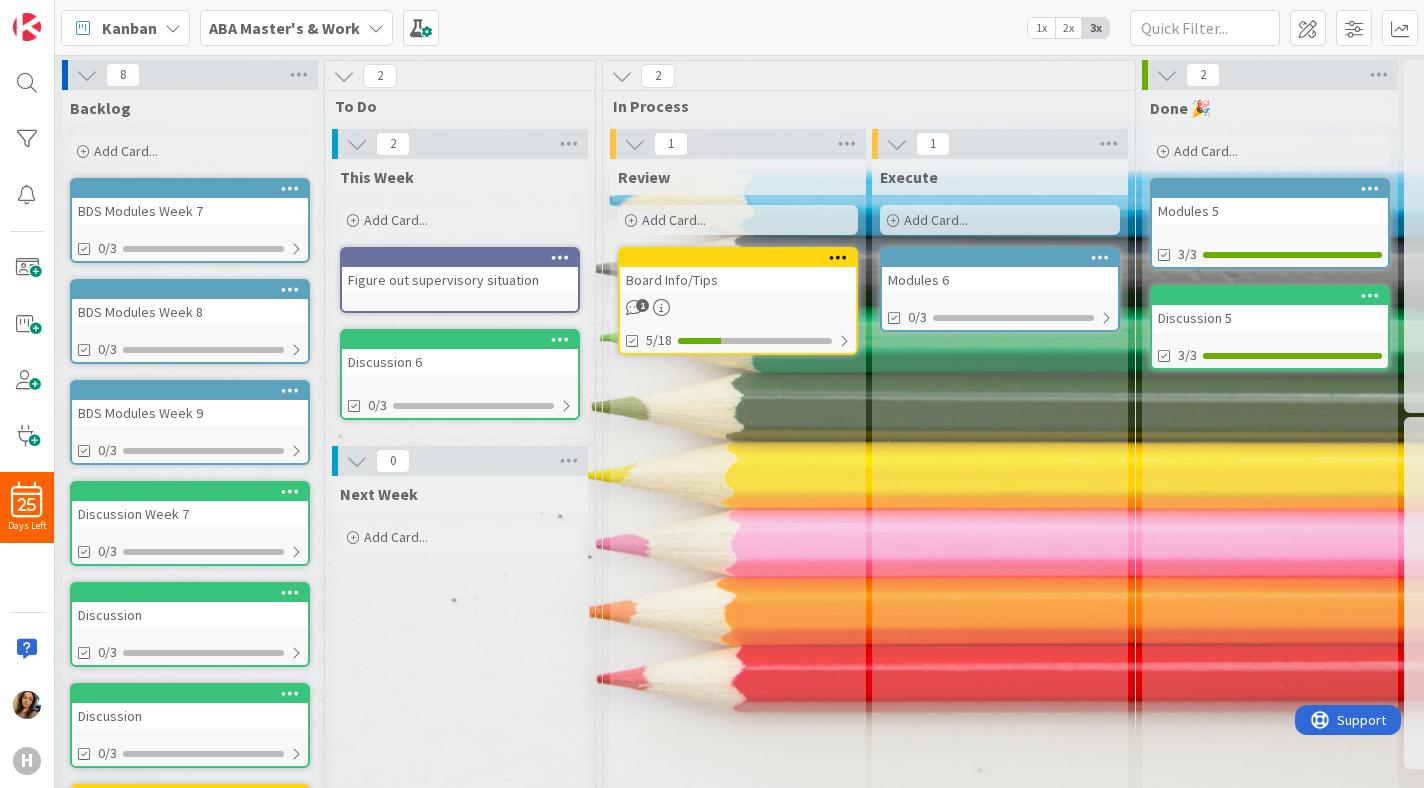 click on "Discussion" at bounding box center (190, 615) 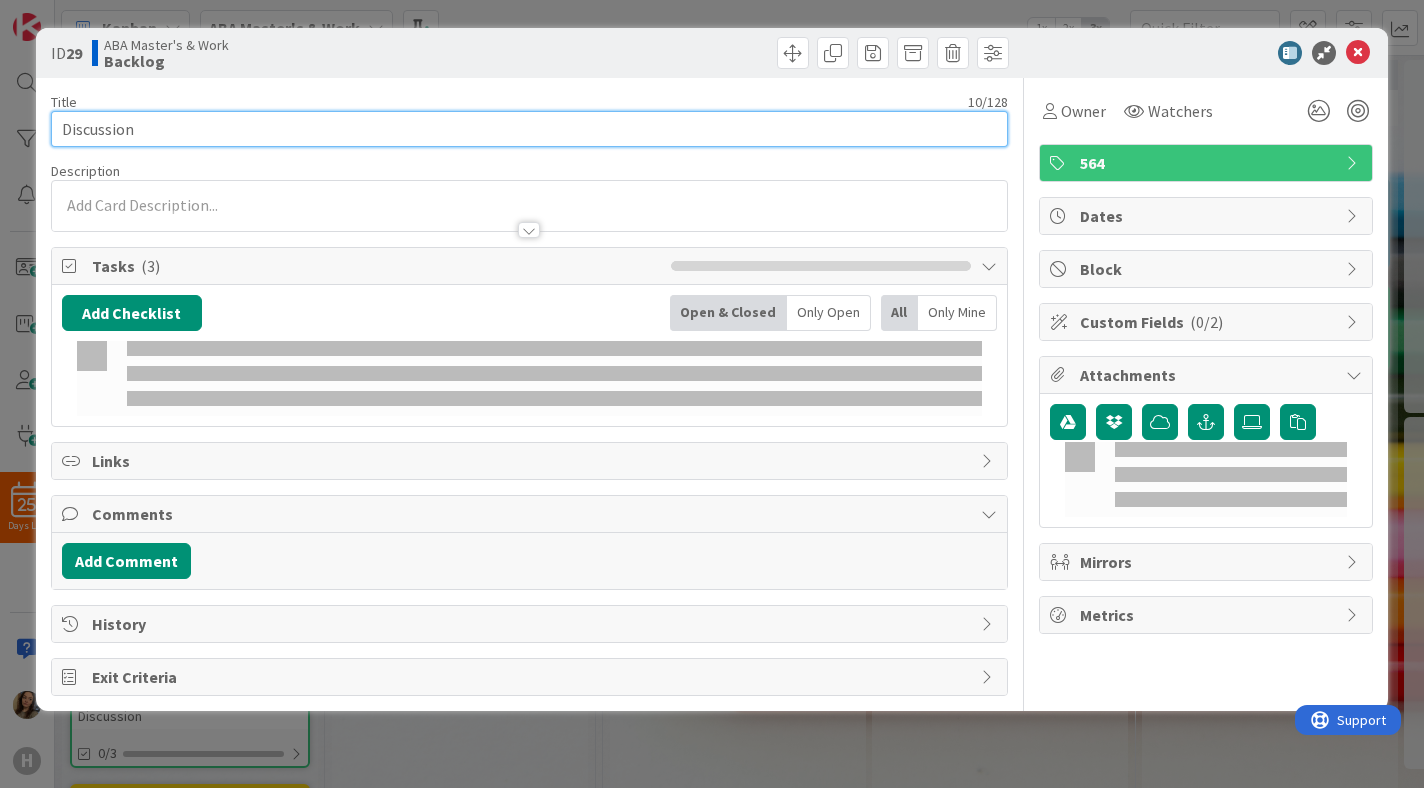 drag, startPoint x: 391, startPoint y: 84, endPoint x: 402, endPoint y: 131, distance: 48.270073 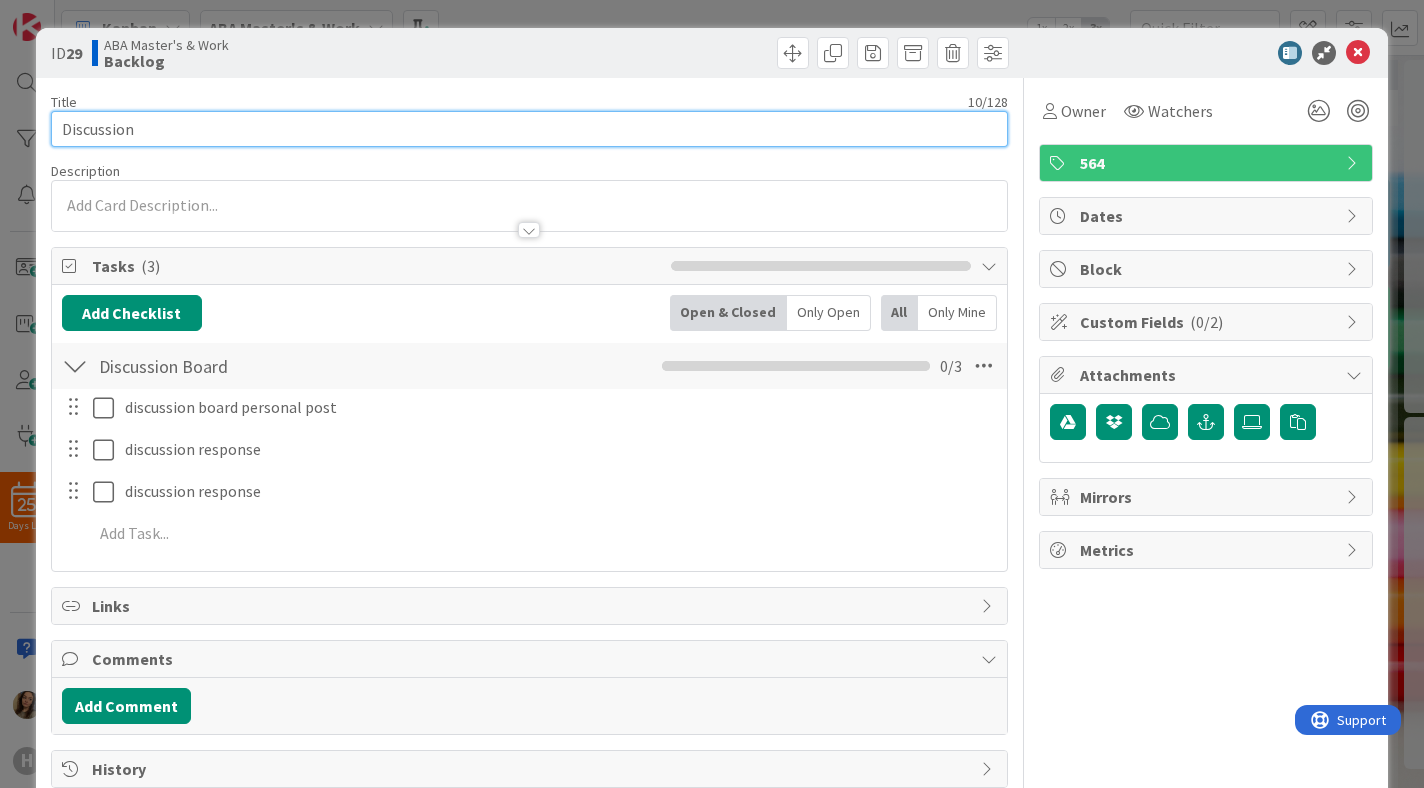 click on "Discussion" at bounding box center [530, 129] 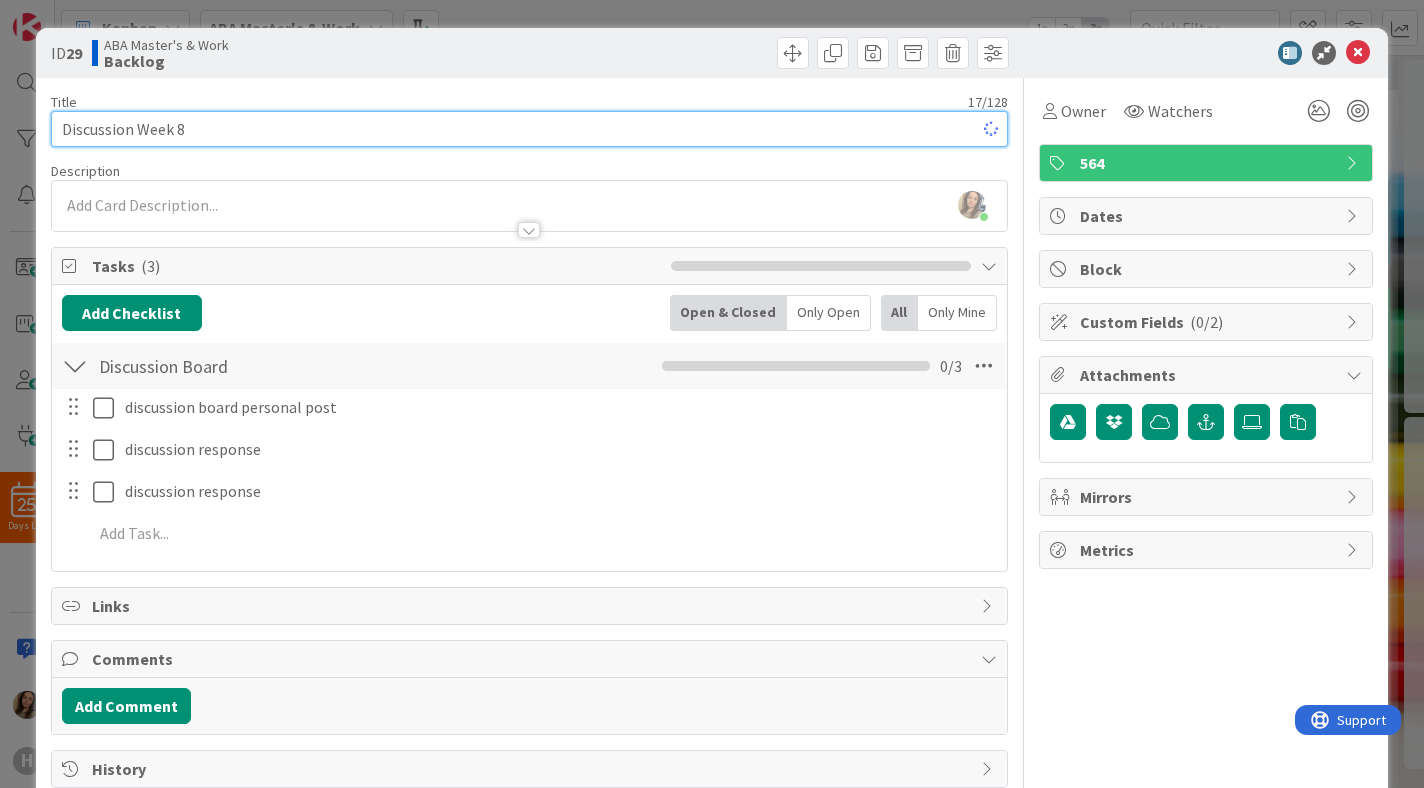 type on "Discussion Week 8" 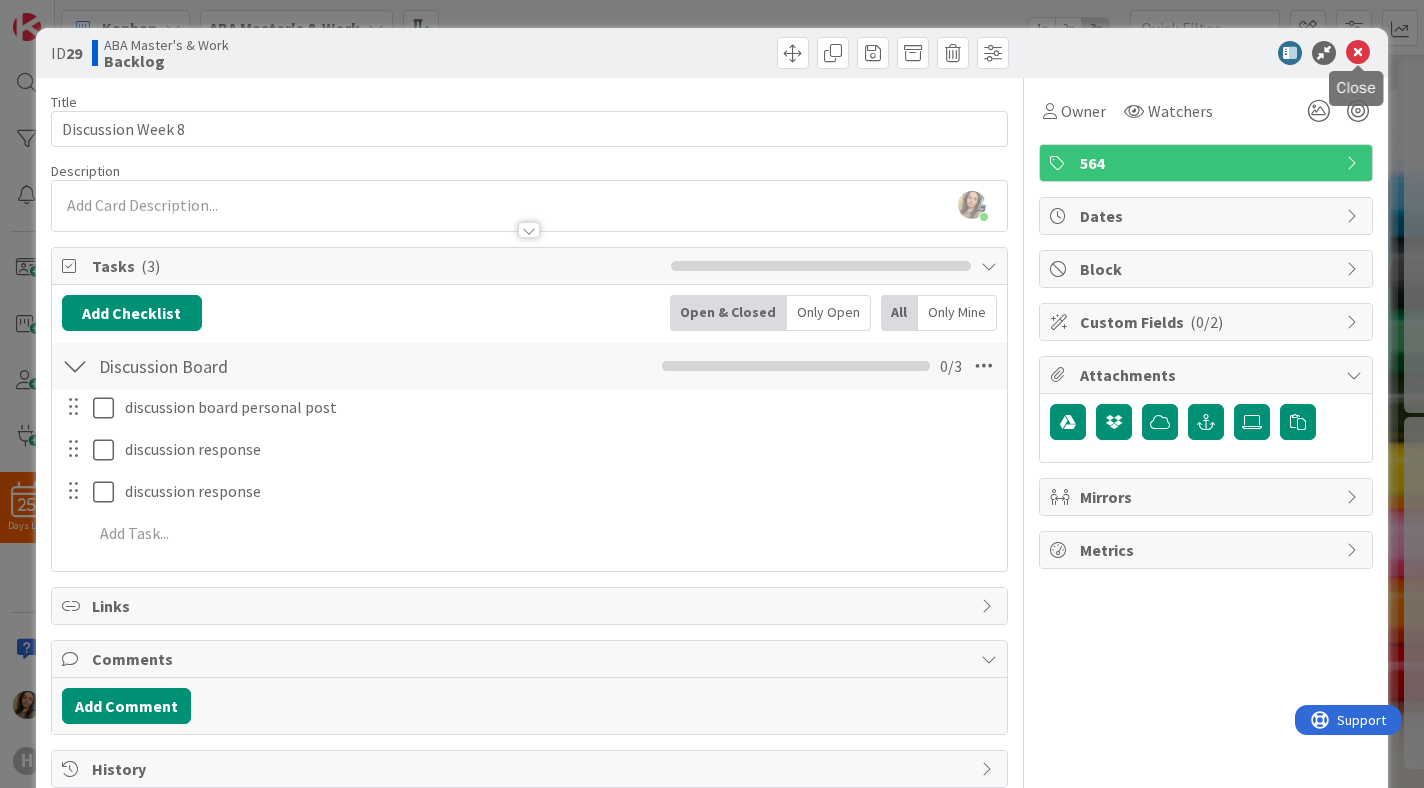 click at bounding box center [1358, 53] 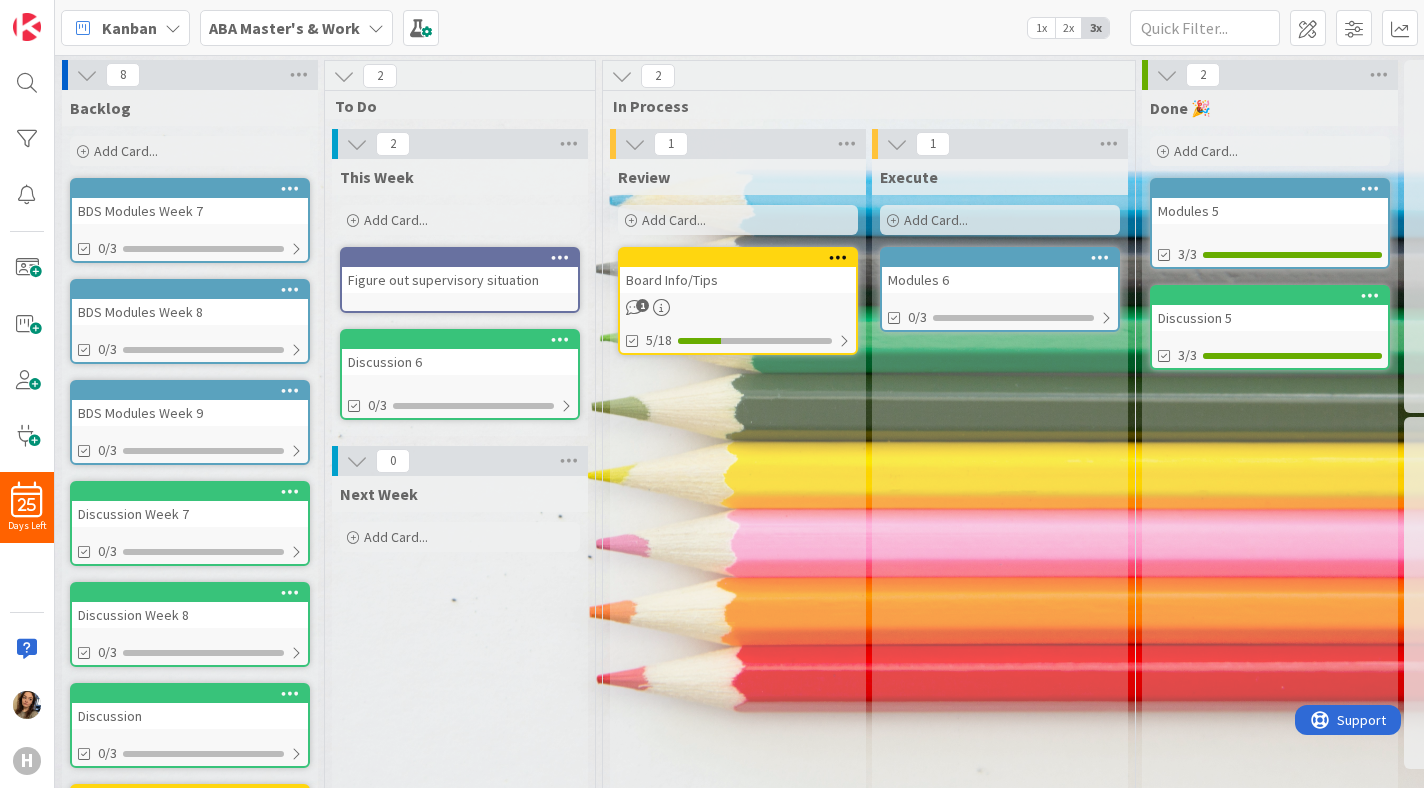 click on "Discussion" at bounding box center (190, 716) 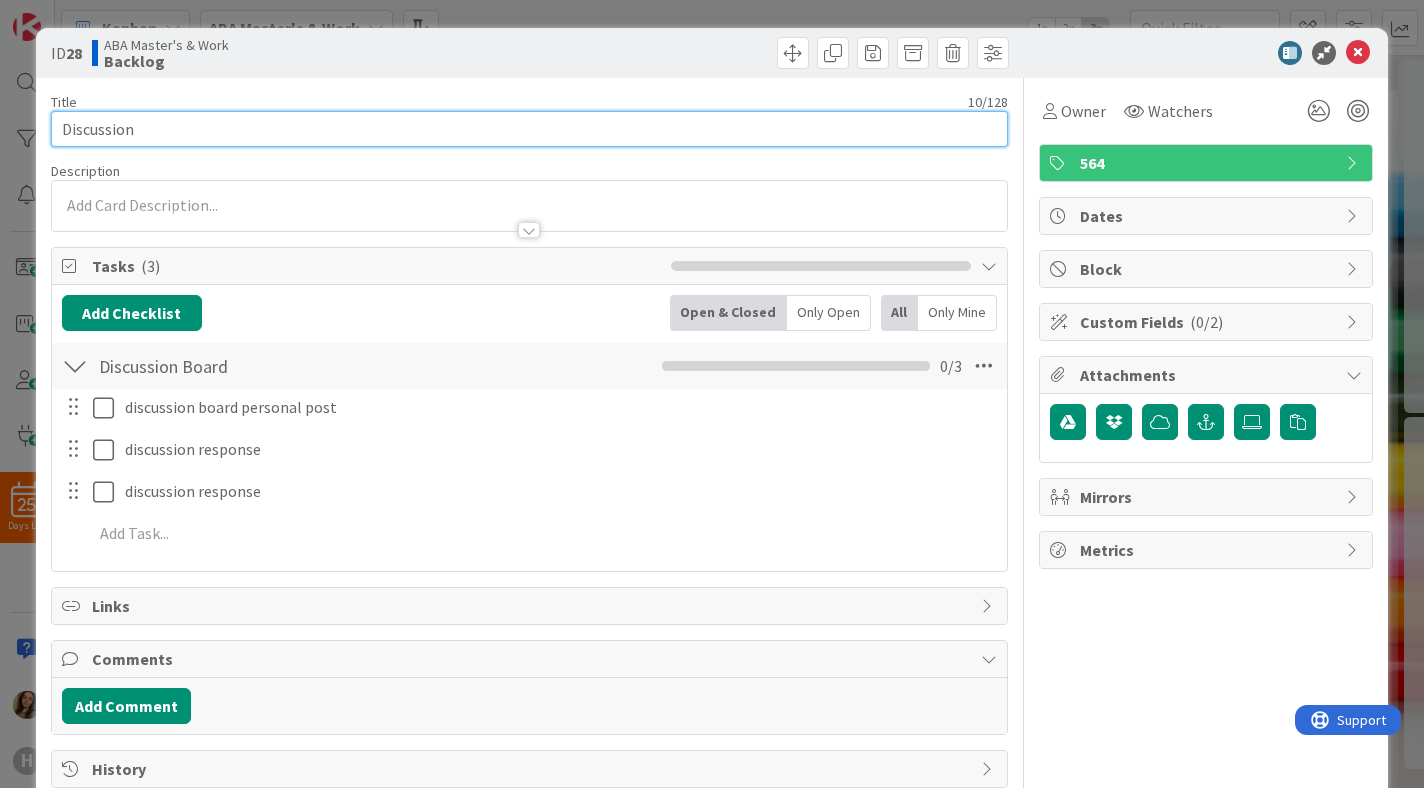 click on "Discussion" at bounding box center (530, 129) 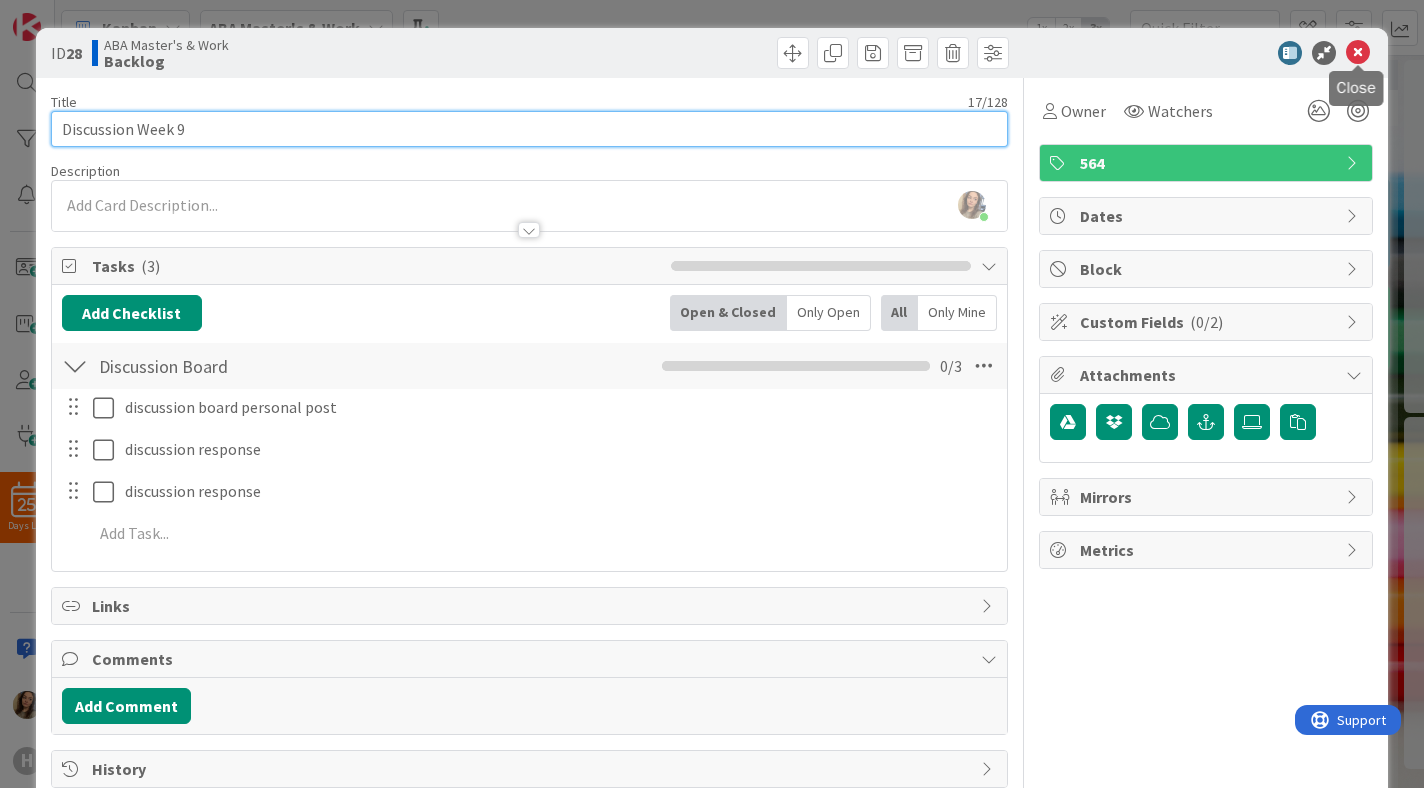 type on "Discussion Week 9" 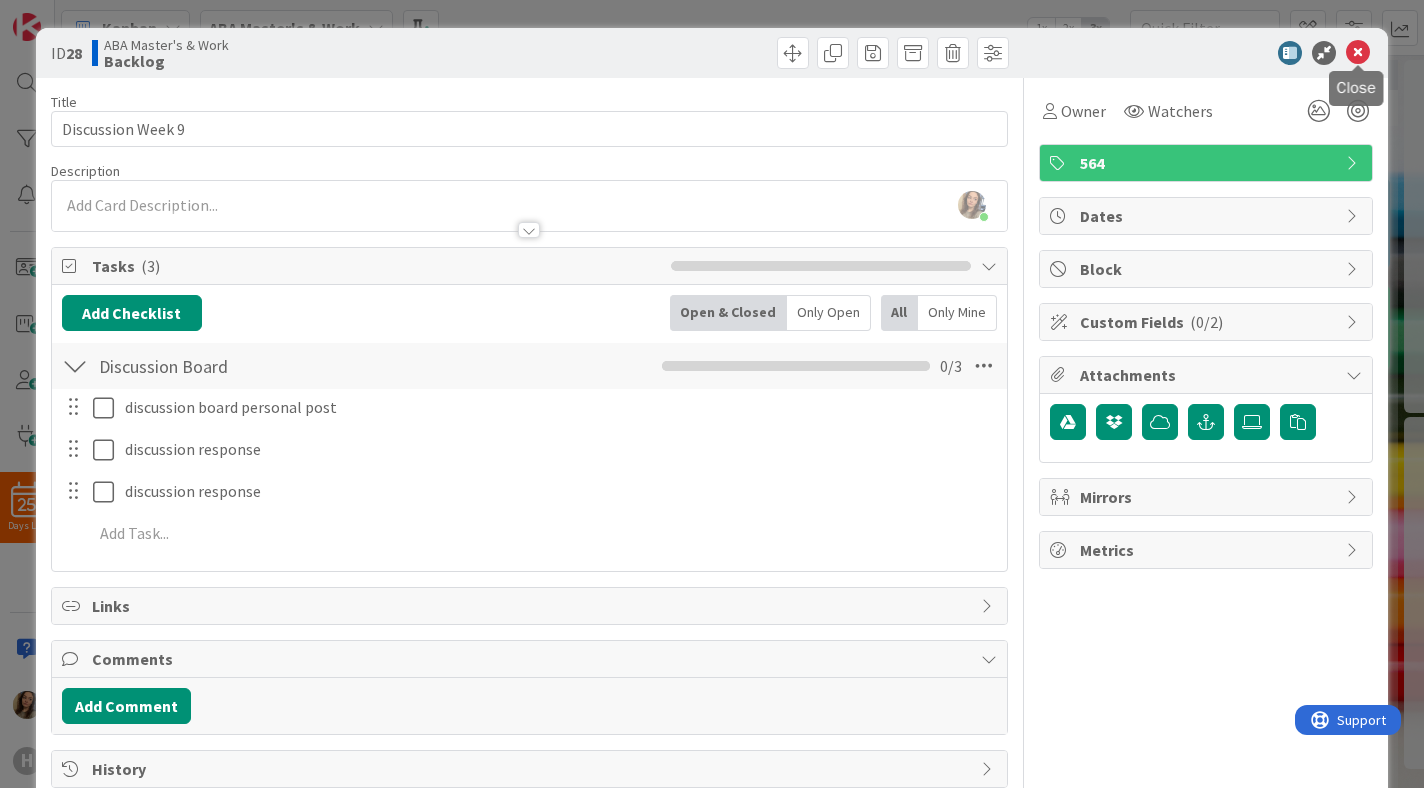 click at bounding box center [1358, 53] 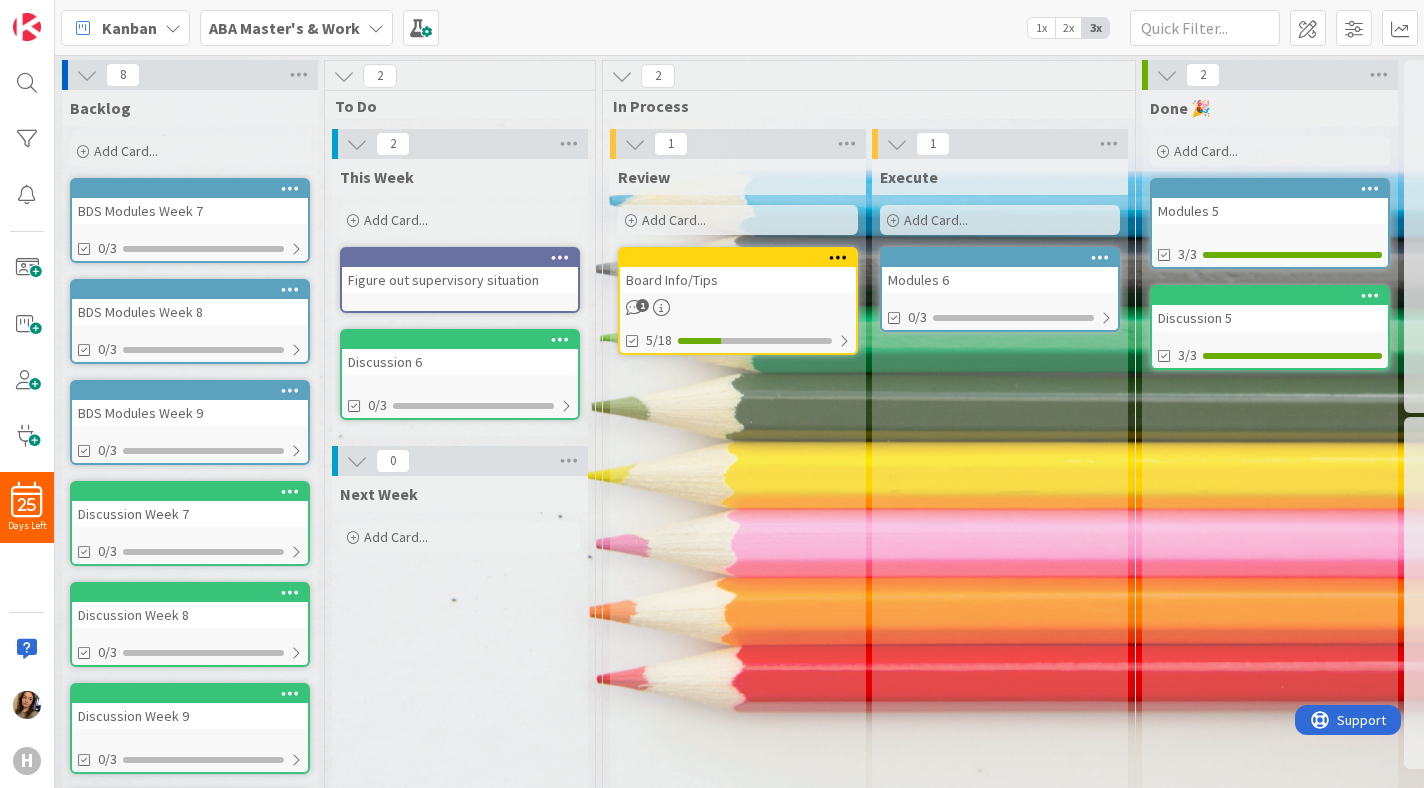 scroll, scrollTop: 16, scrollLeft: 0, axis: vertical 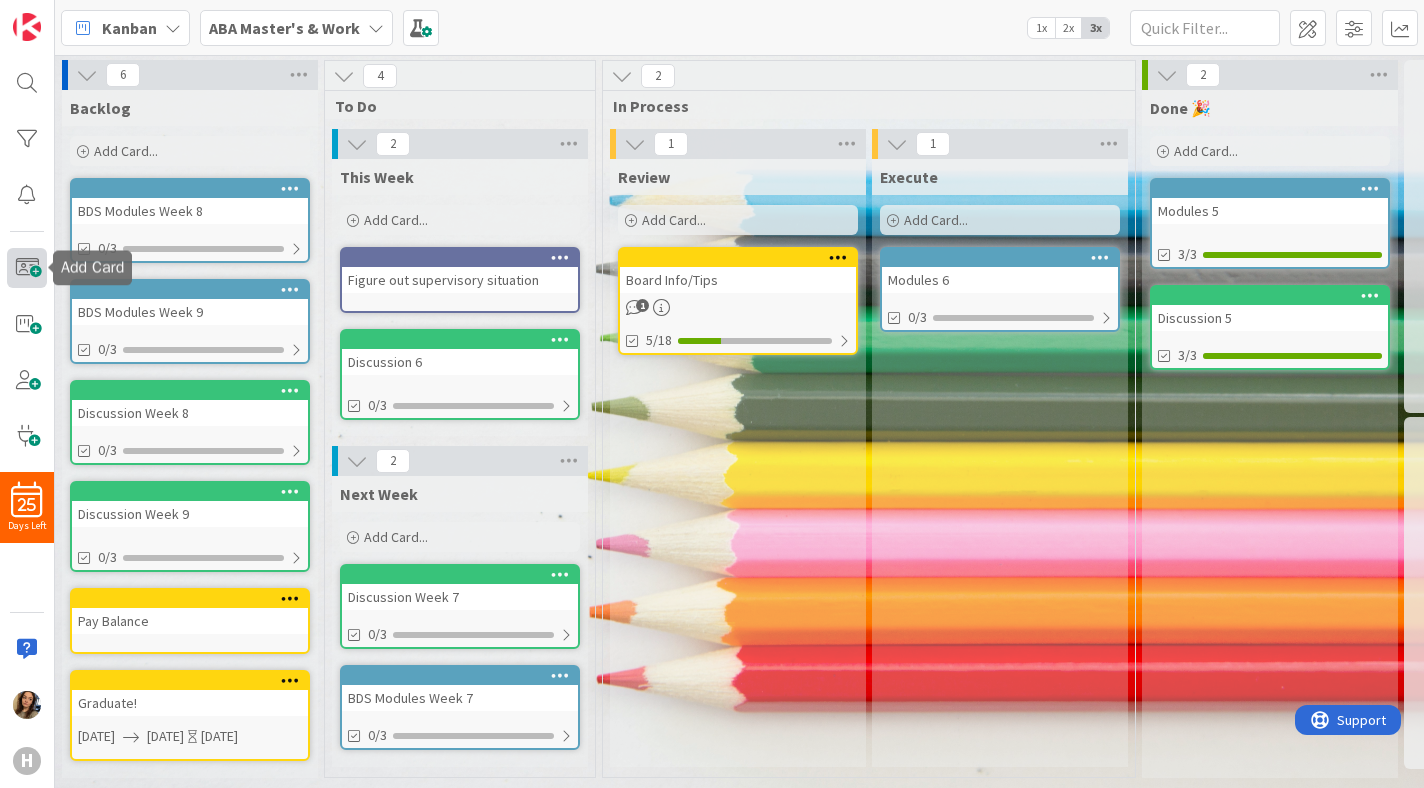 click at bounding box center (27, 268) 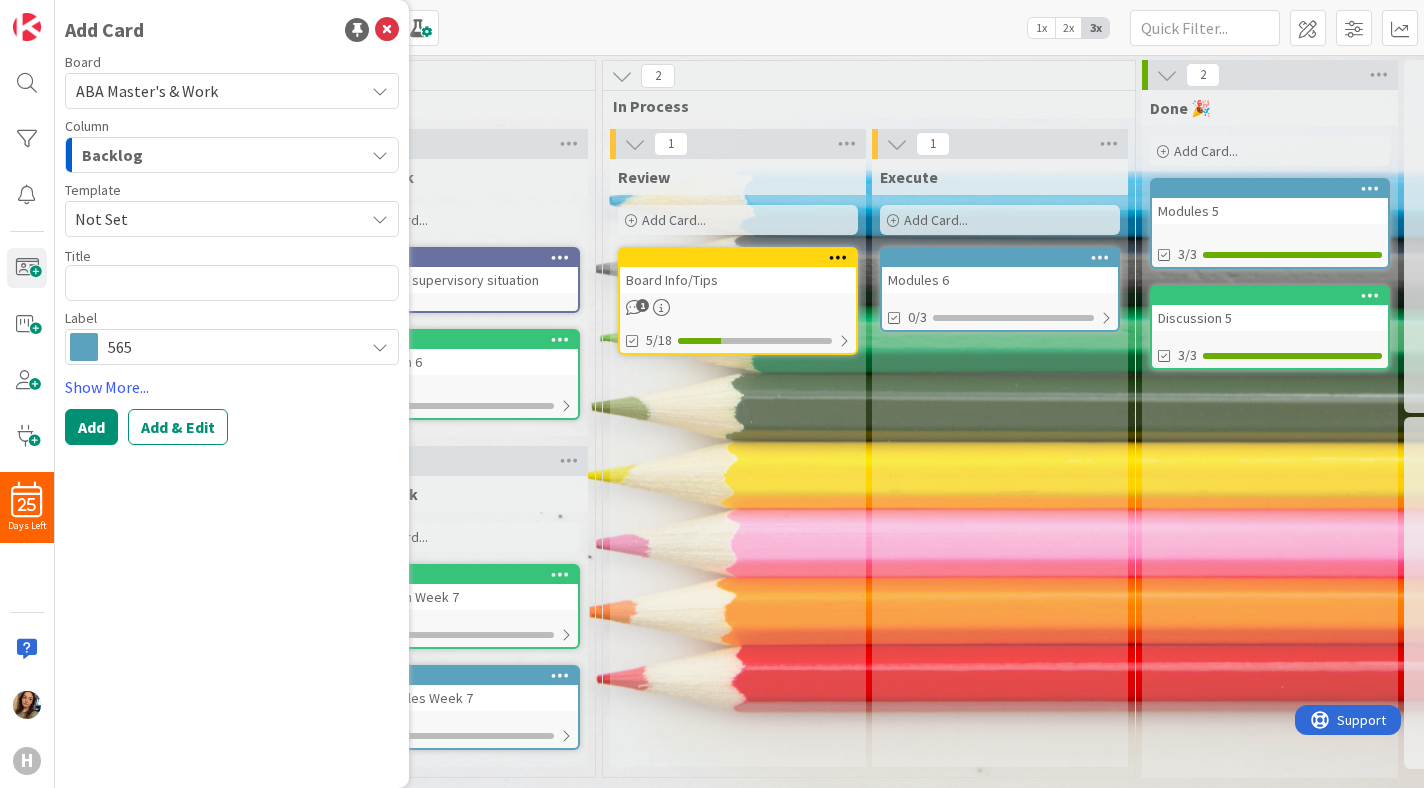 click on "Board ABA Master's & Work Column Backlog Template Not Set Title 0 / 128 Label 565" at bounding box center (232, 210) 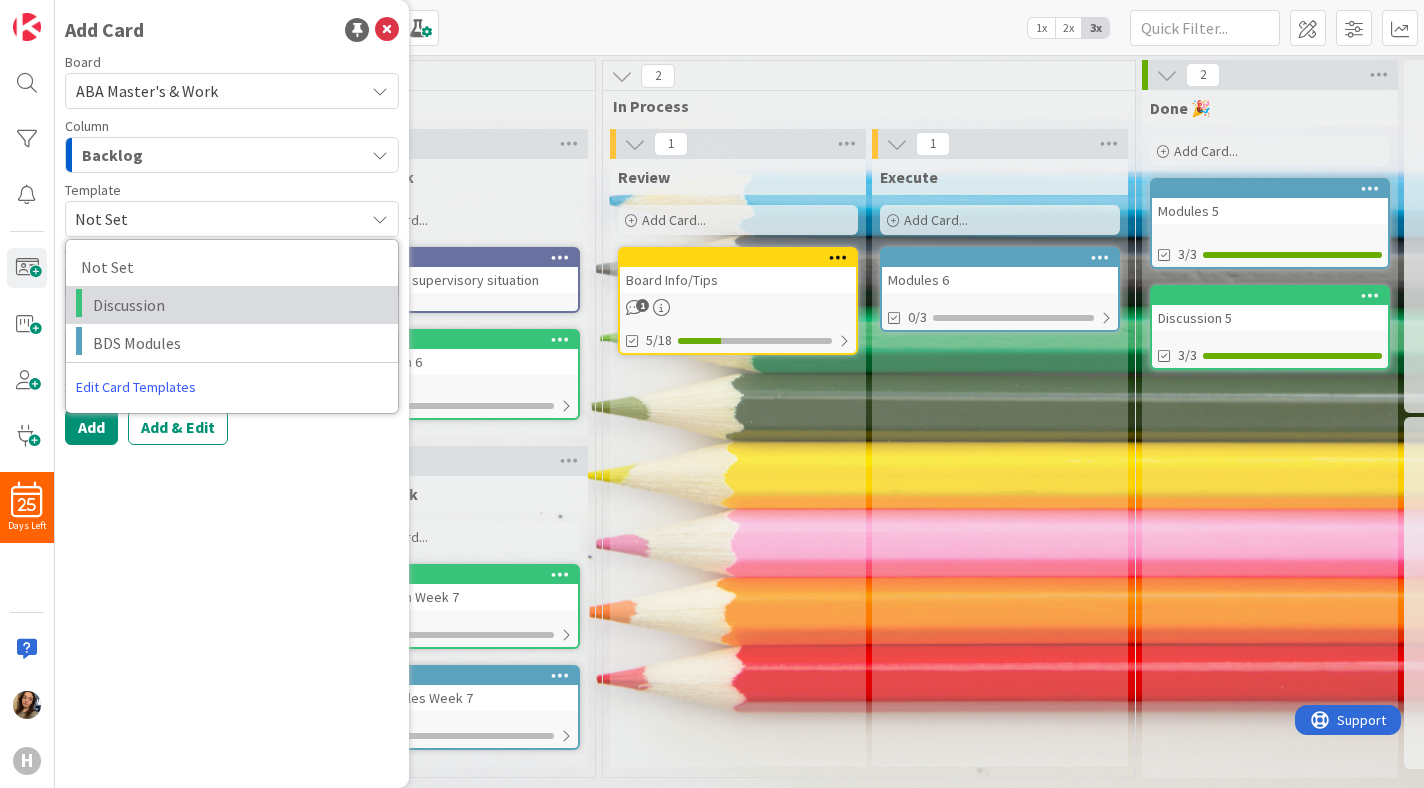 click on "Discussion" at bounding box center (232, 305) 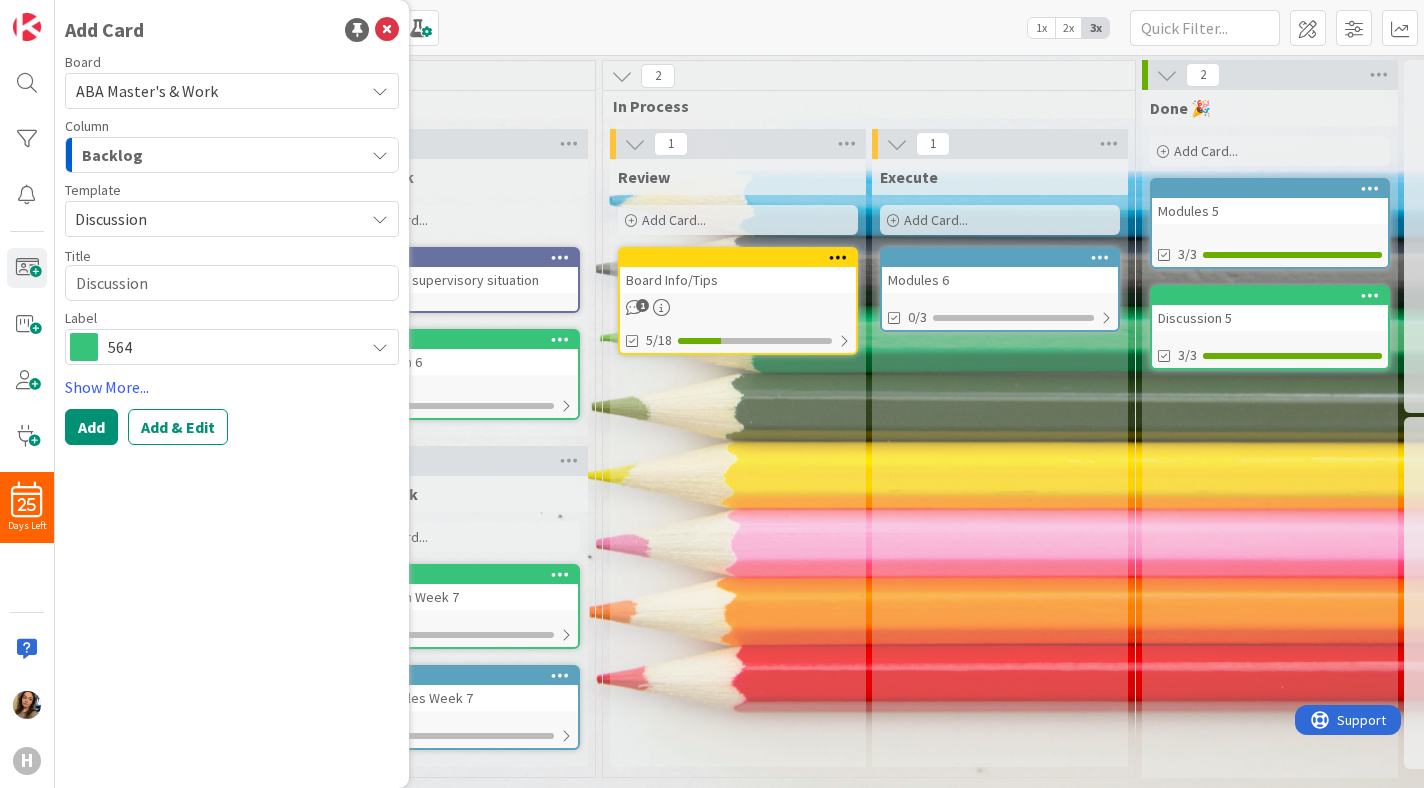 click on "Discussion" at bounding box center [212, 219] 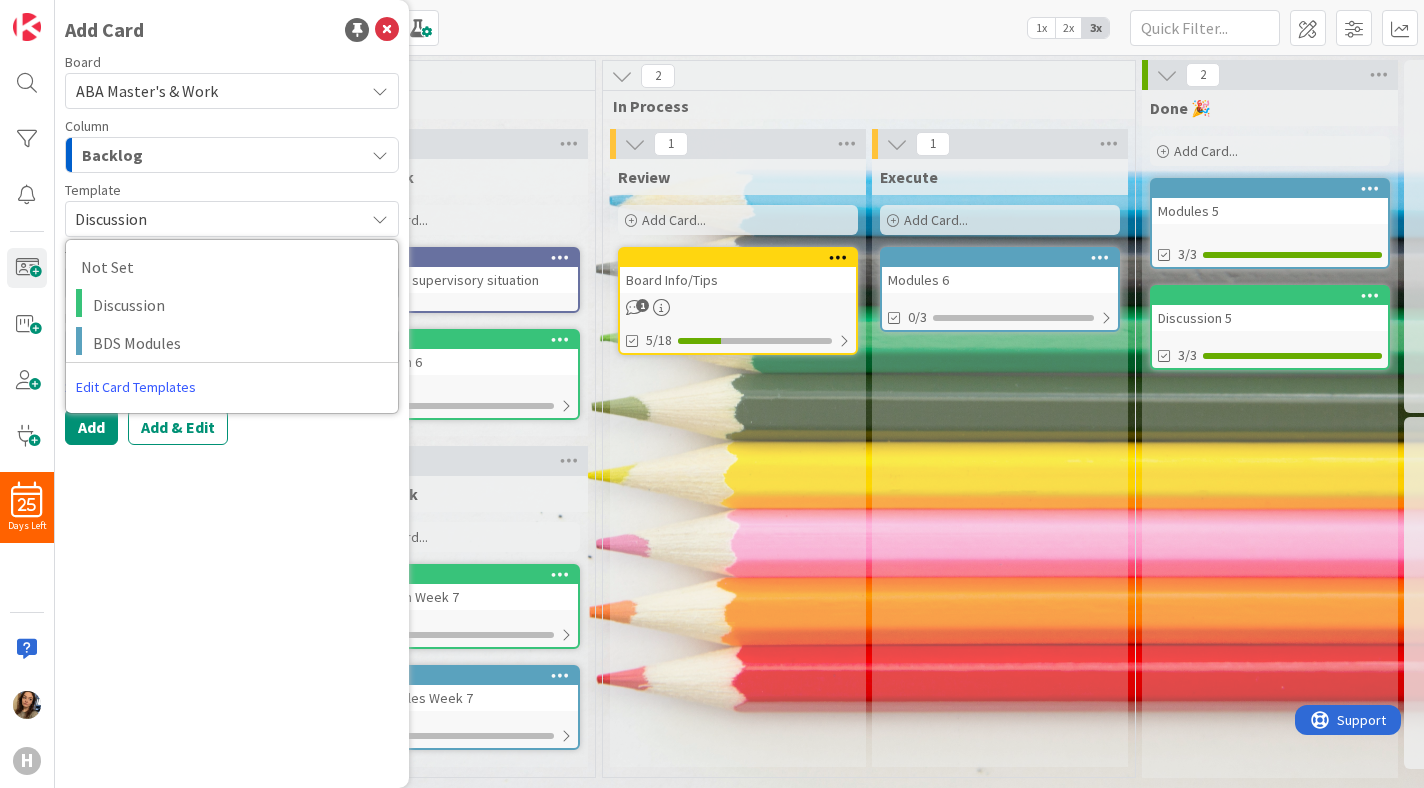 click on "Discussion" at bounding box center (212, 219) 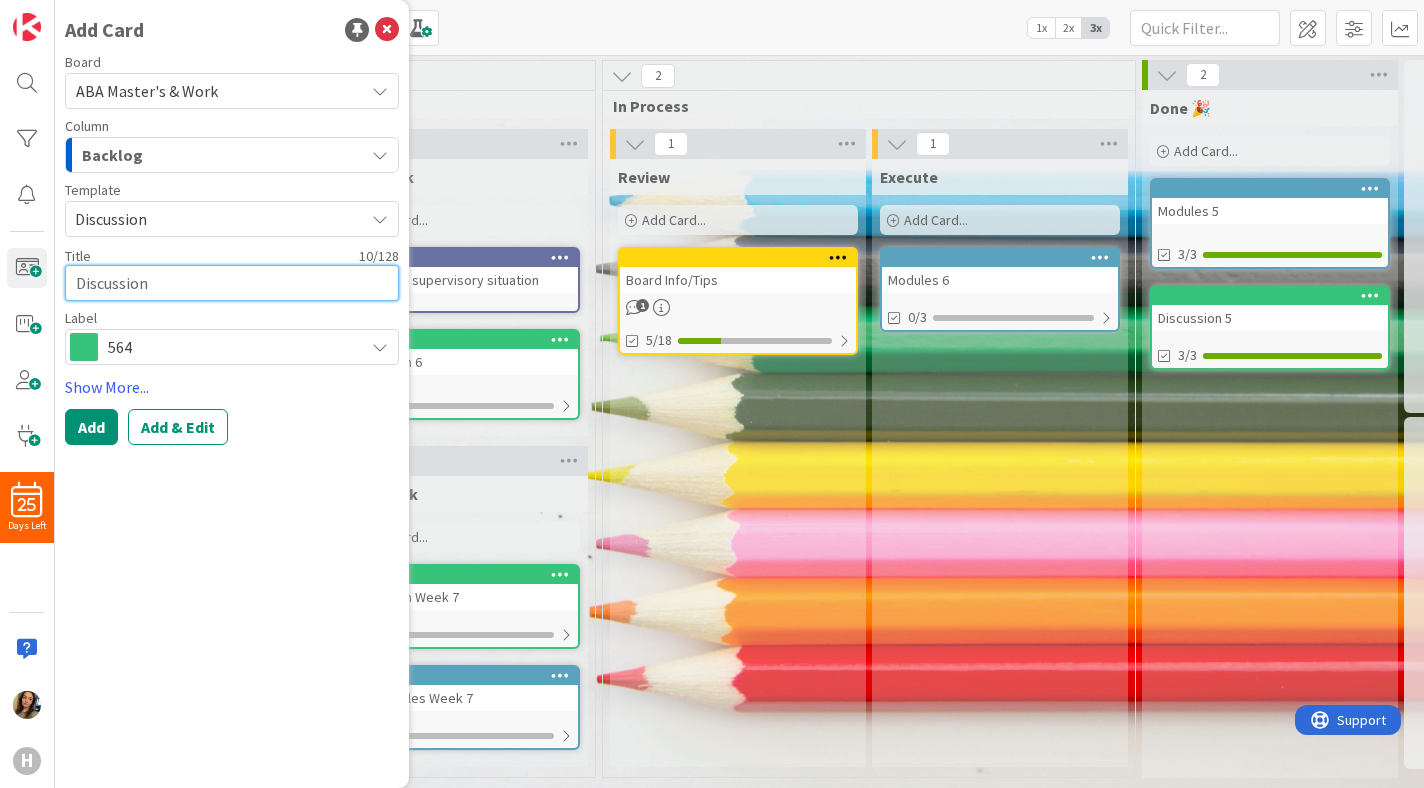 click on "Discussion" at bounding box center (232, 283) 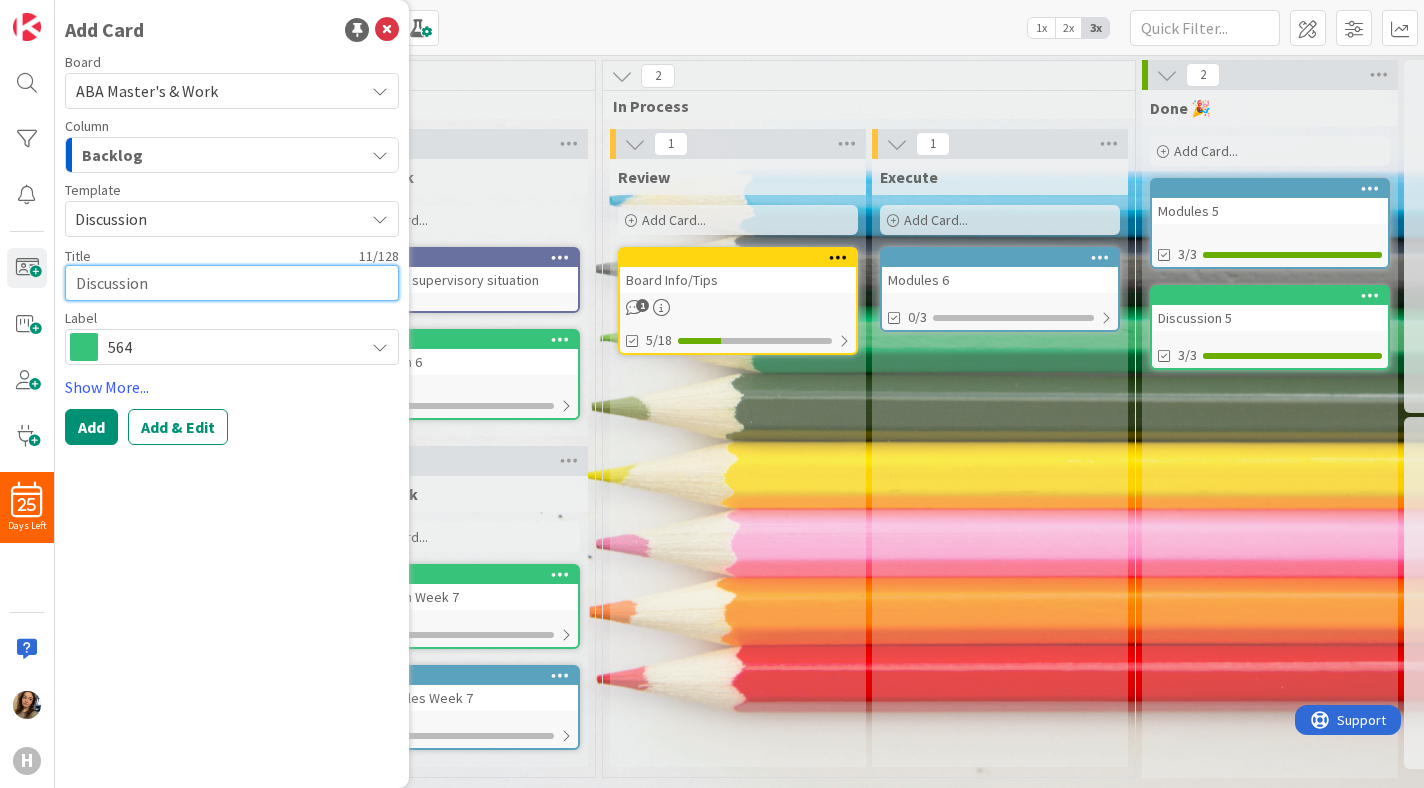 type on "x" 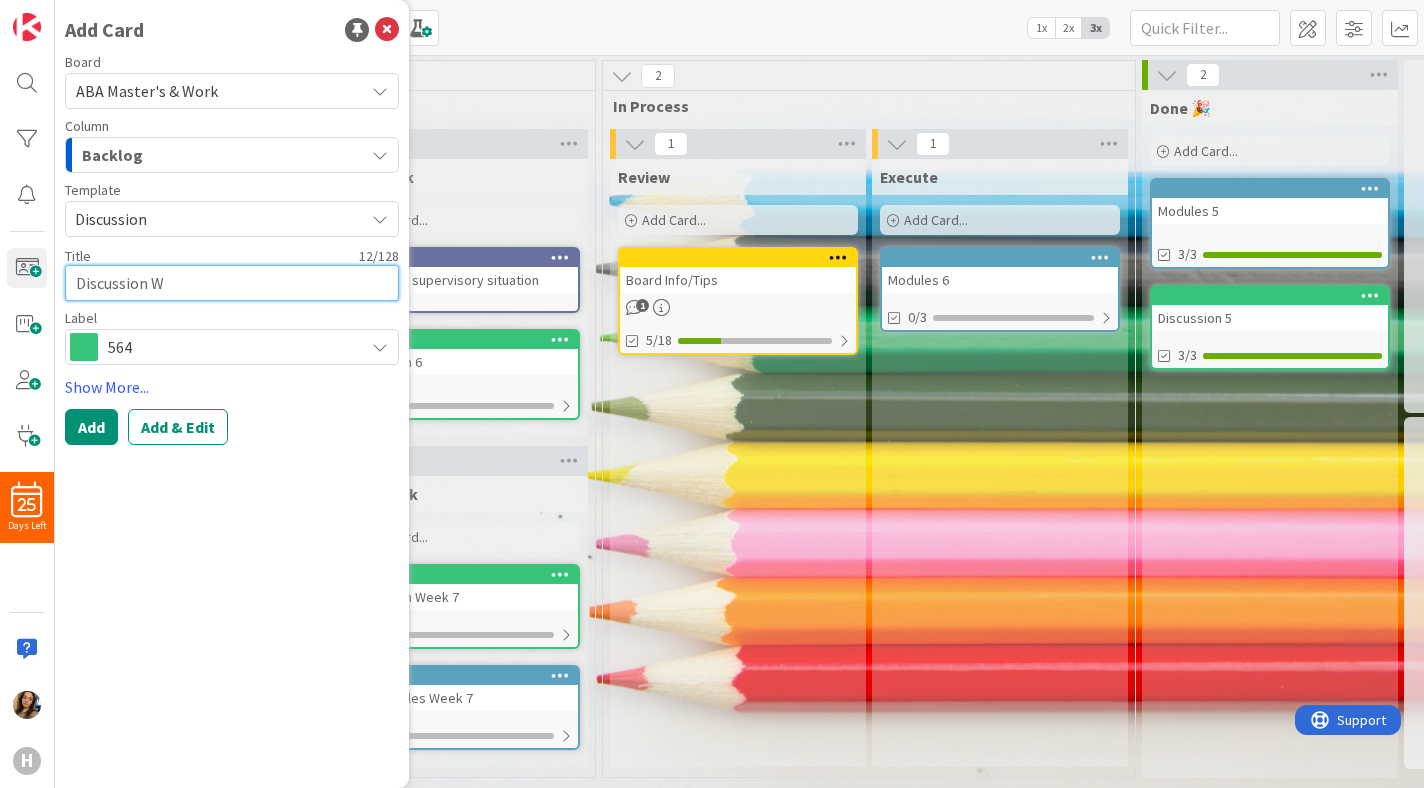 type on "x" 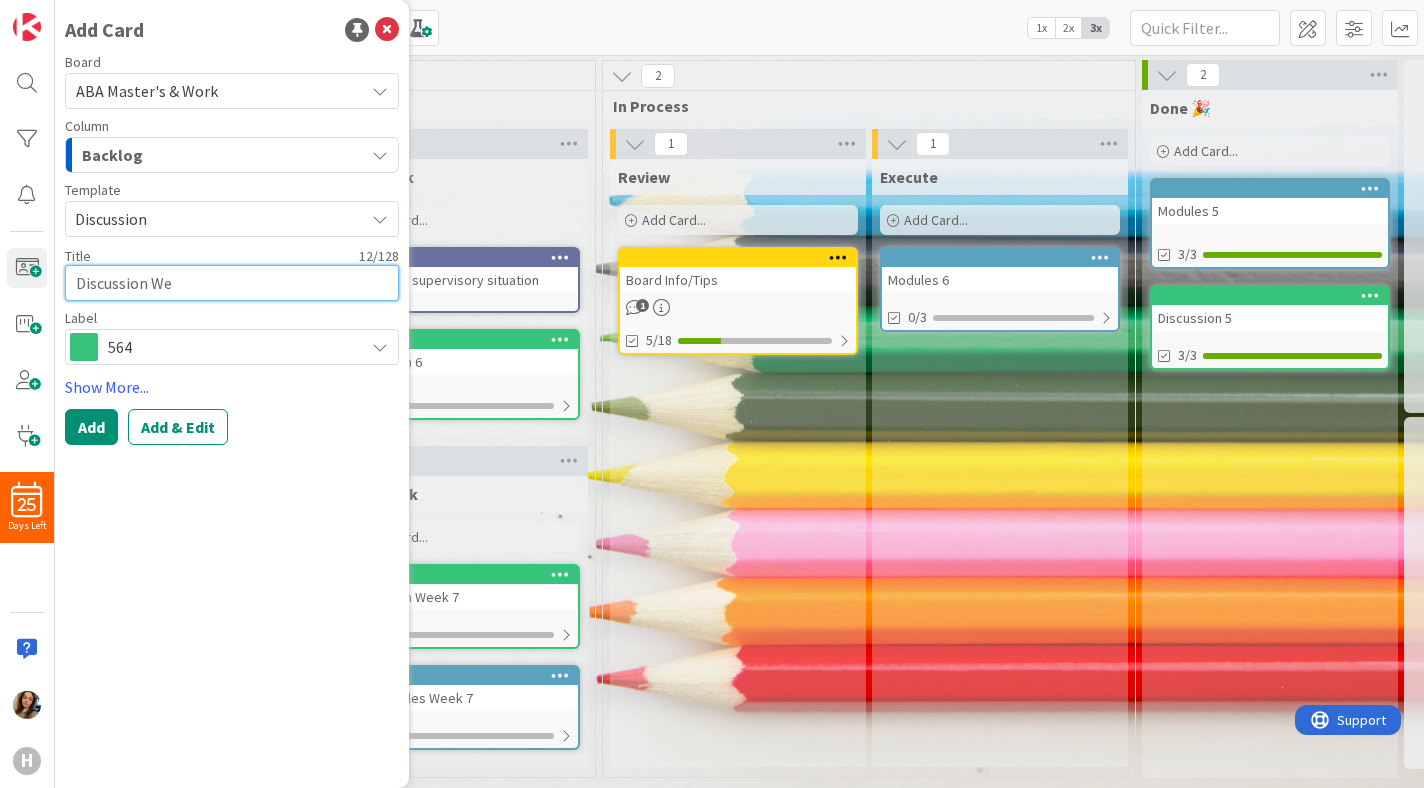 type on "x" 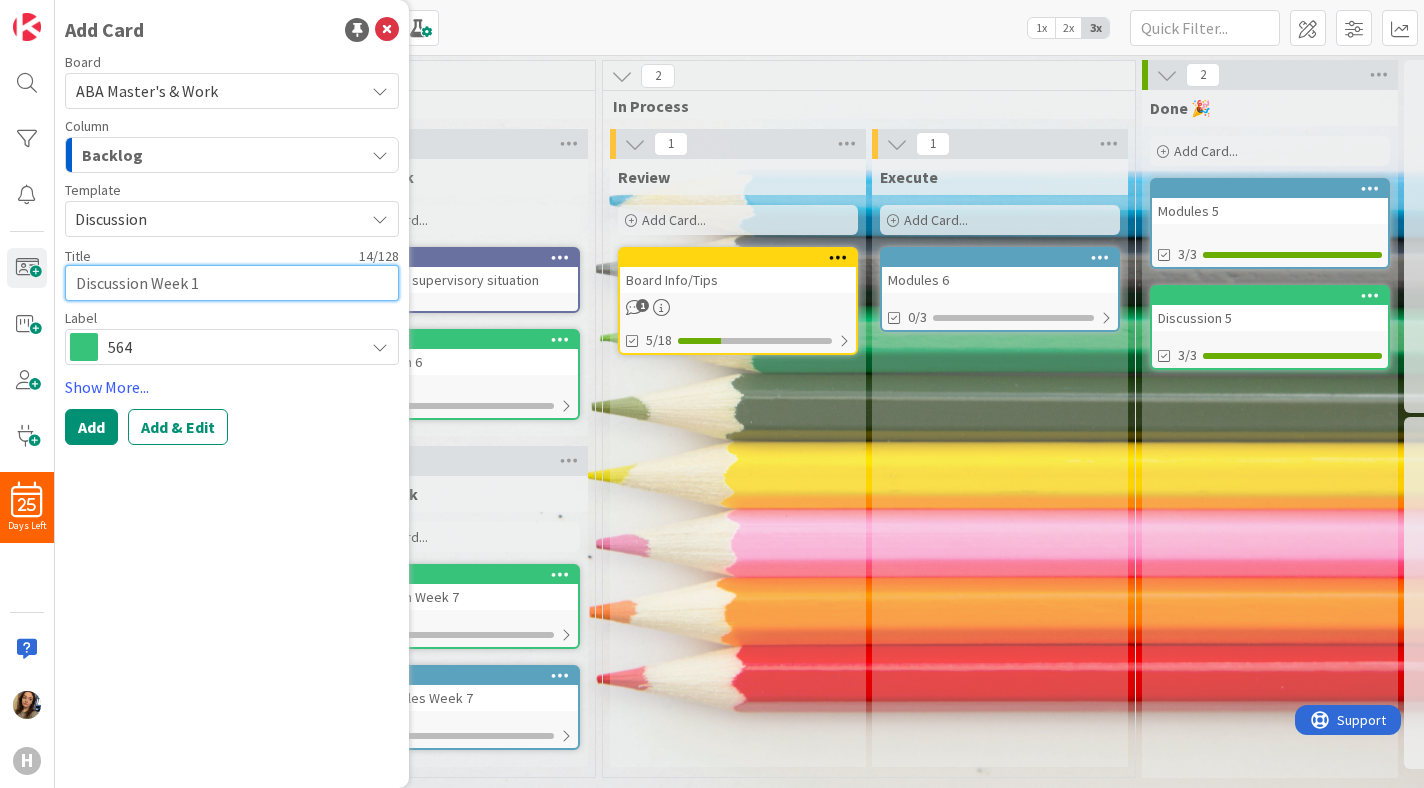 type on "Discussion Week 10" 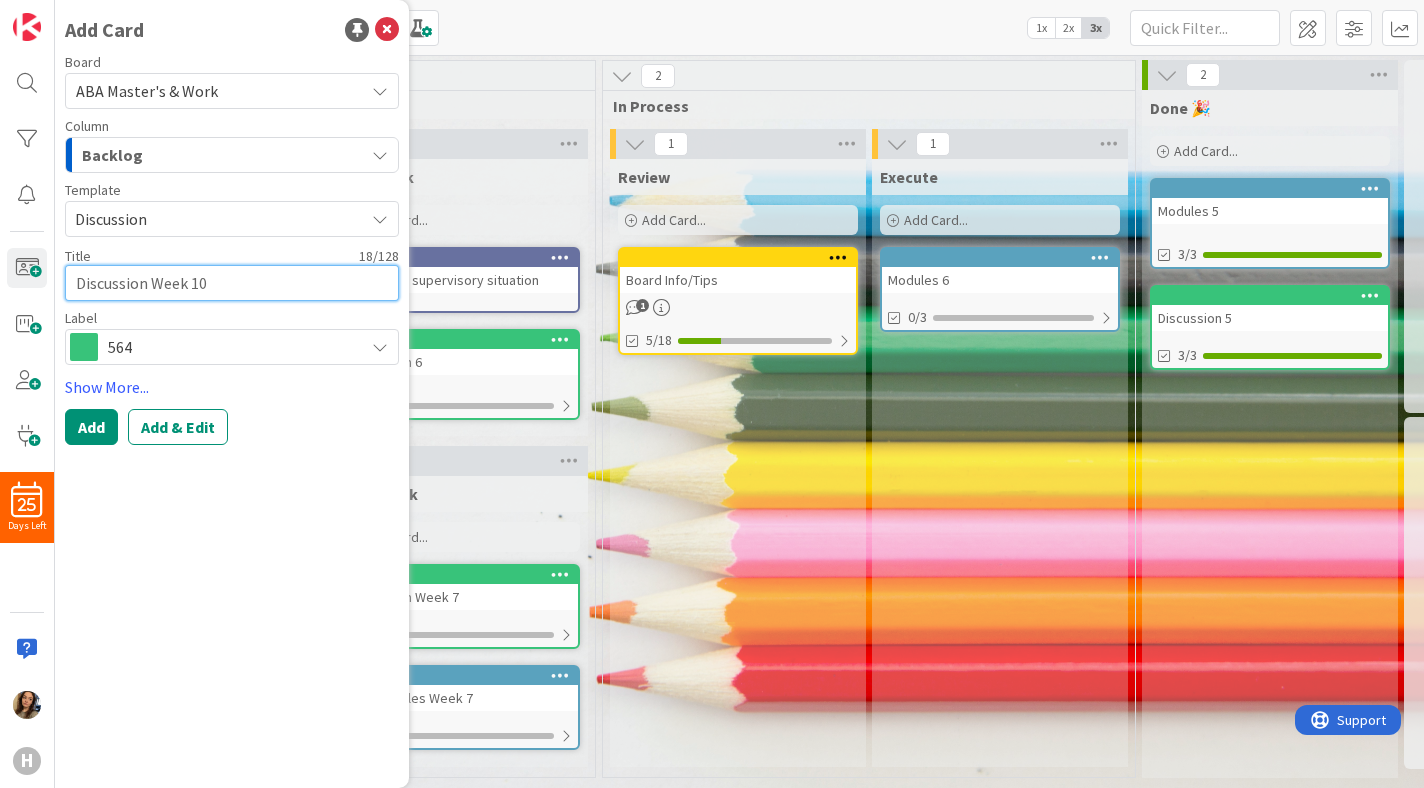 type on "x" 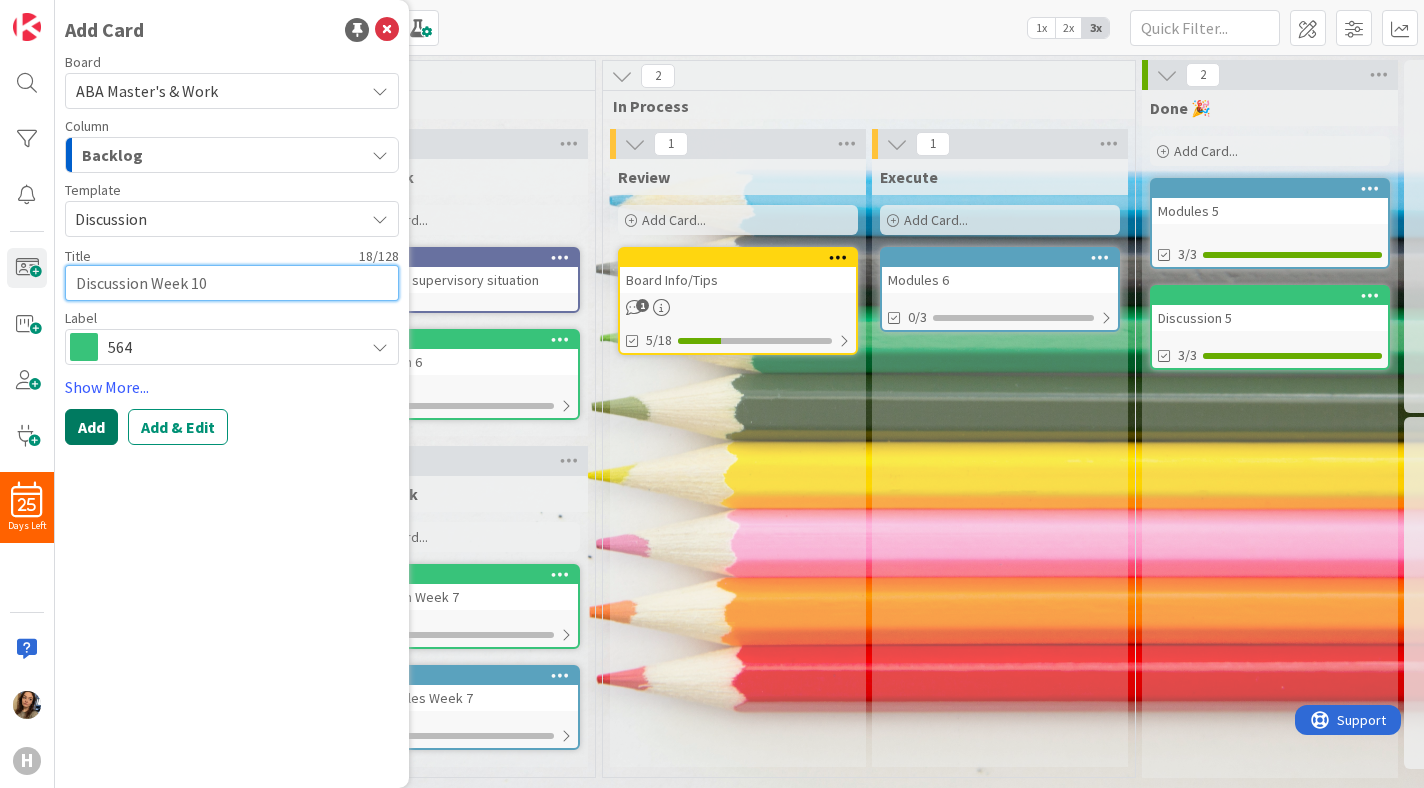 type on "Discussion Week 10" 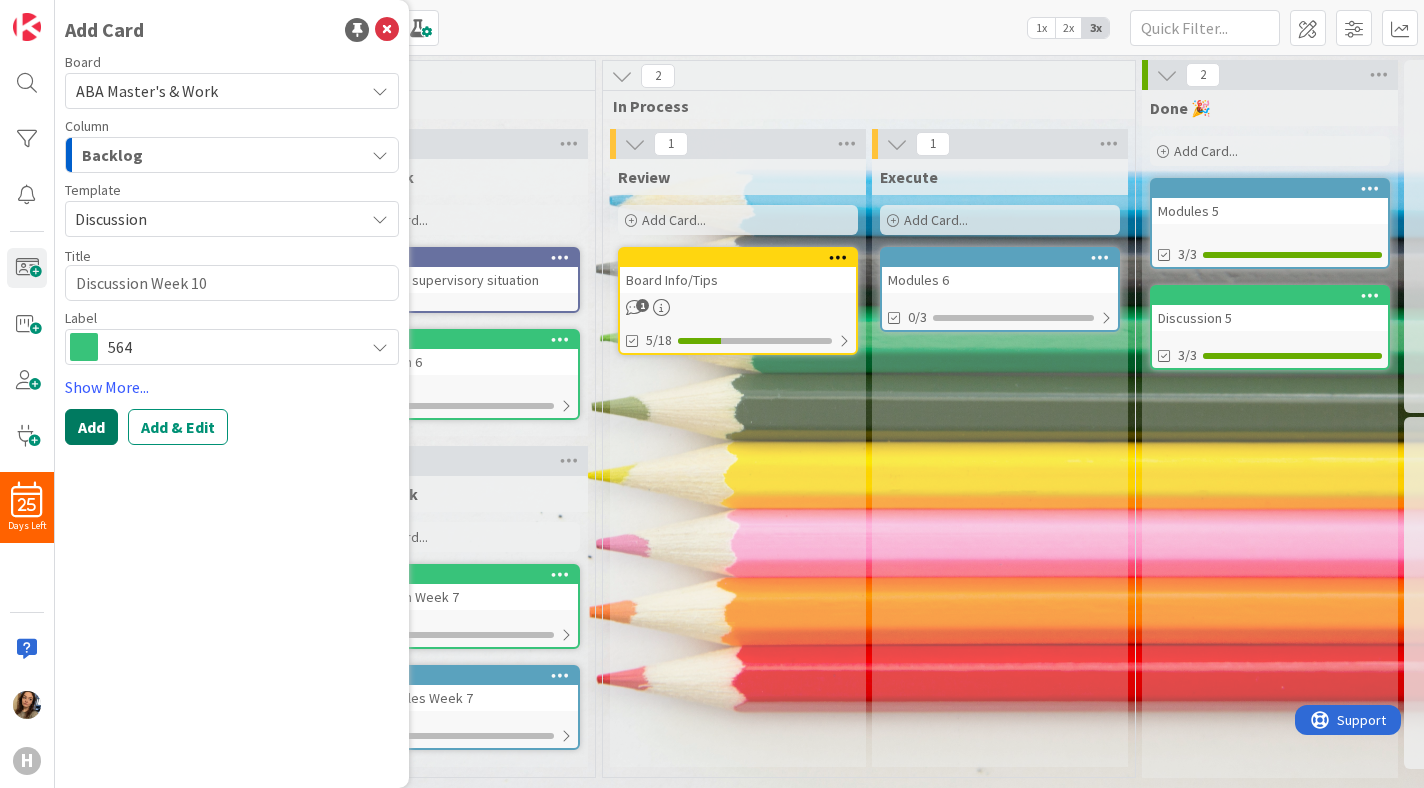 click on "Add" at bounding box center (91, 427) 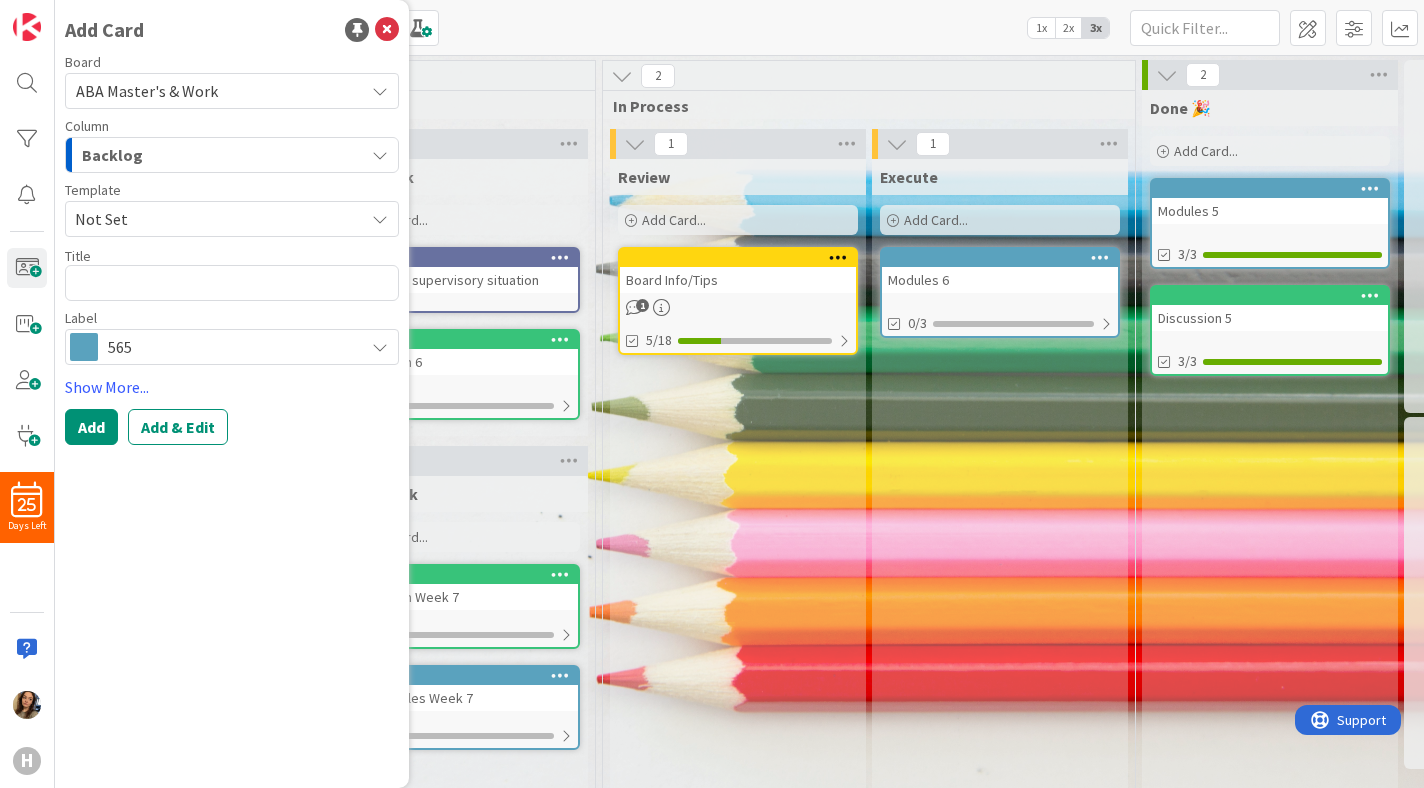 click on "Not Set" at bounding box center (212, 219) 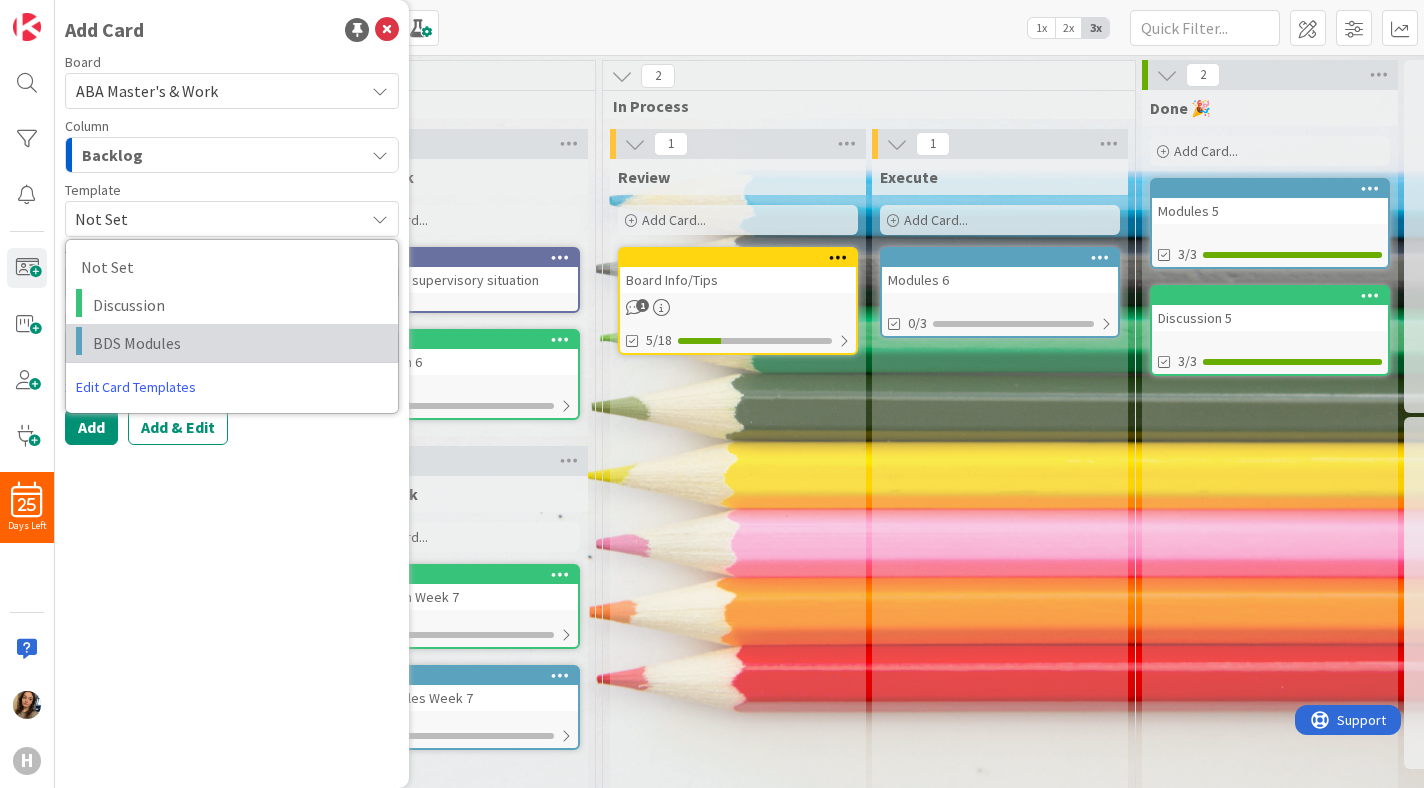 click on "BDS Modules" at bounding box center [238, 343] 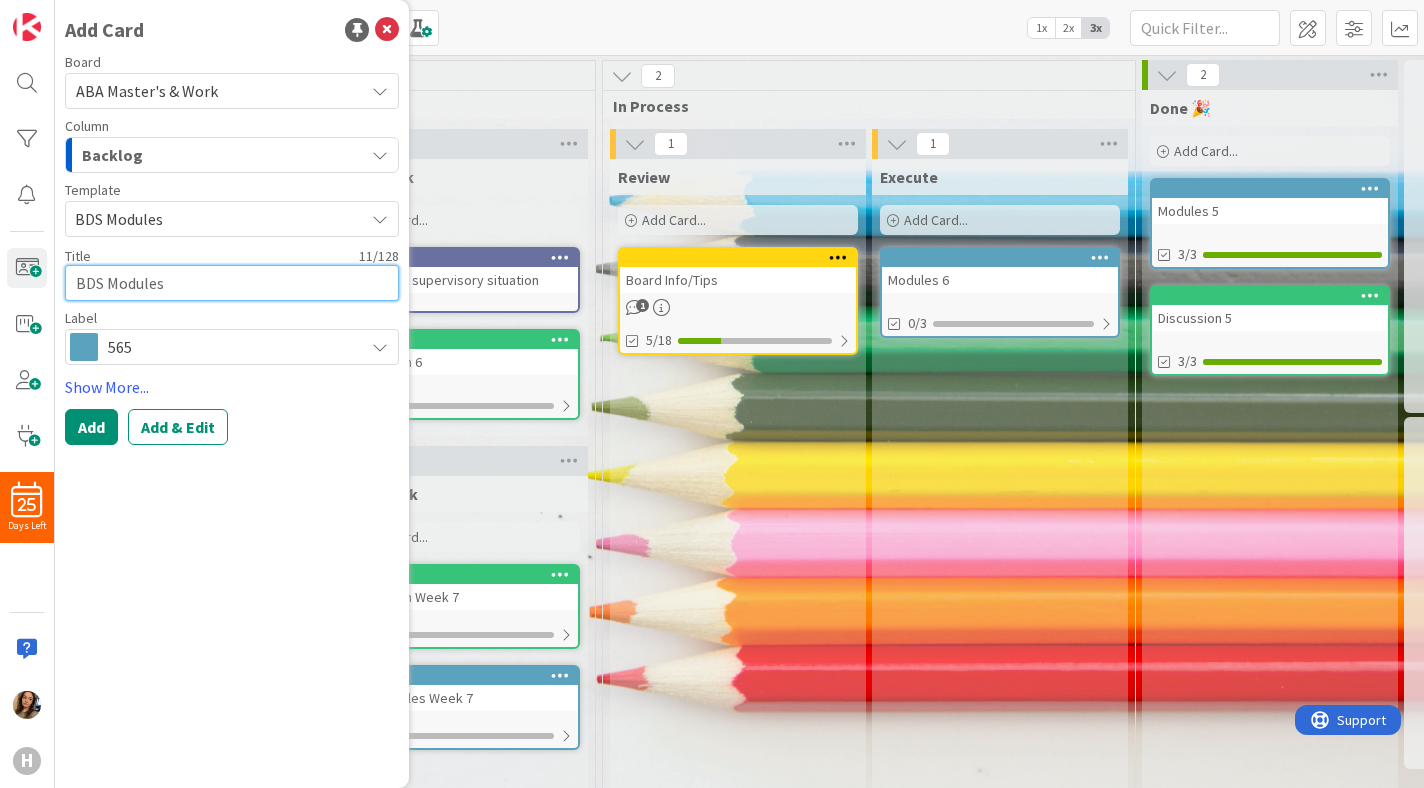 click on "BDS Modules" at bounding box center [232, 283] 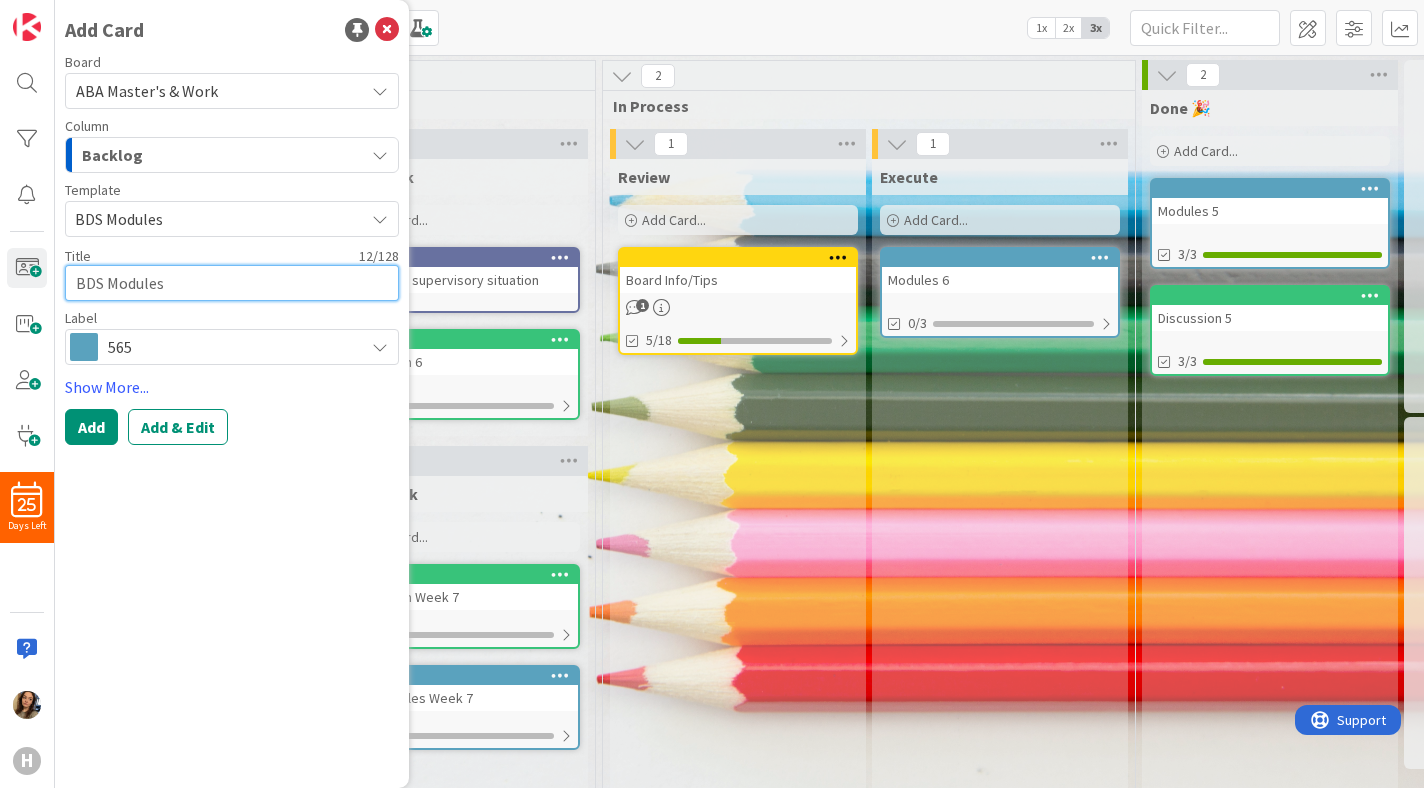 type on "x" 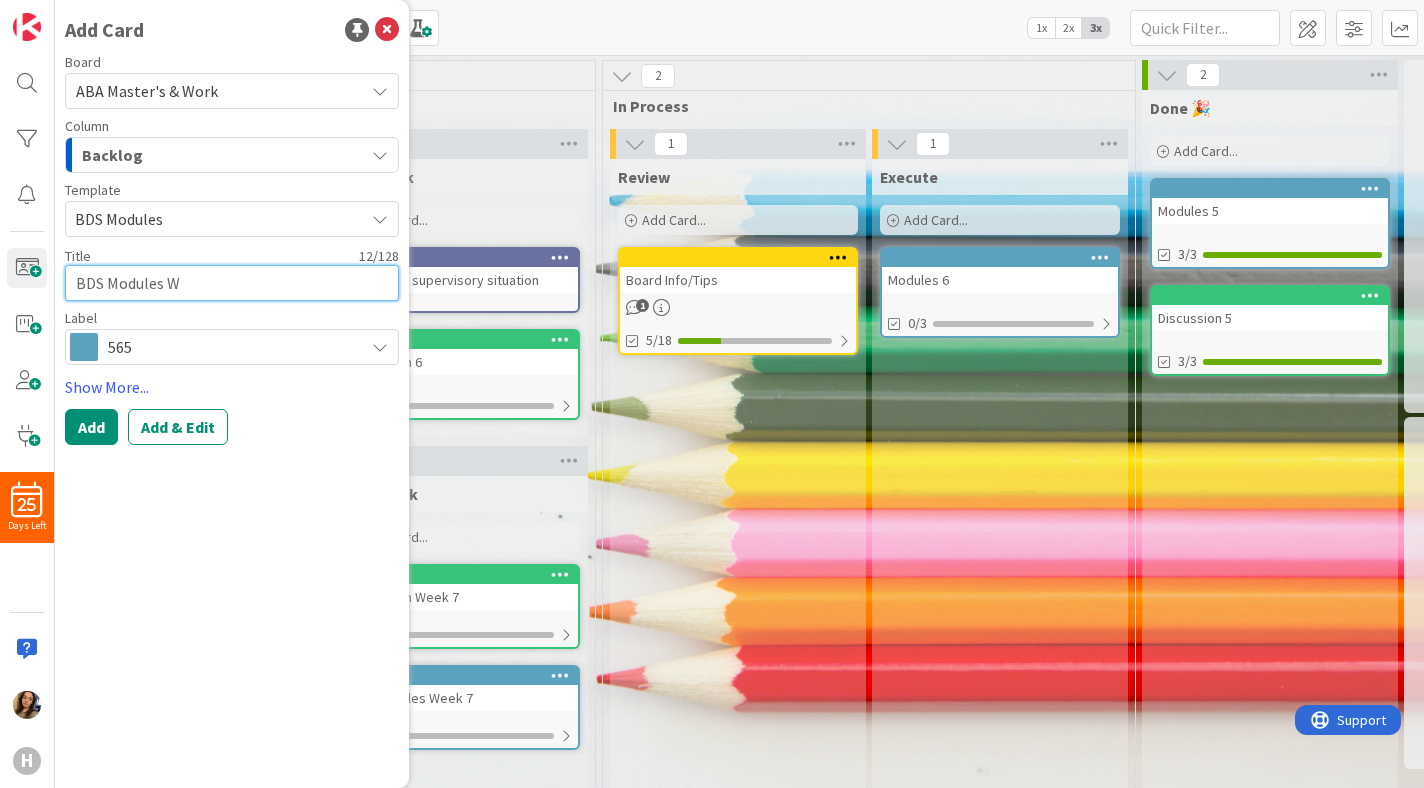 type on "x" 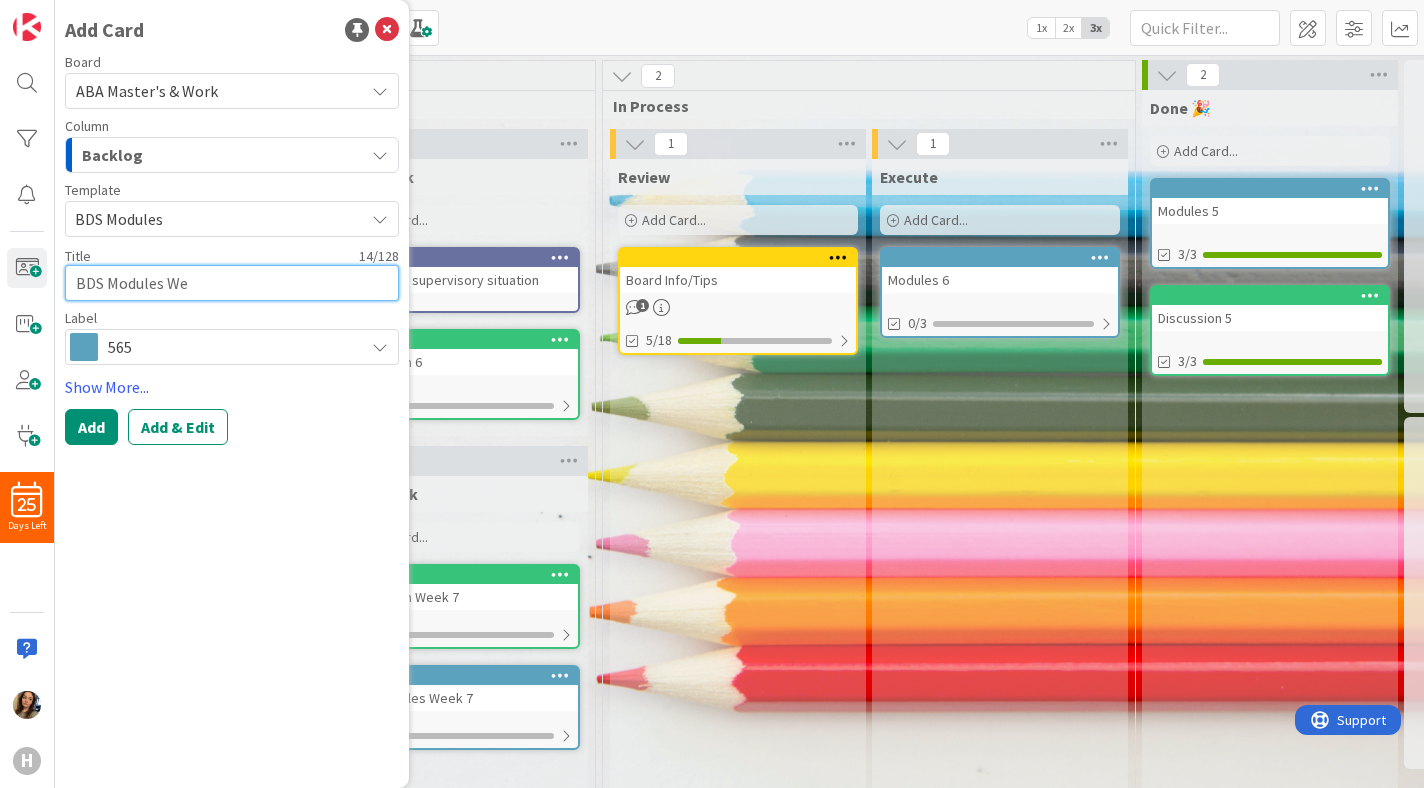 type on "x" 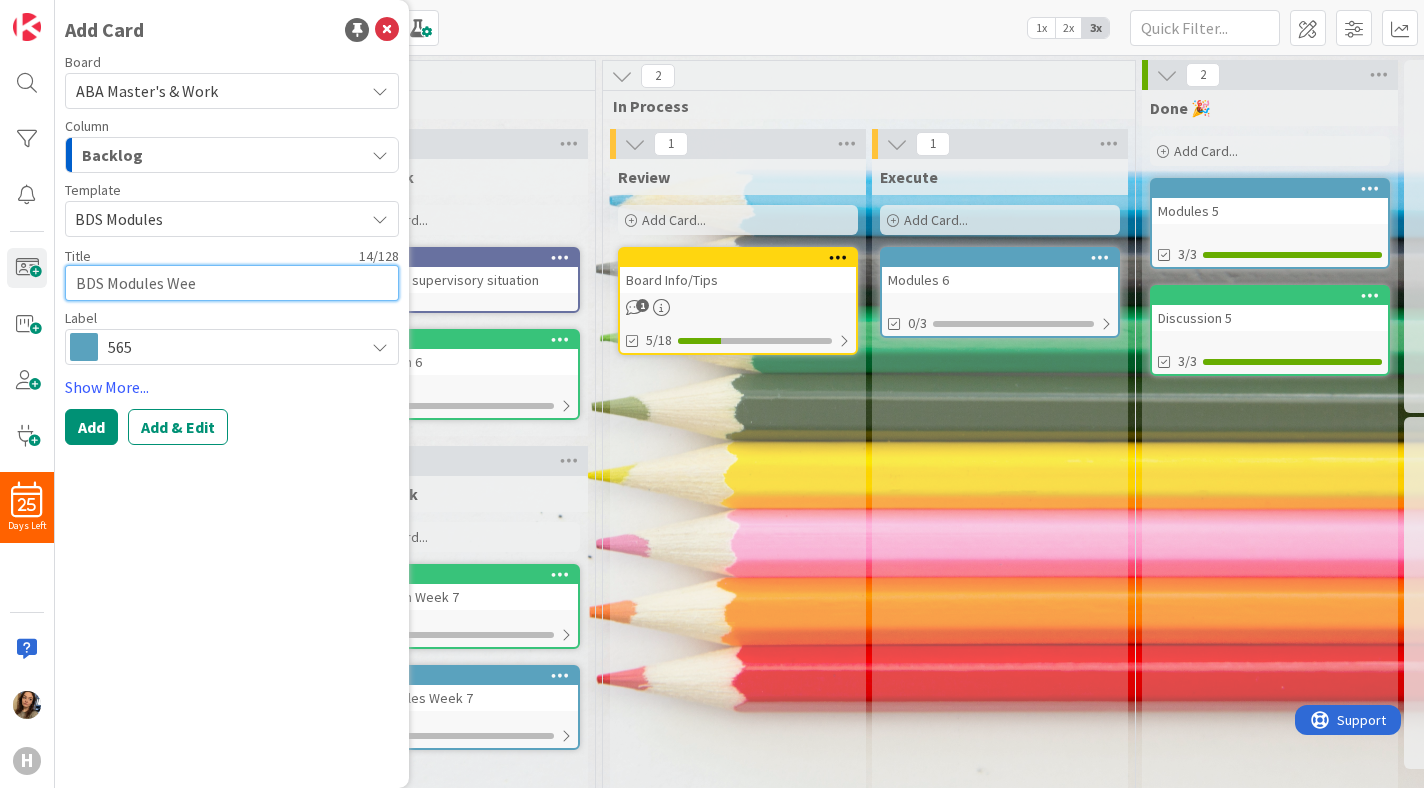 type on "x" 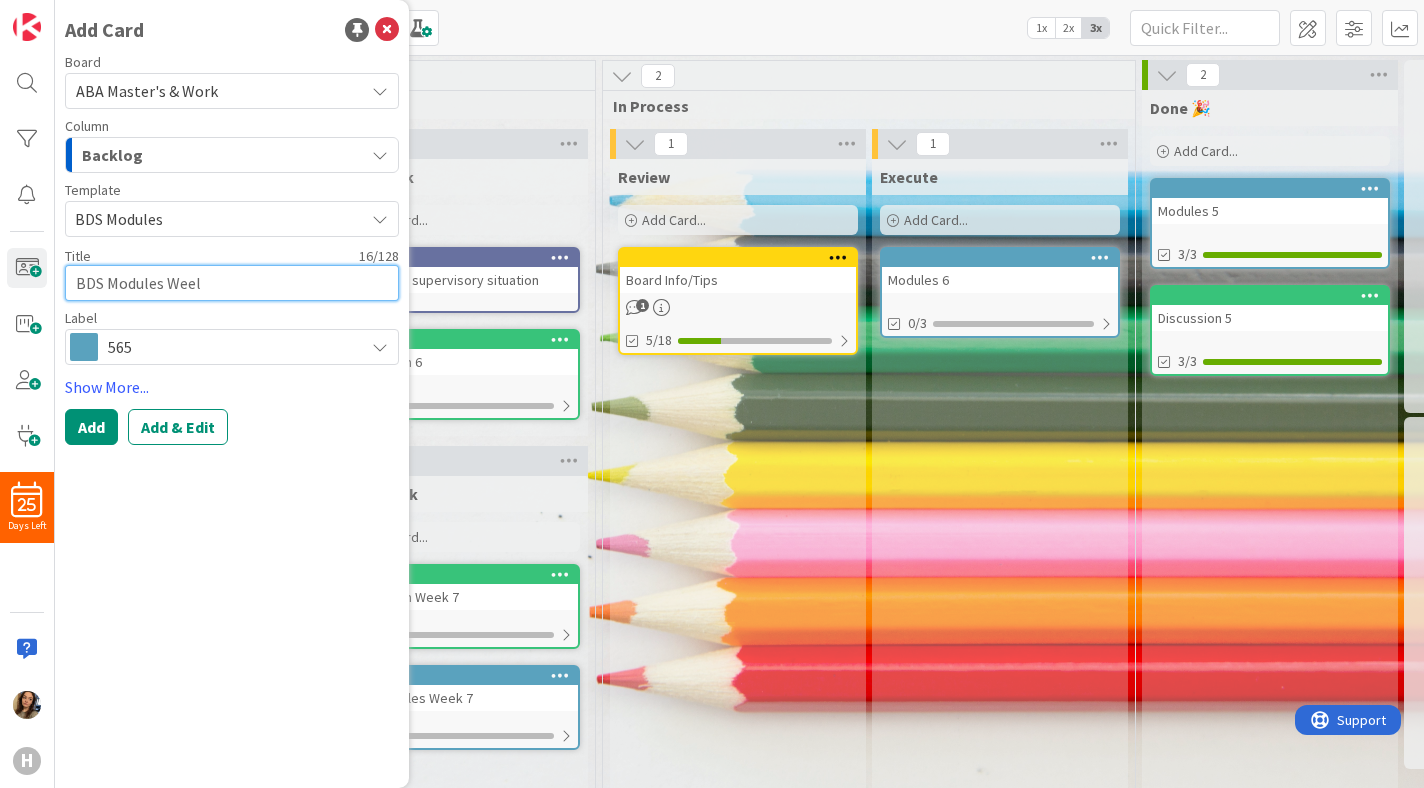 type on "x" 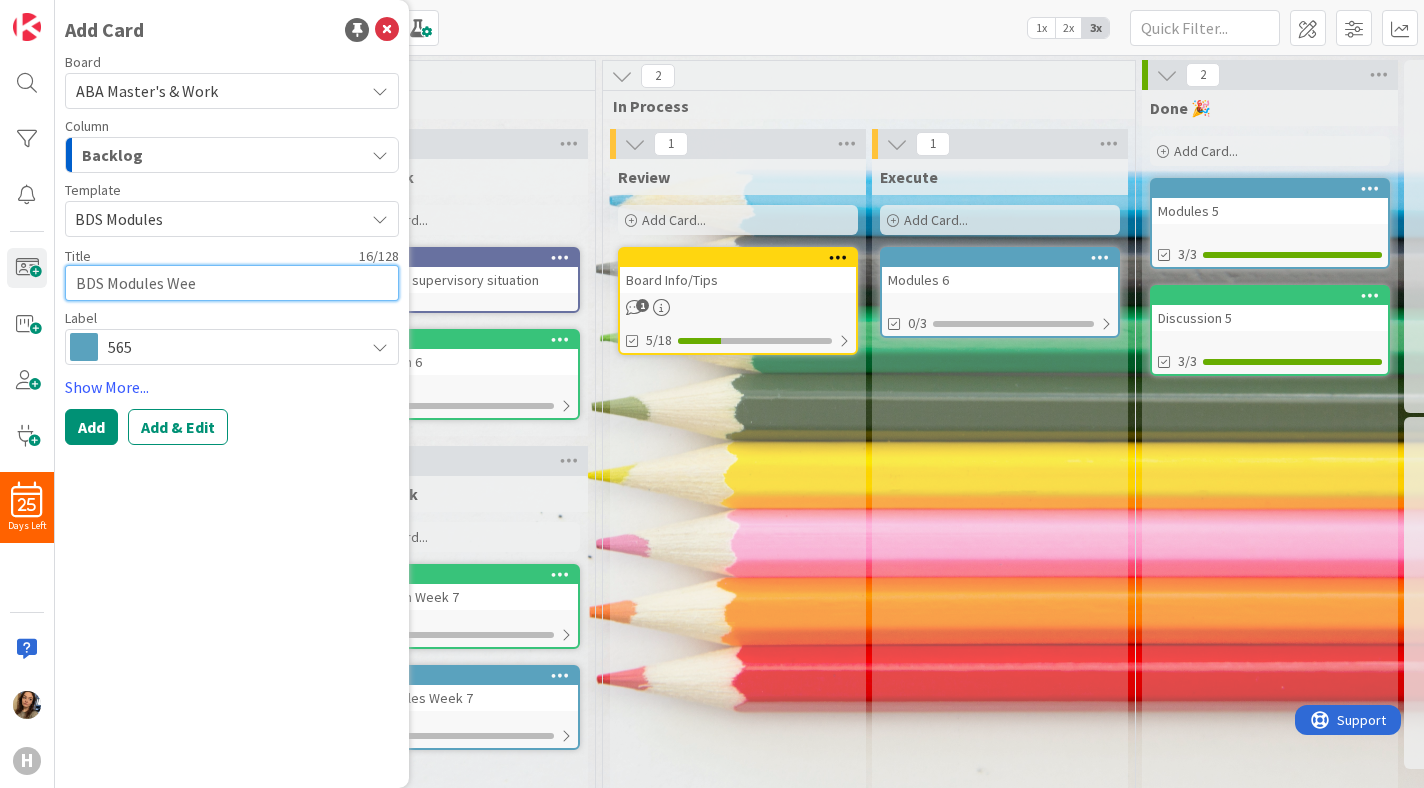 type on "x" 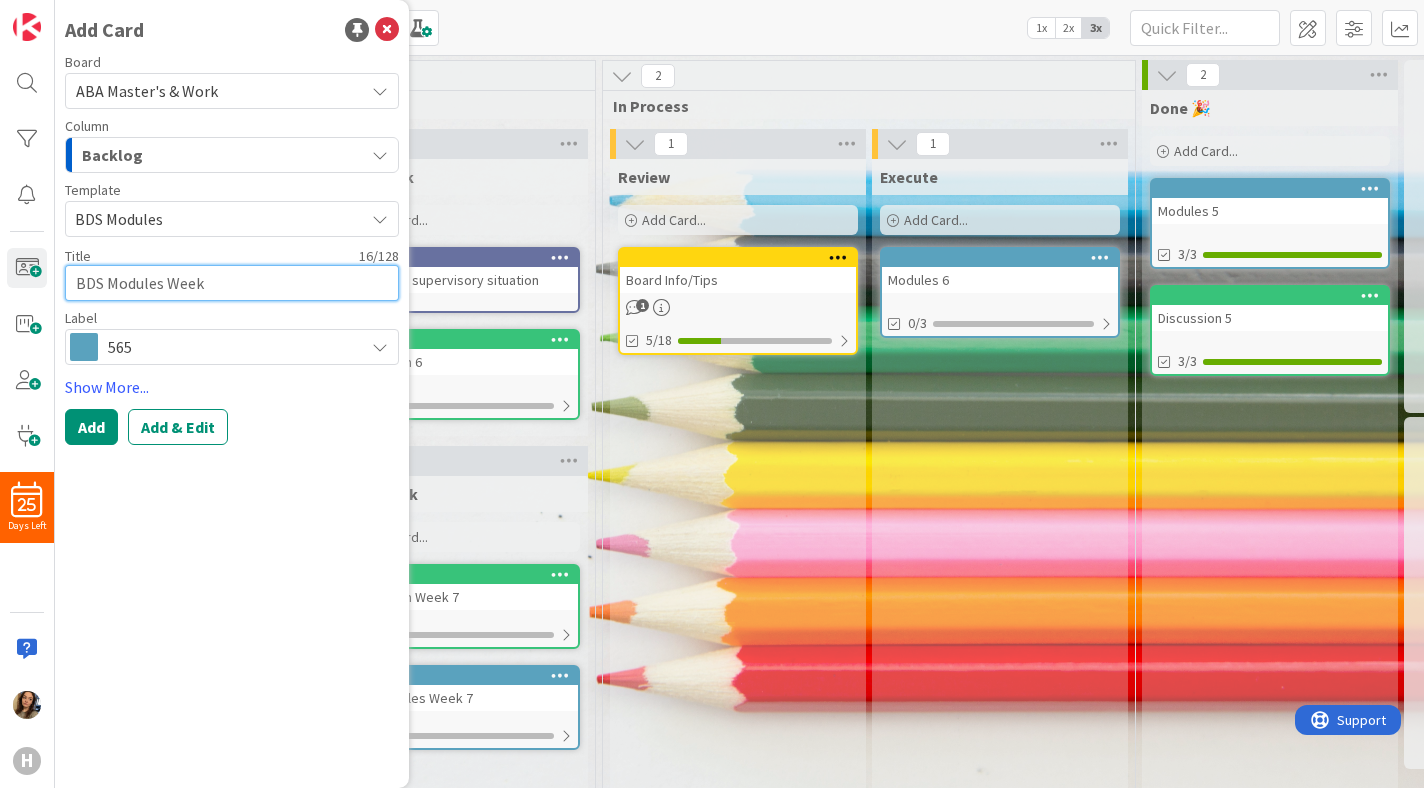 type on "x" 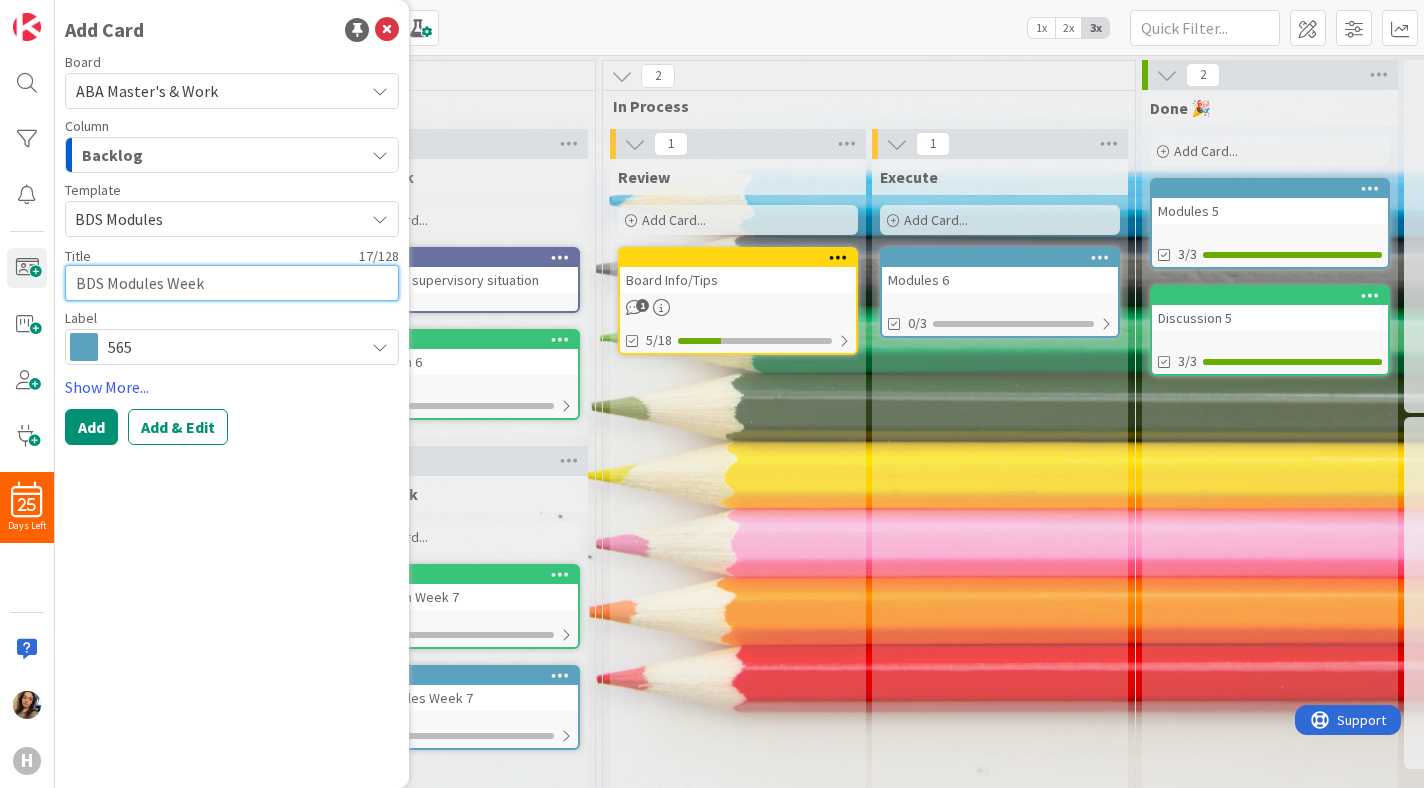 type on "x" 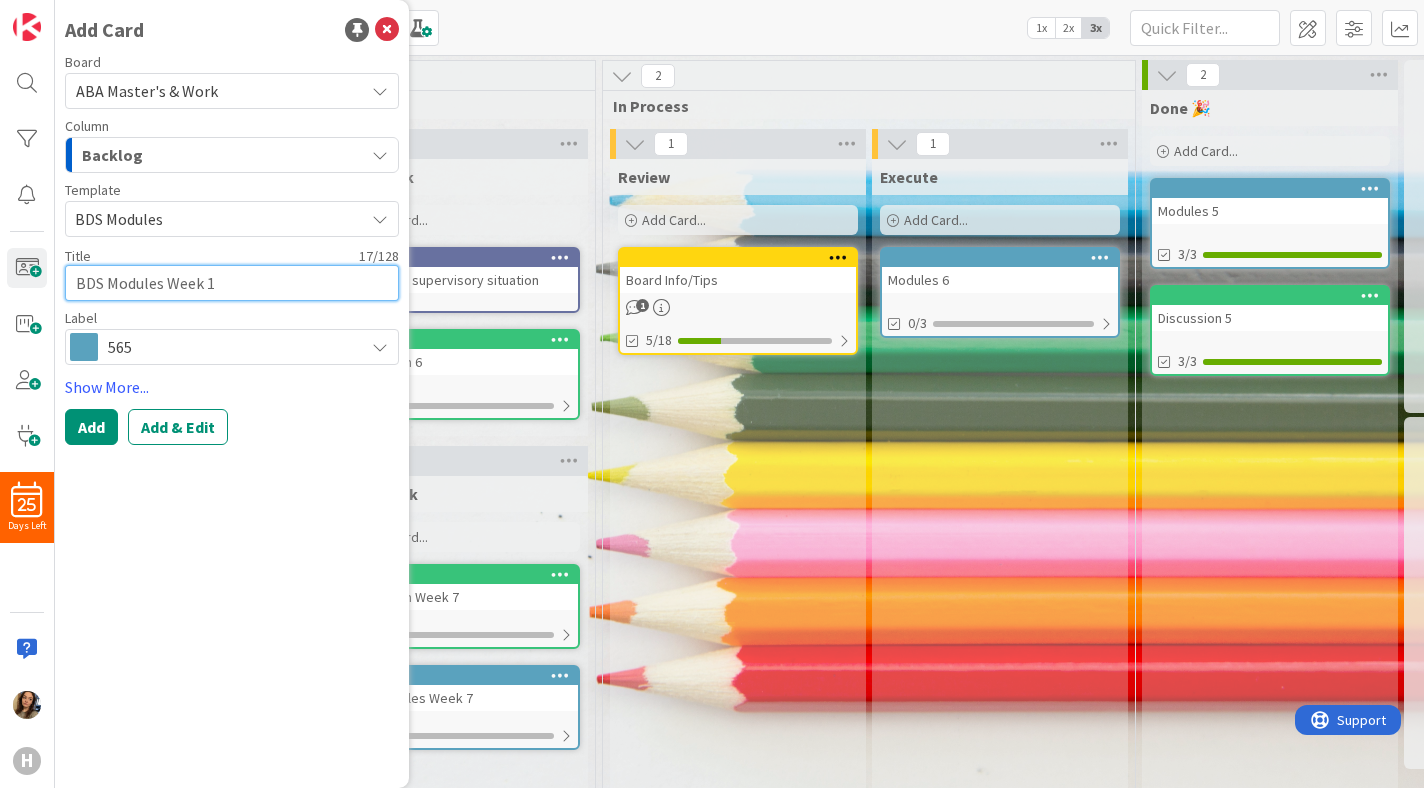 type on "x" 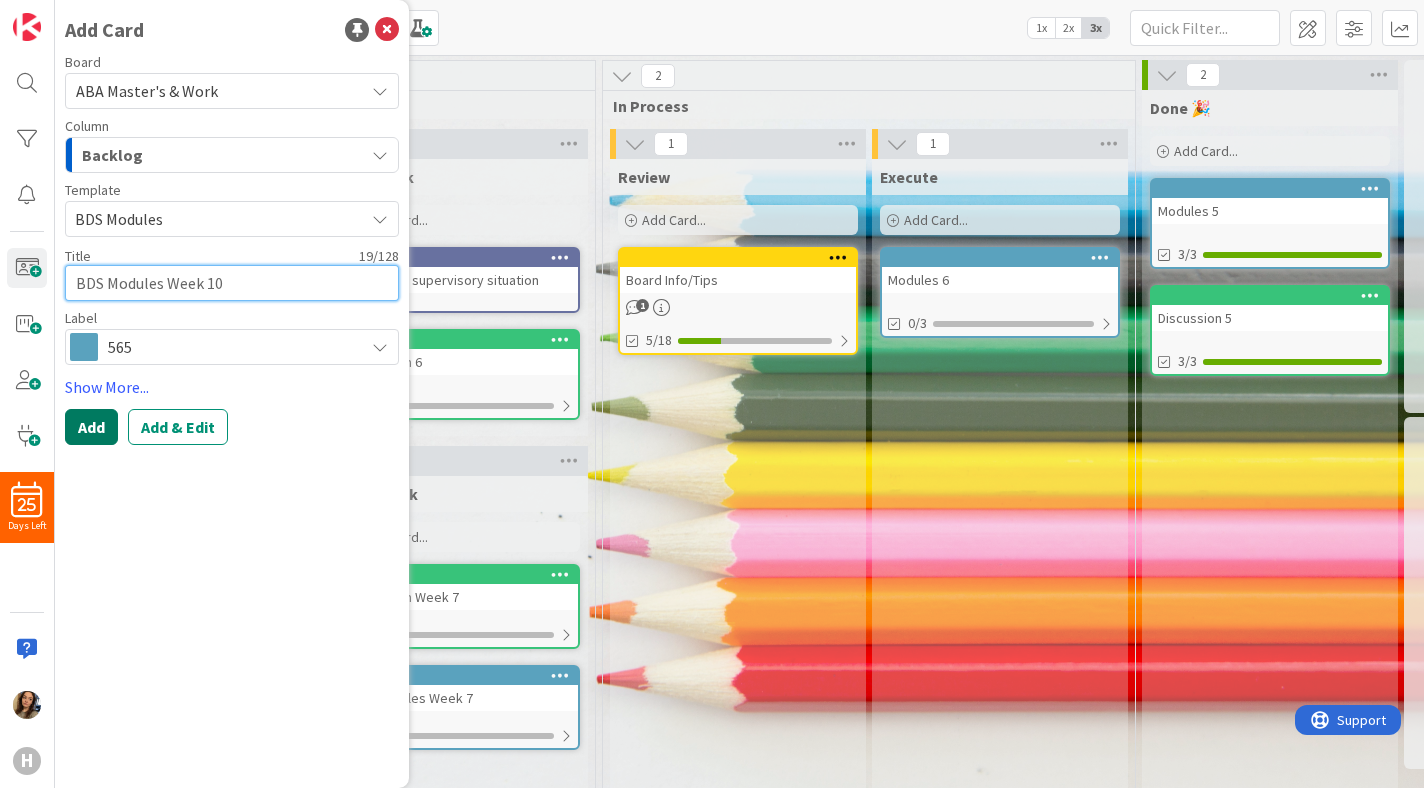 type on "BDS Modules Week 10" 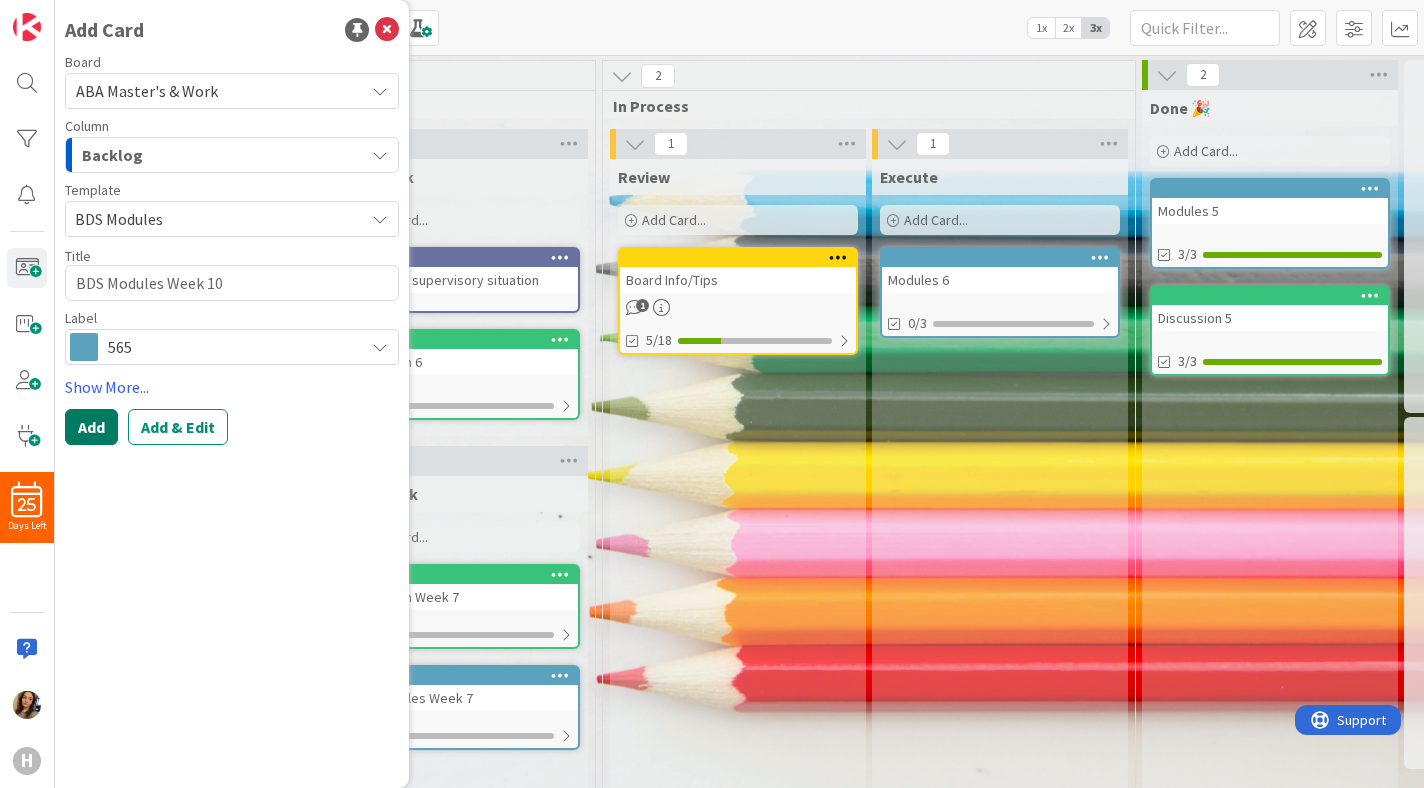 click on "Add" at bounding box center [91, 427] 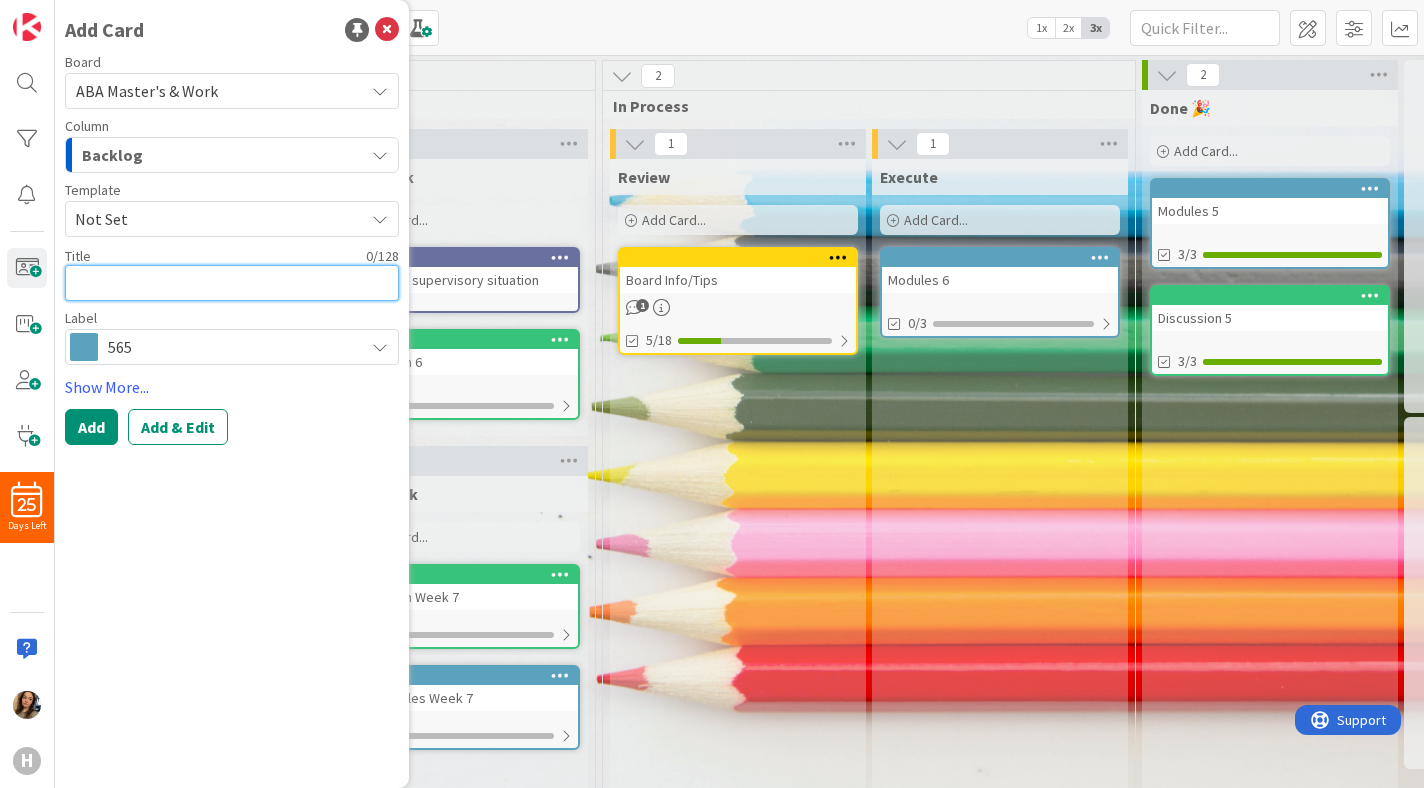 click at bounding box center [232, 283] 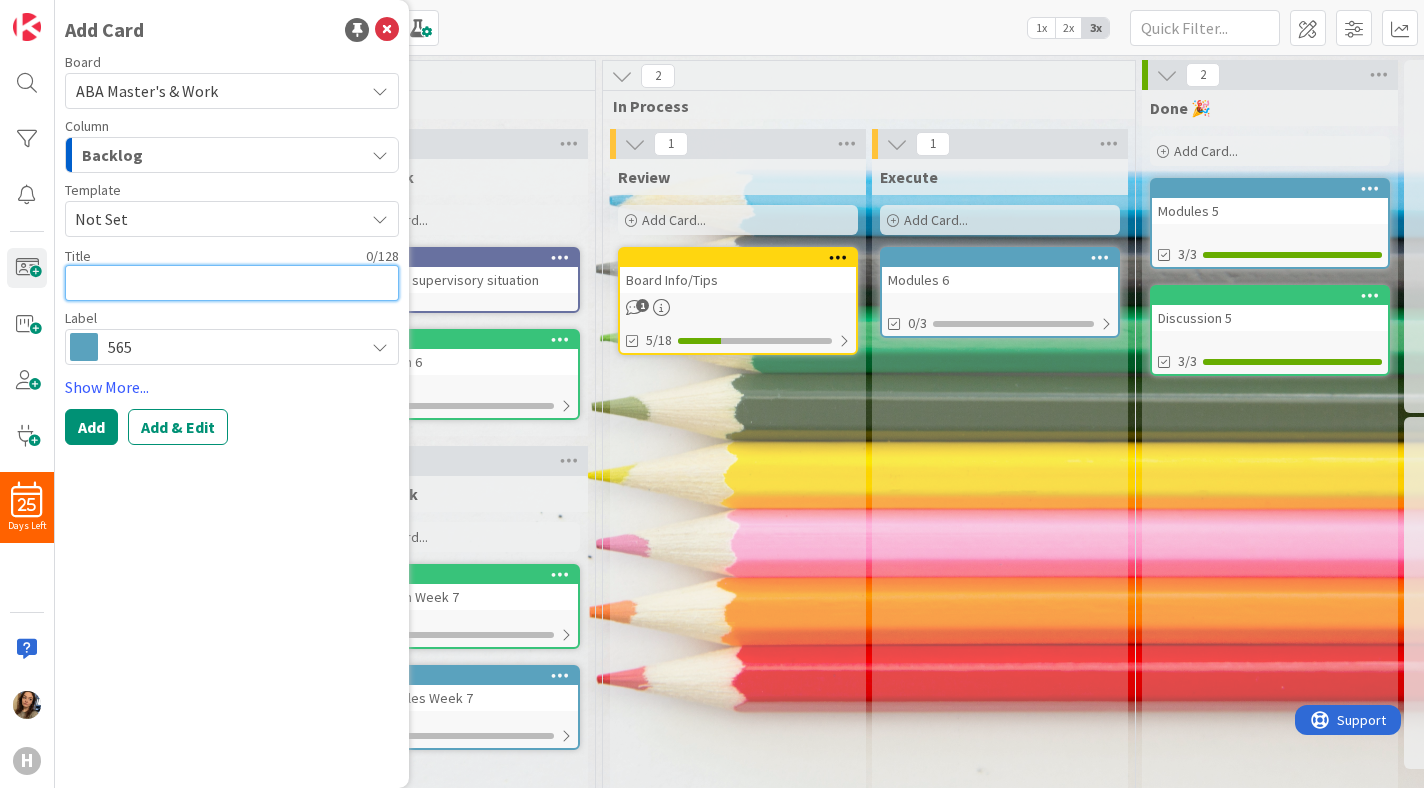 type on "x" 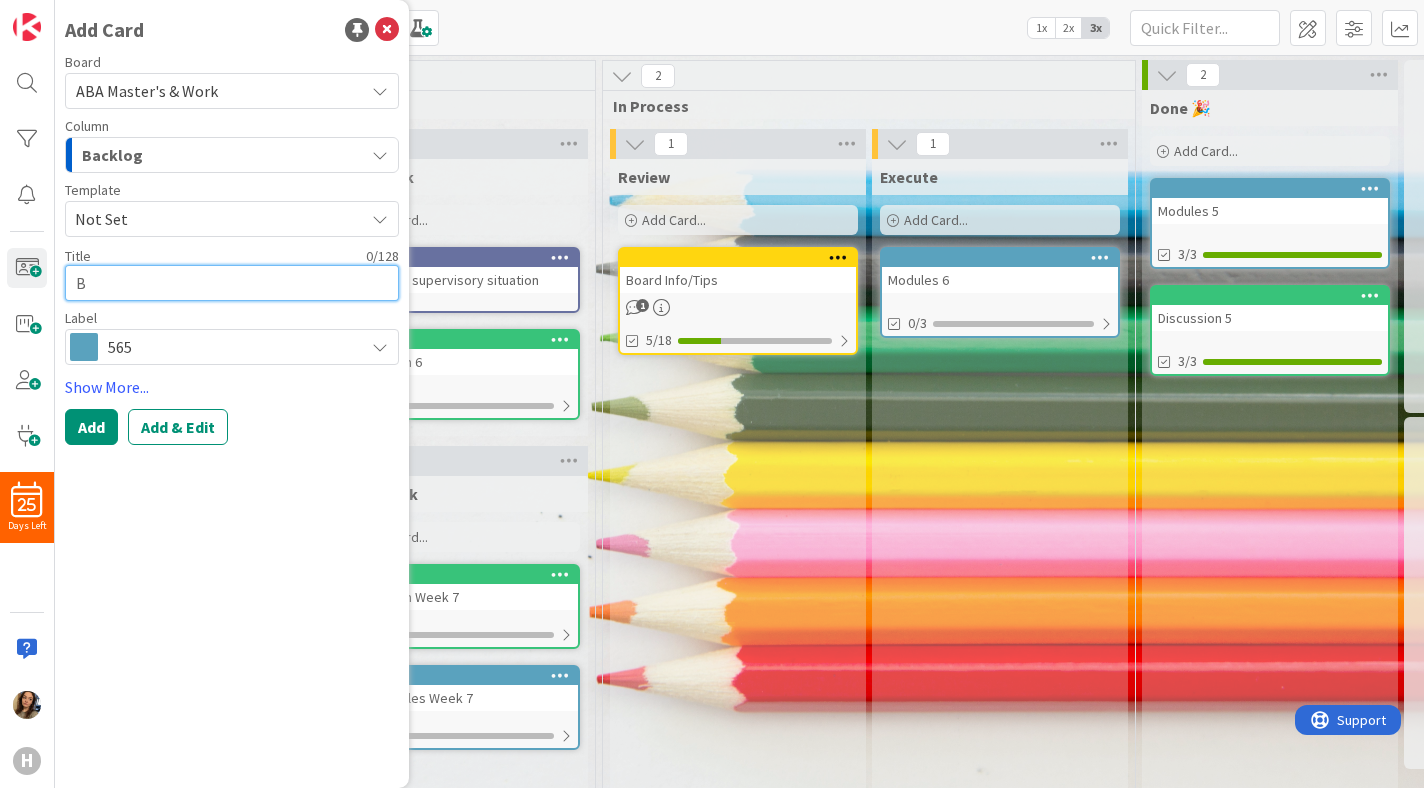 type on "x" 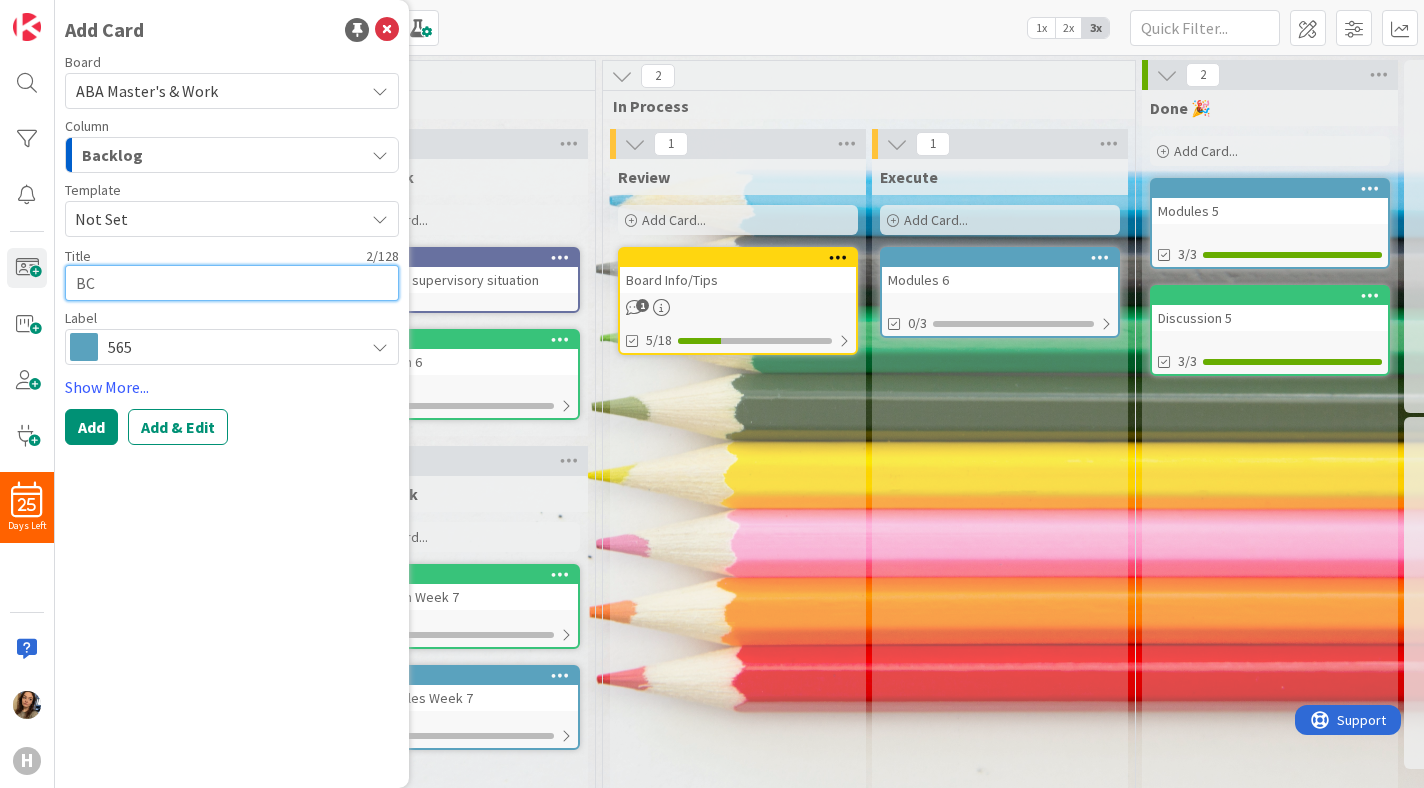 type on "x" 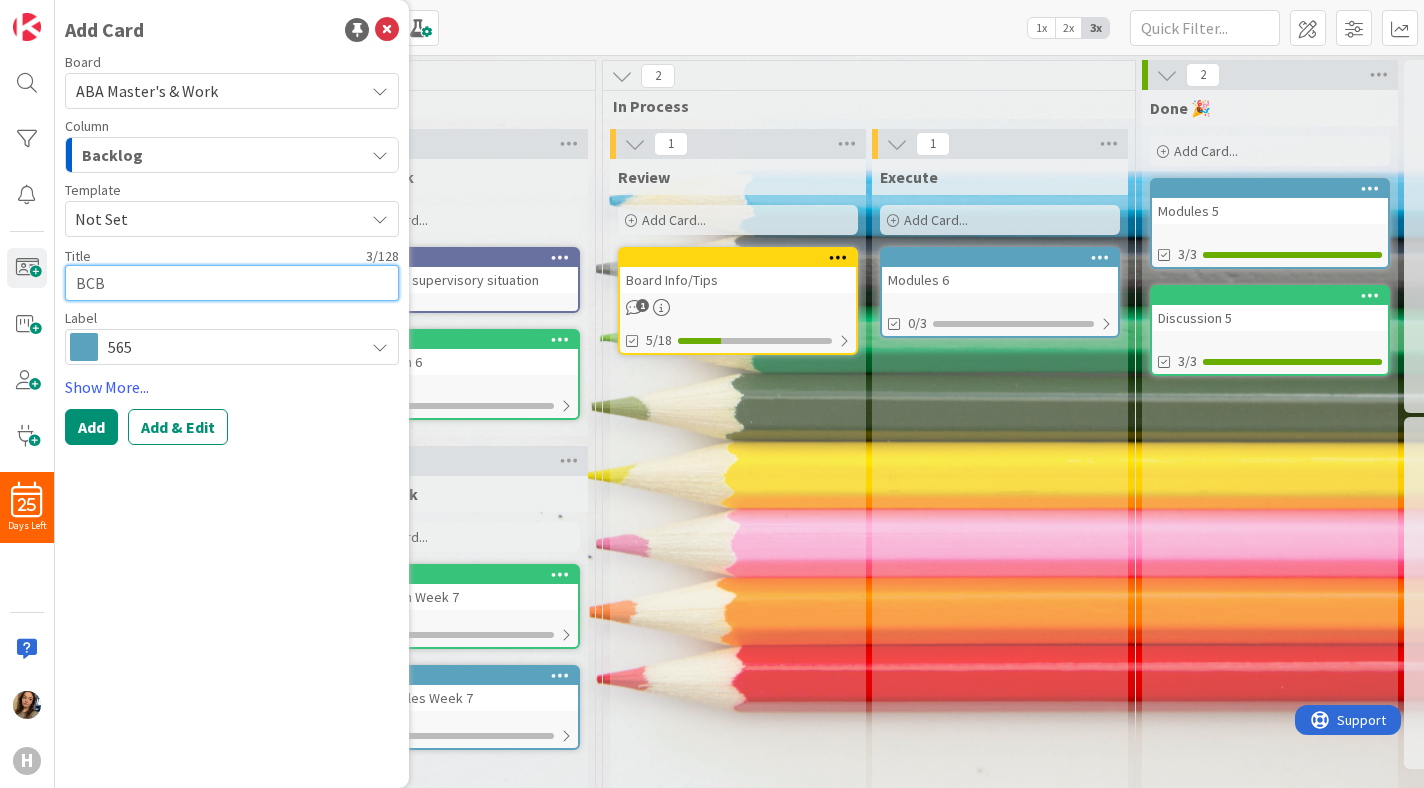 type on "x" 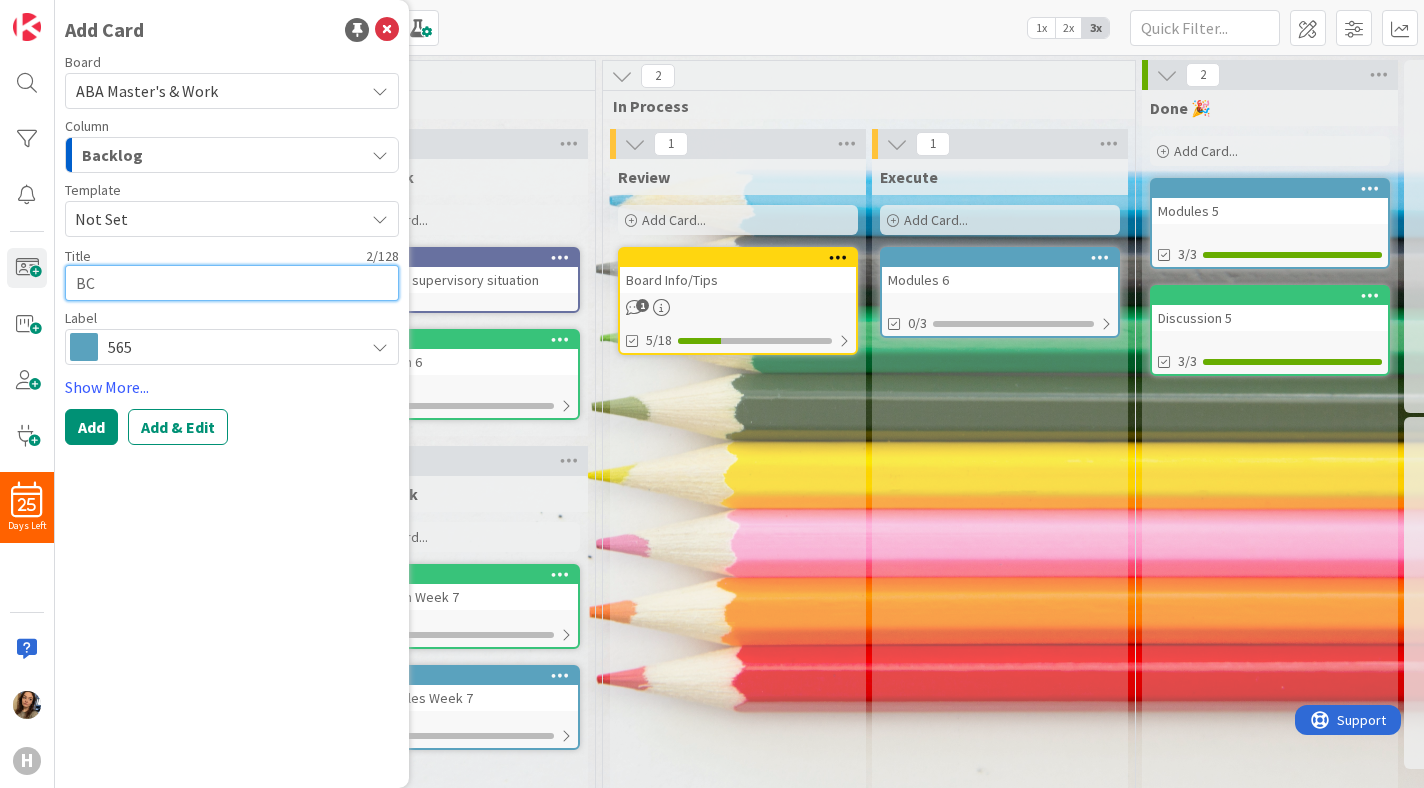 type on "x" 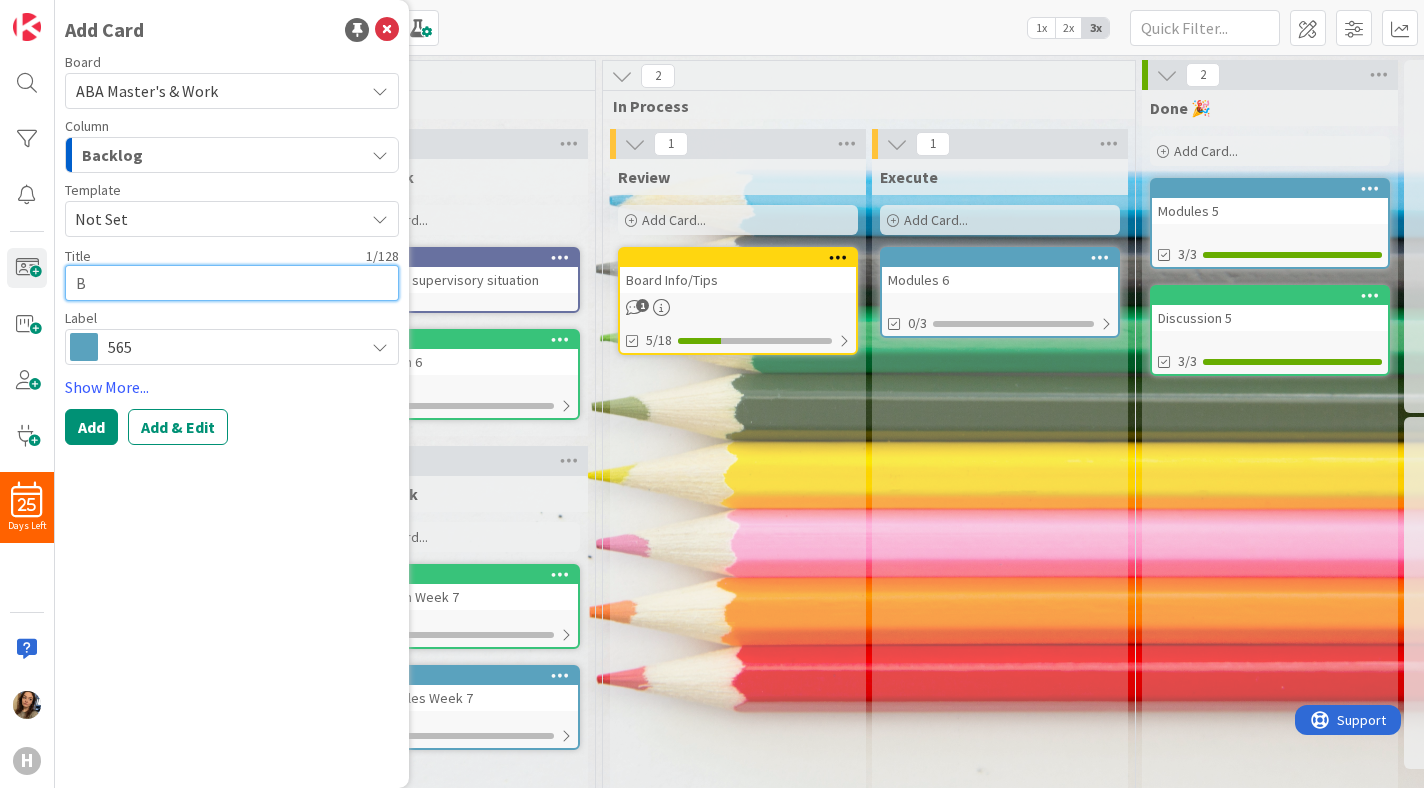 type on "x" 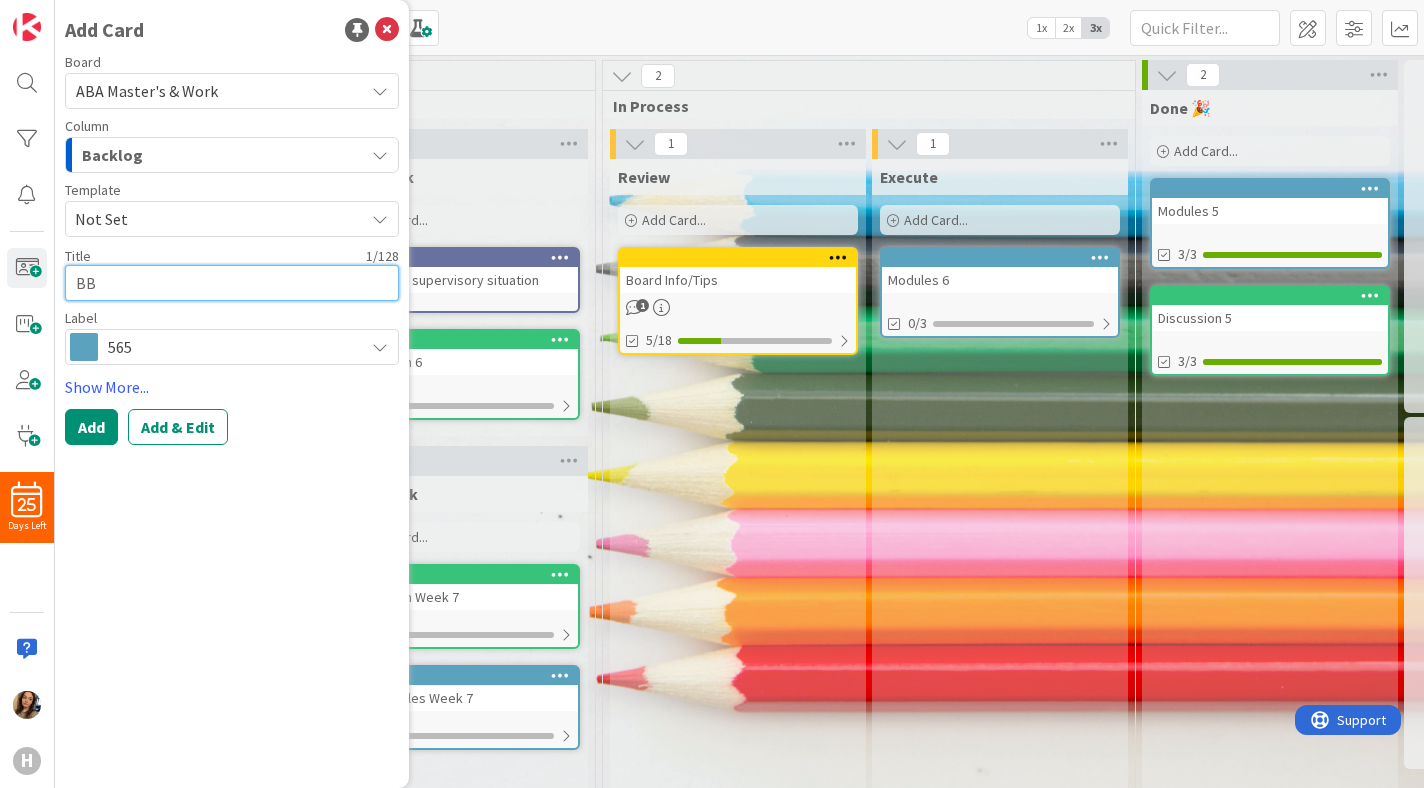 type on "x" 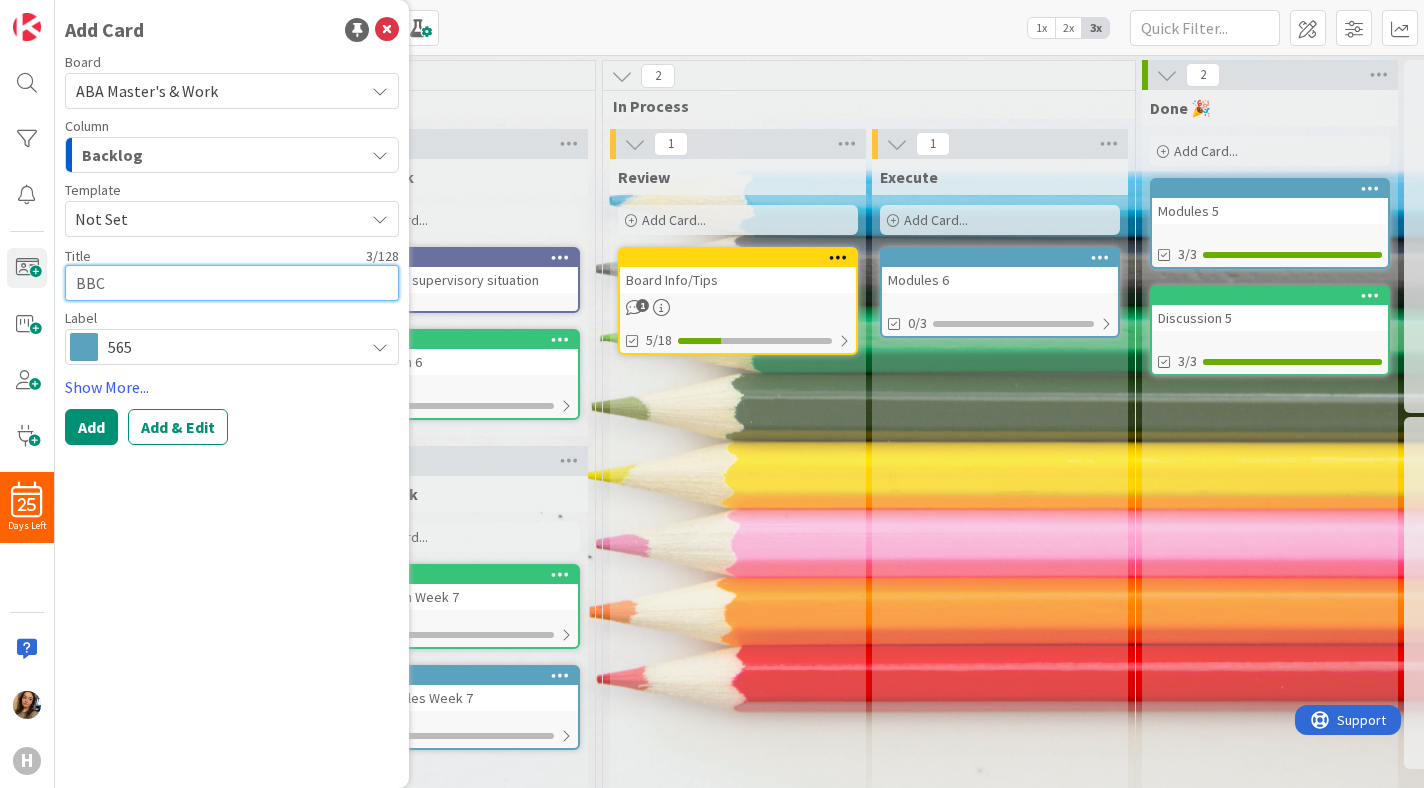 type on "x" 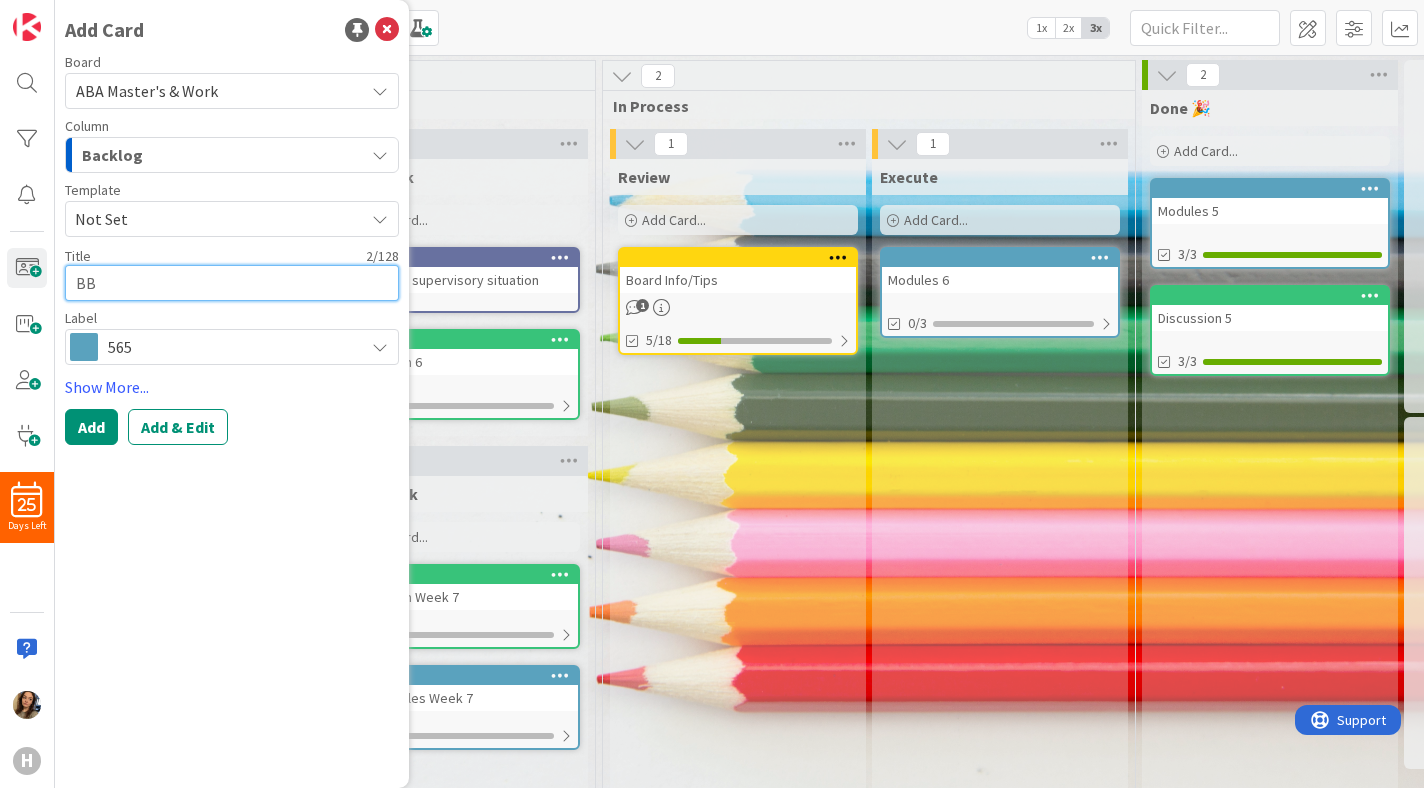 type on "x" 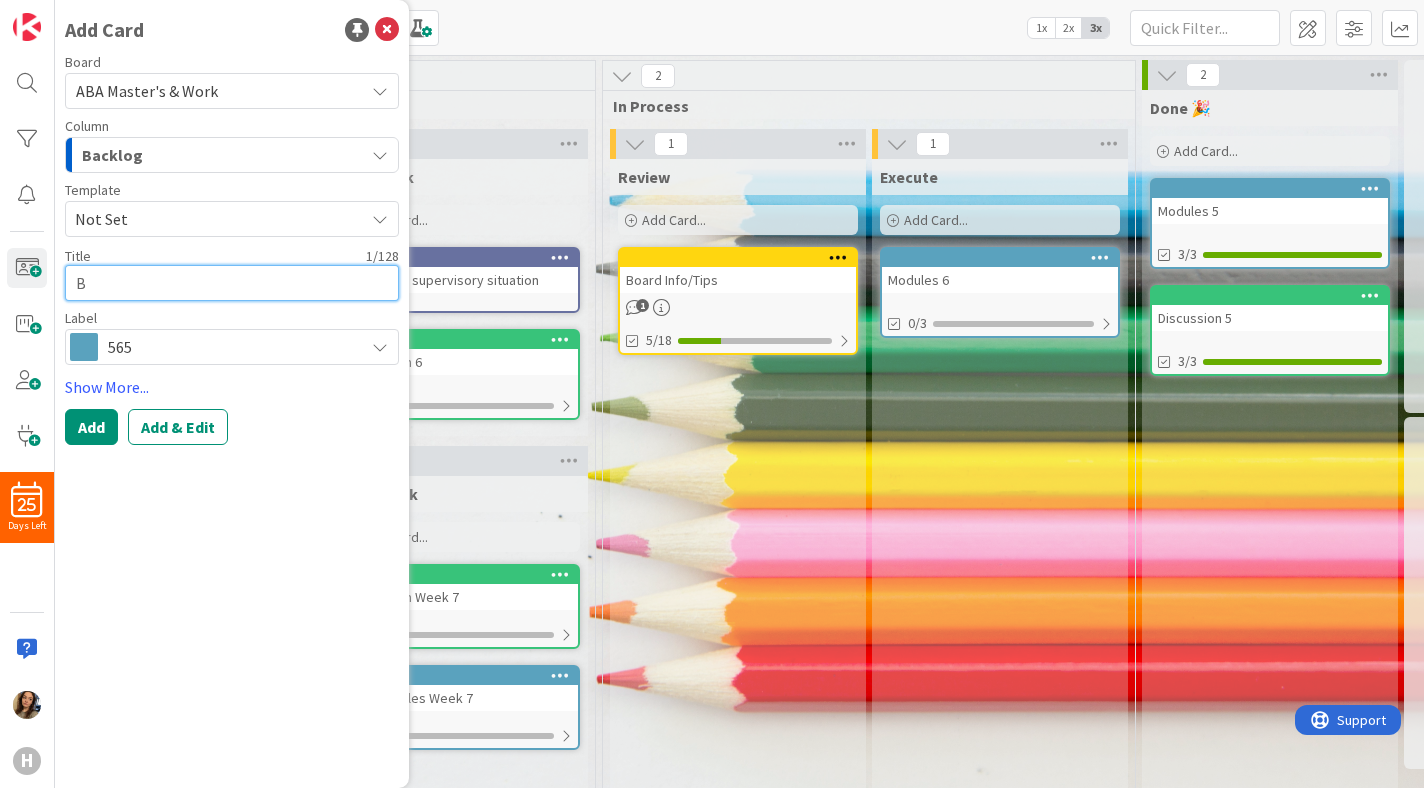 type on "x" 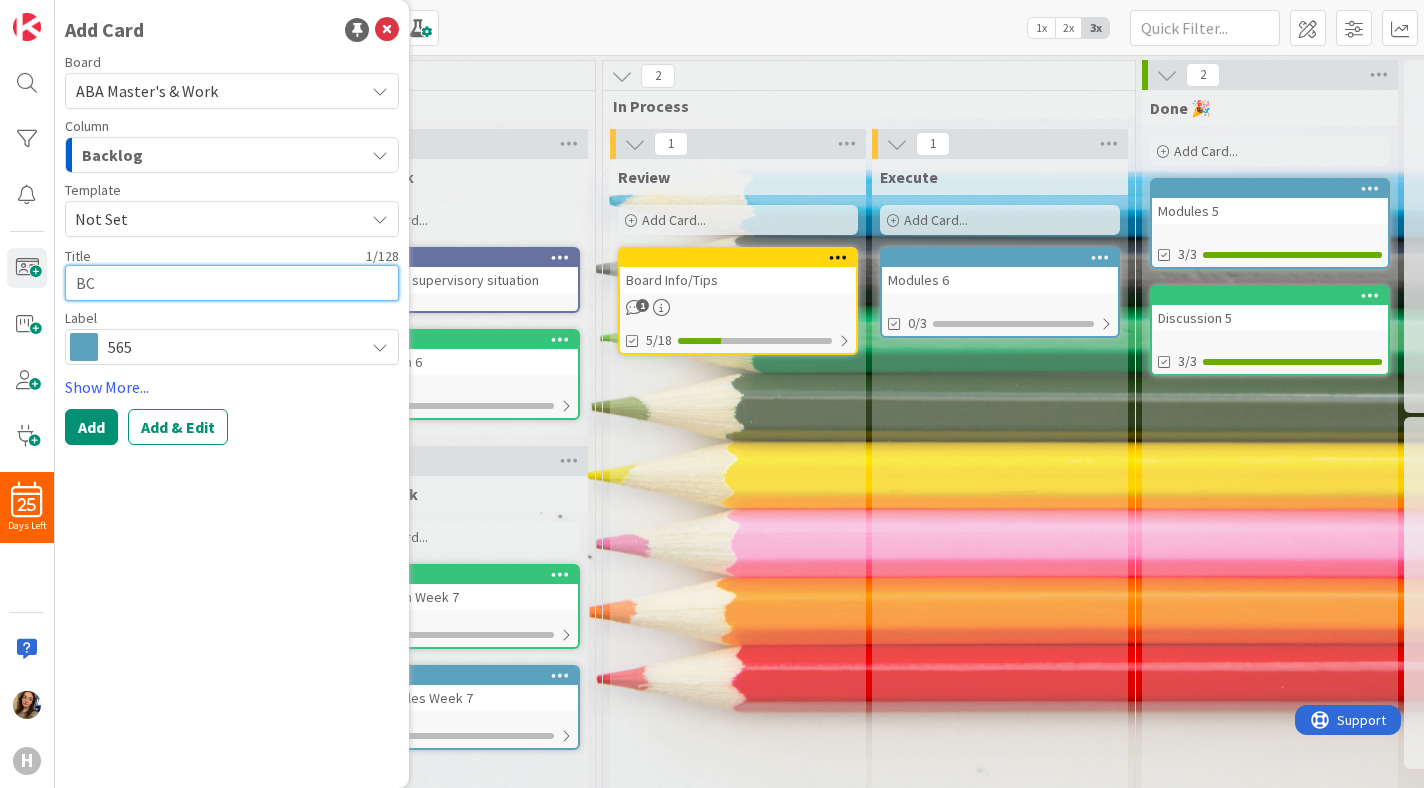 type on "x" 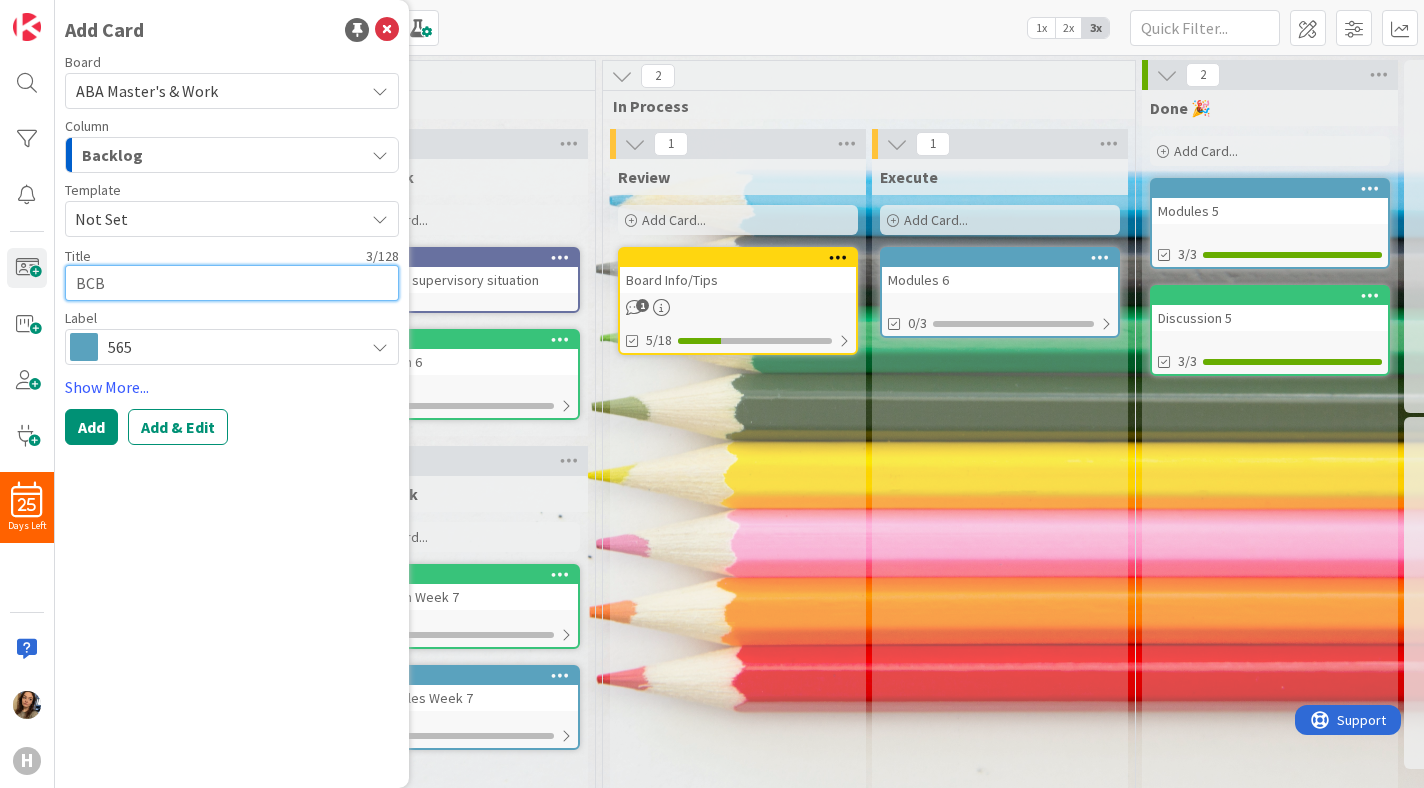 type on "x" 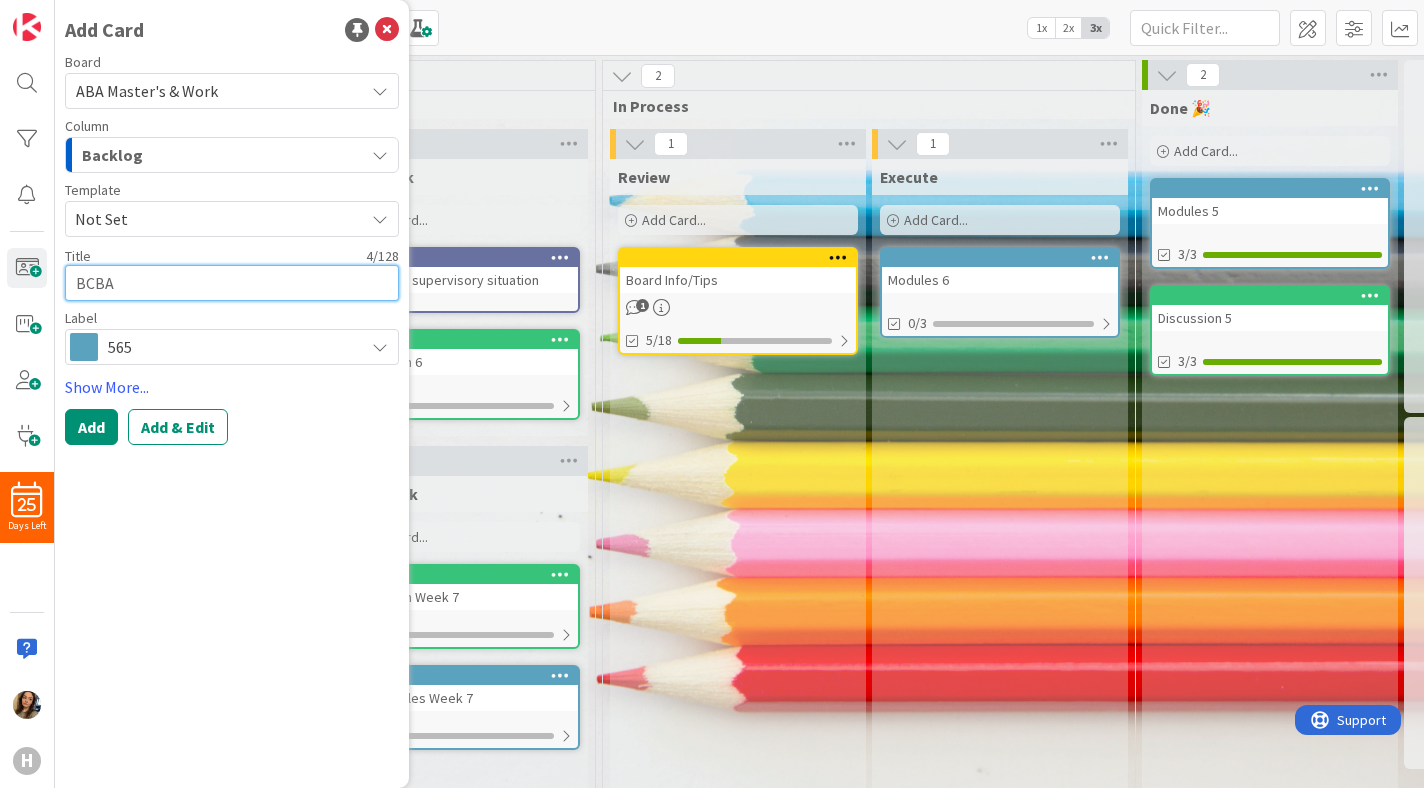 type on "x" 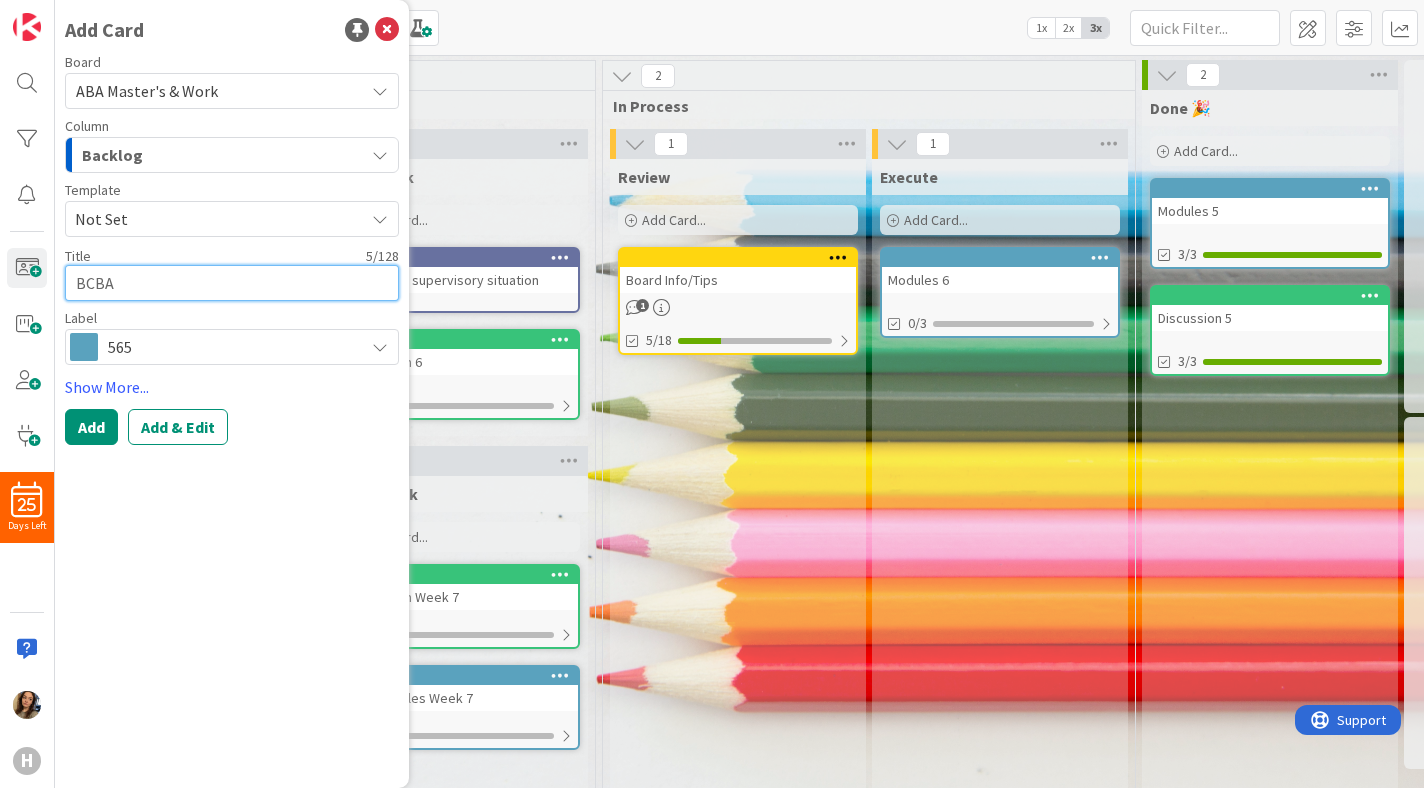 type on "x" 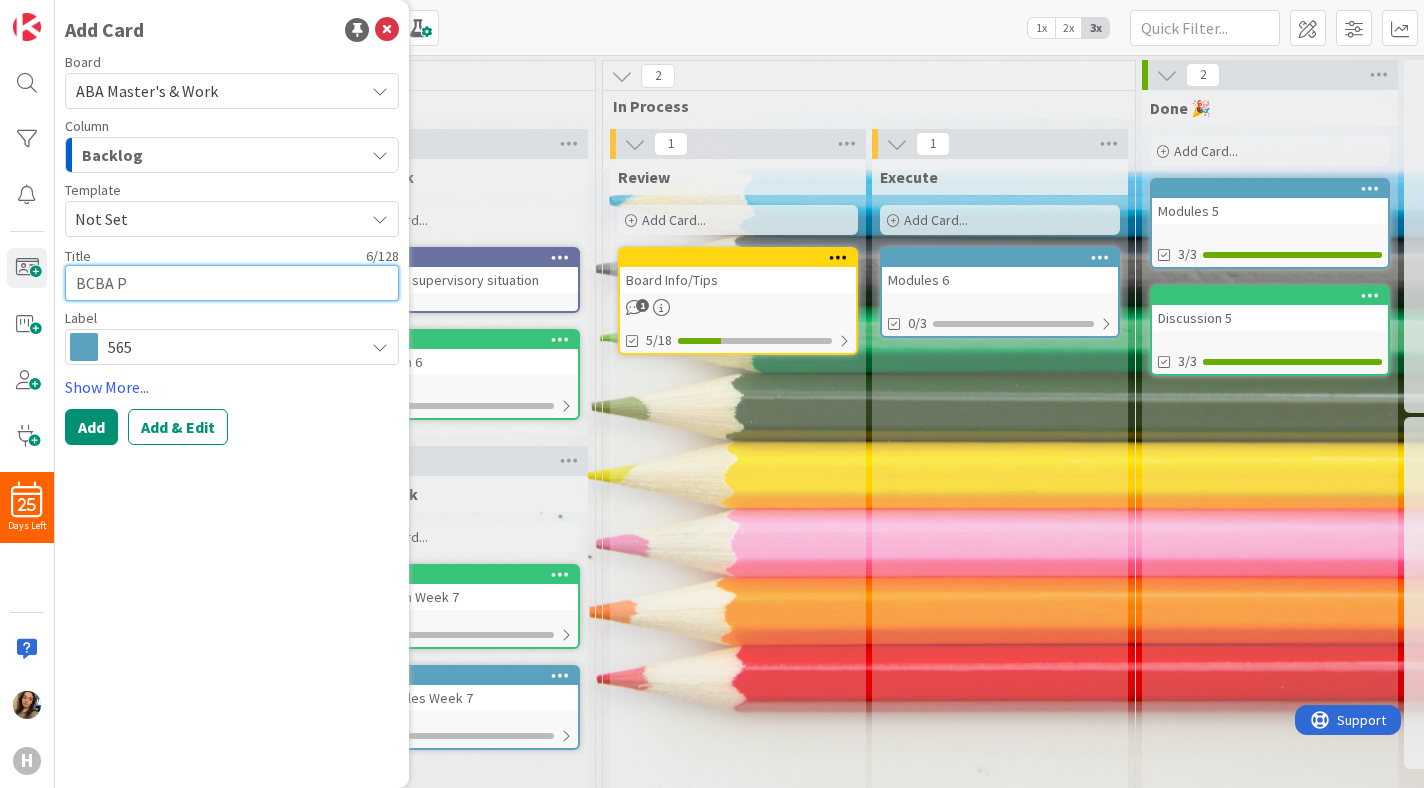 type on "x" 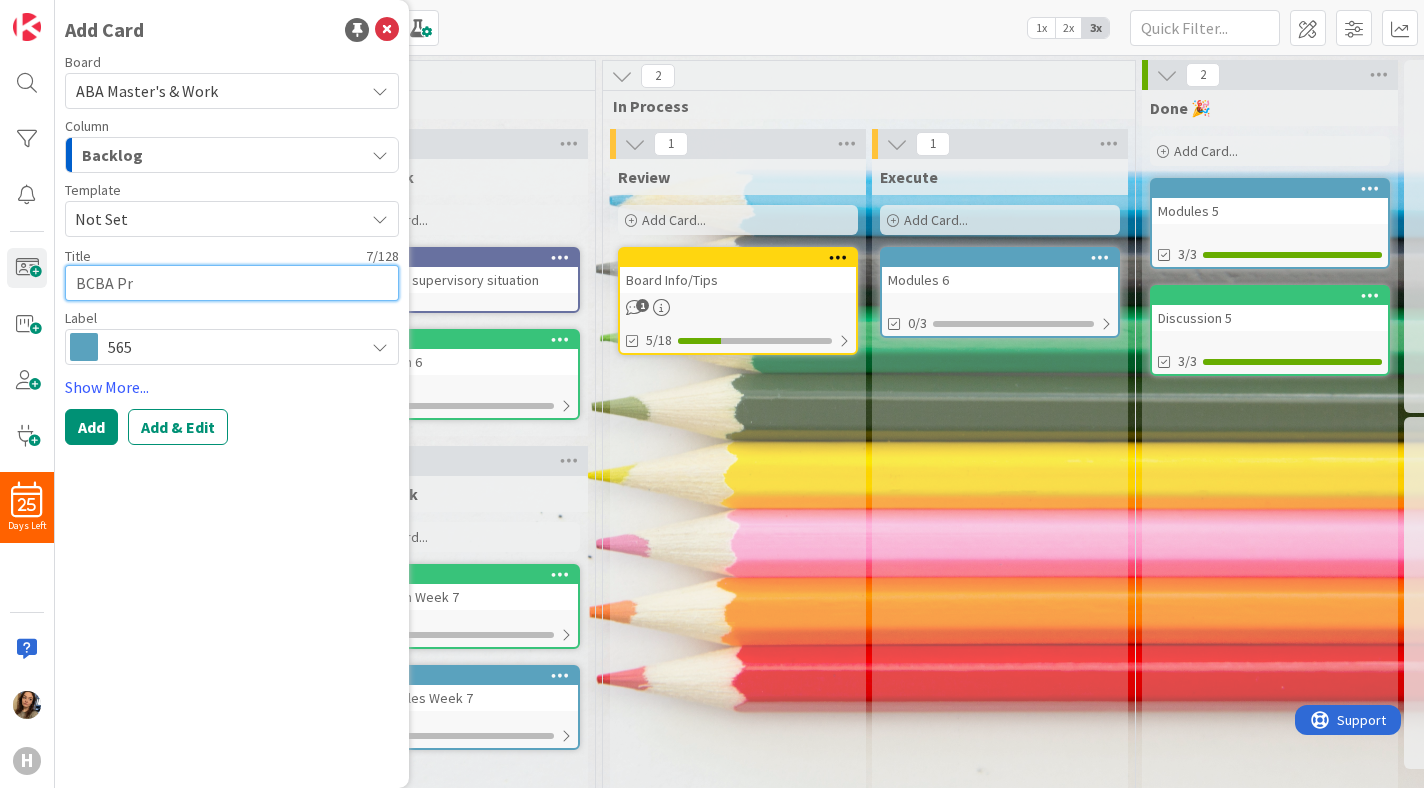 type on "x" 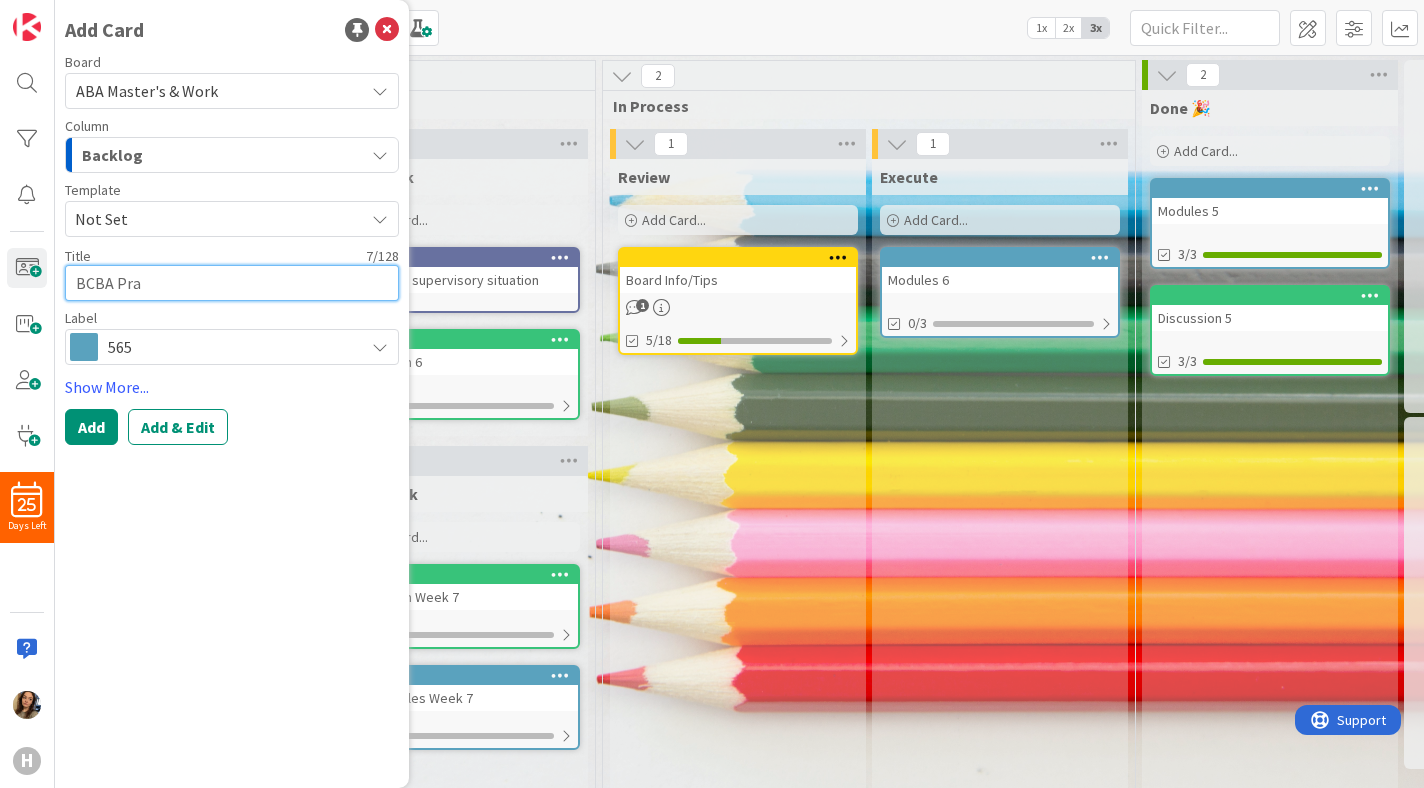 type on "x" 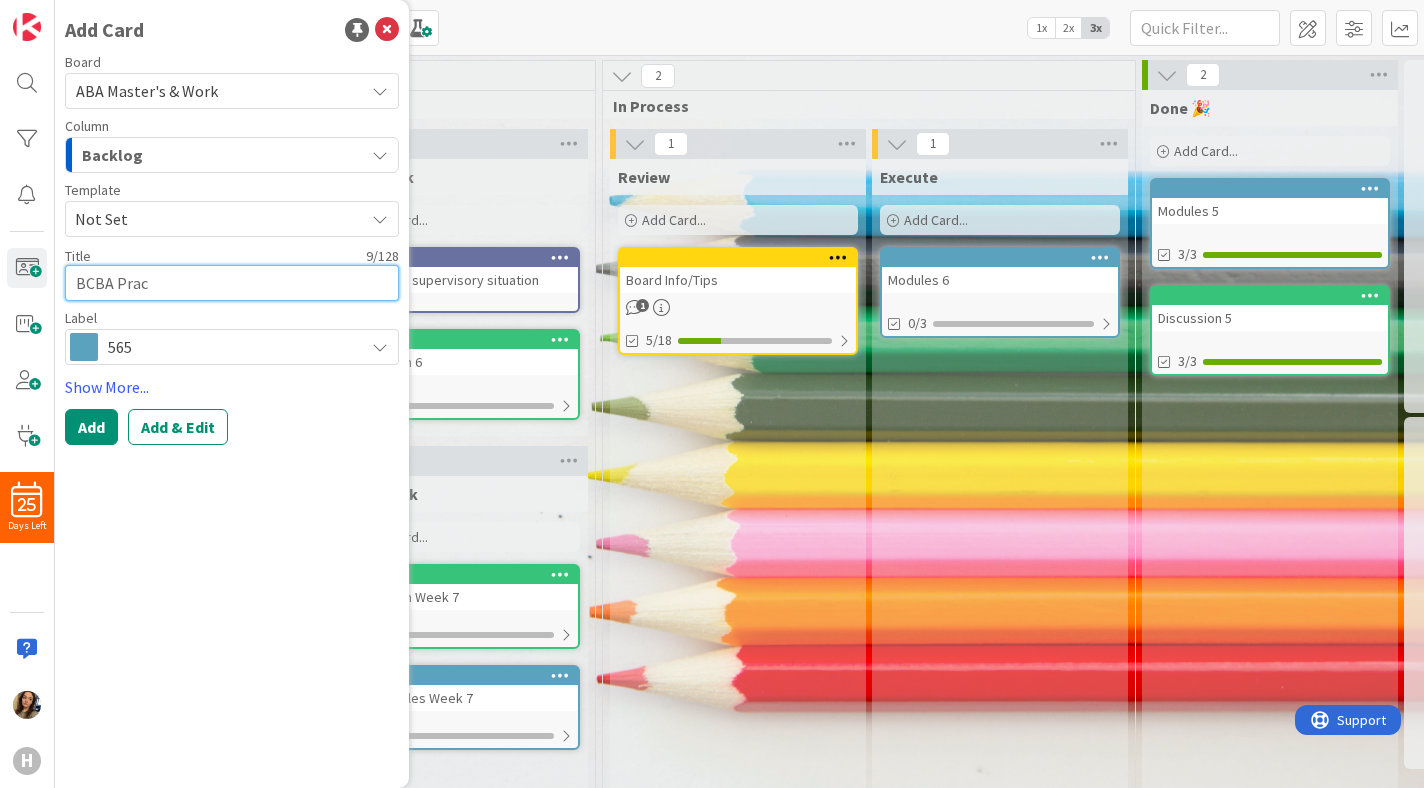 type on "x" 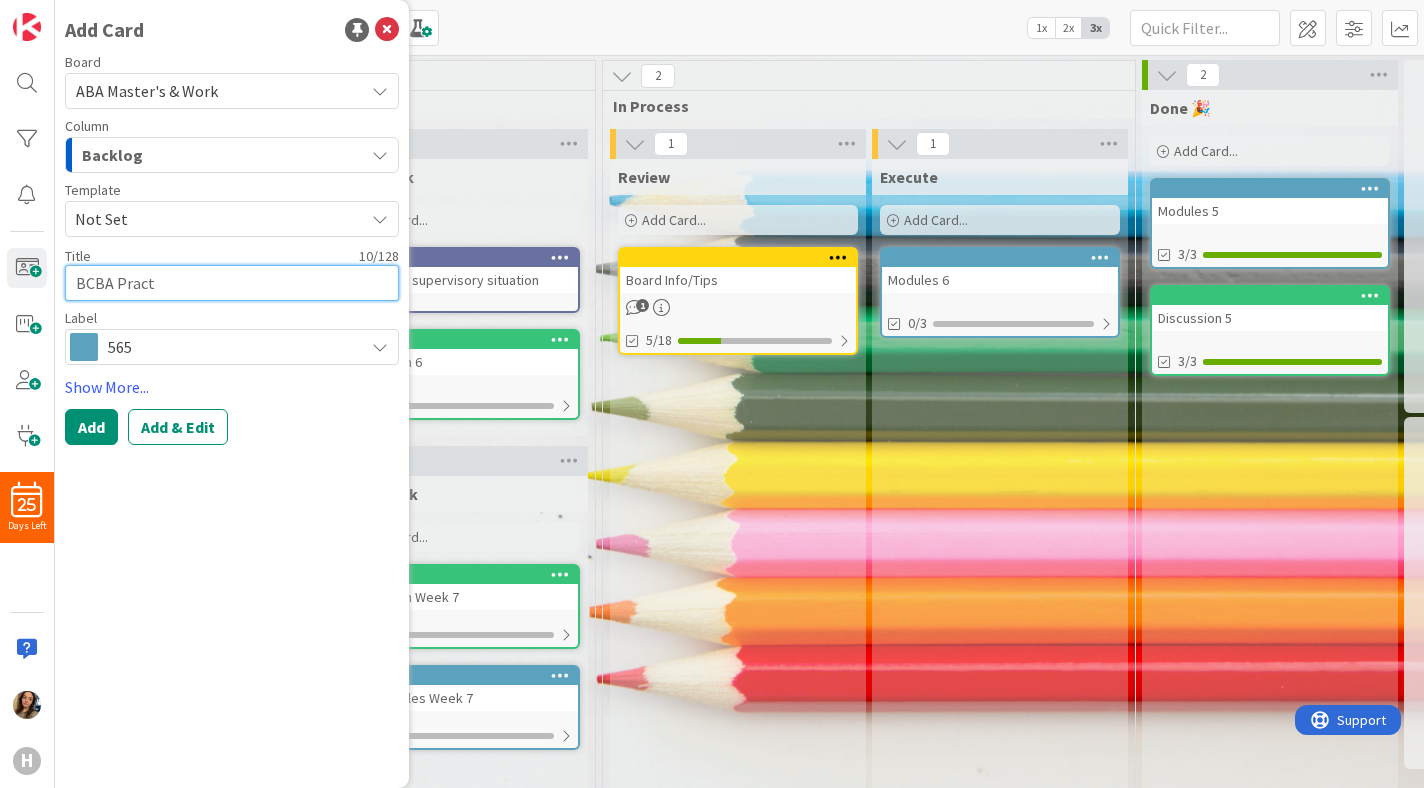 type on "x" 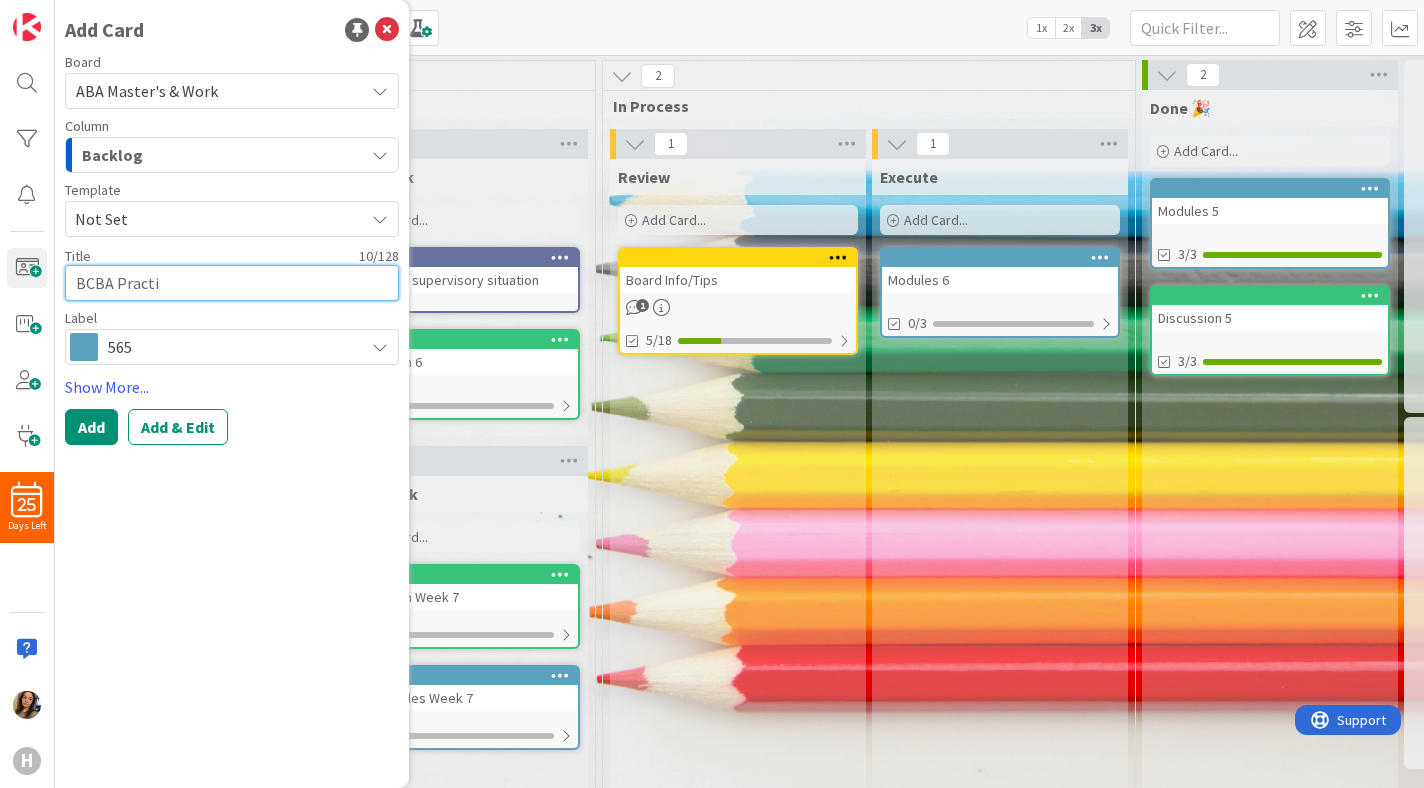 type on "x" 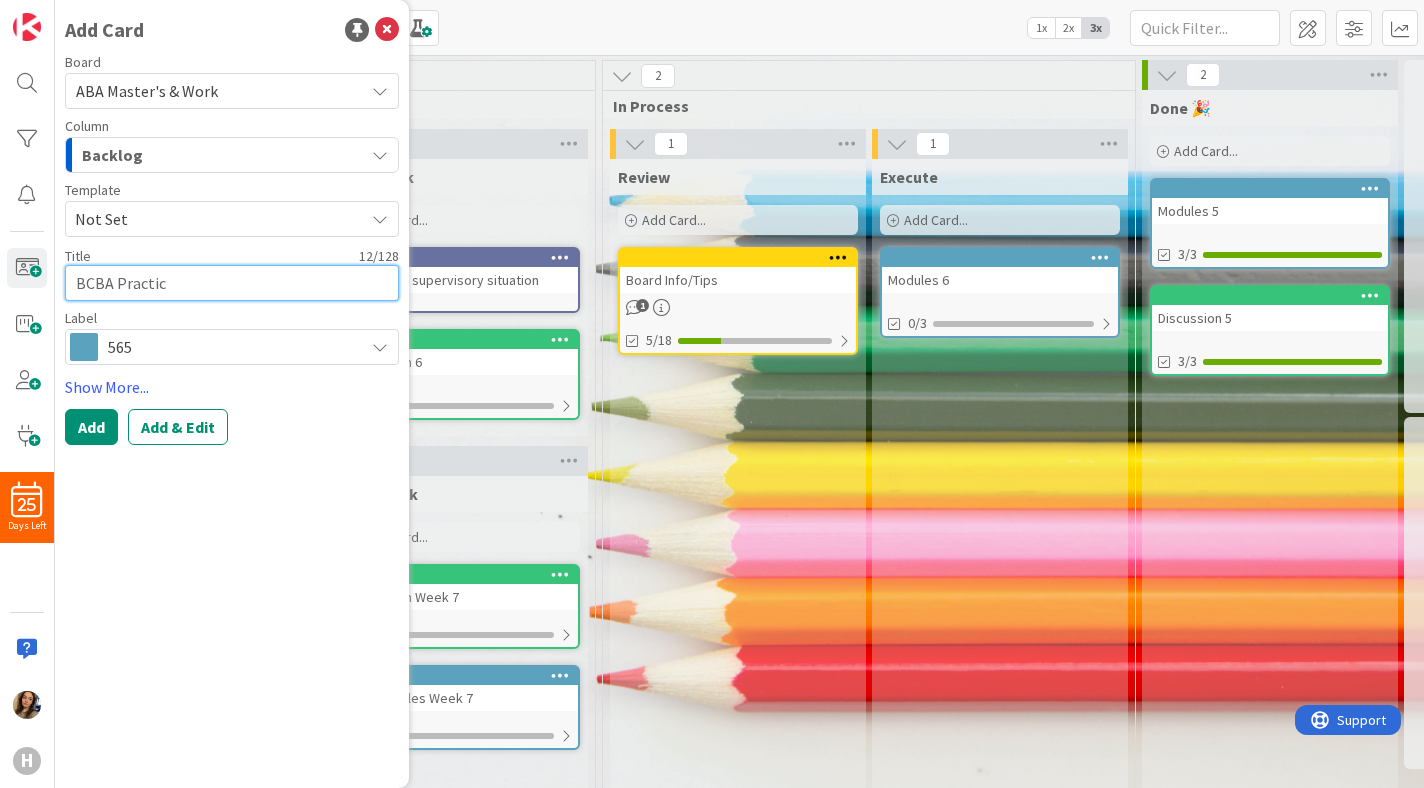 type on "x" 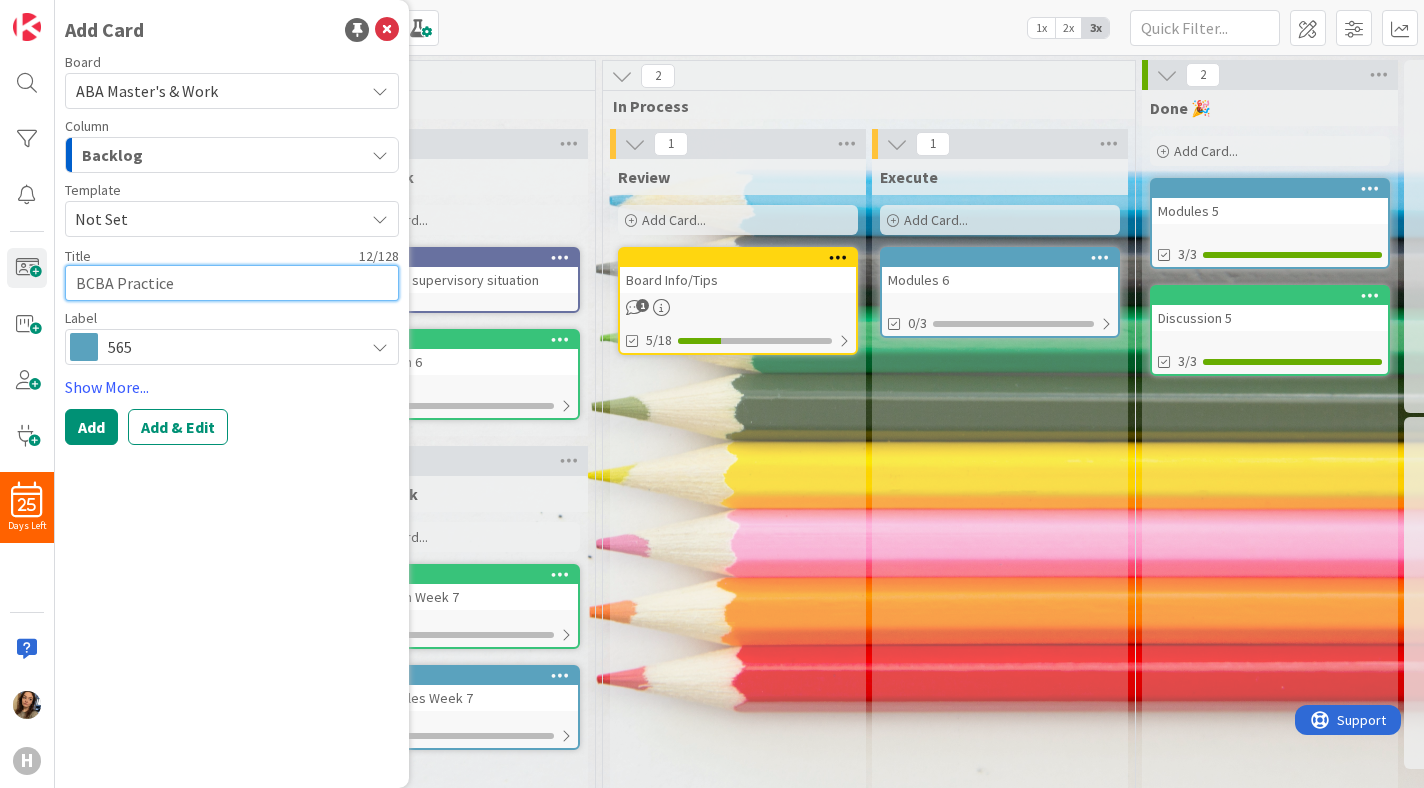 type on "x" 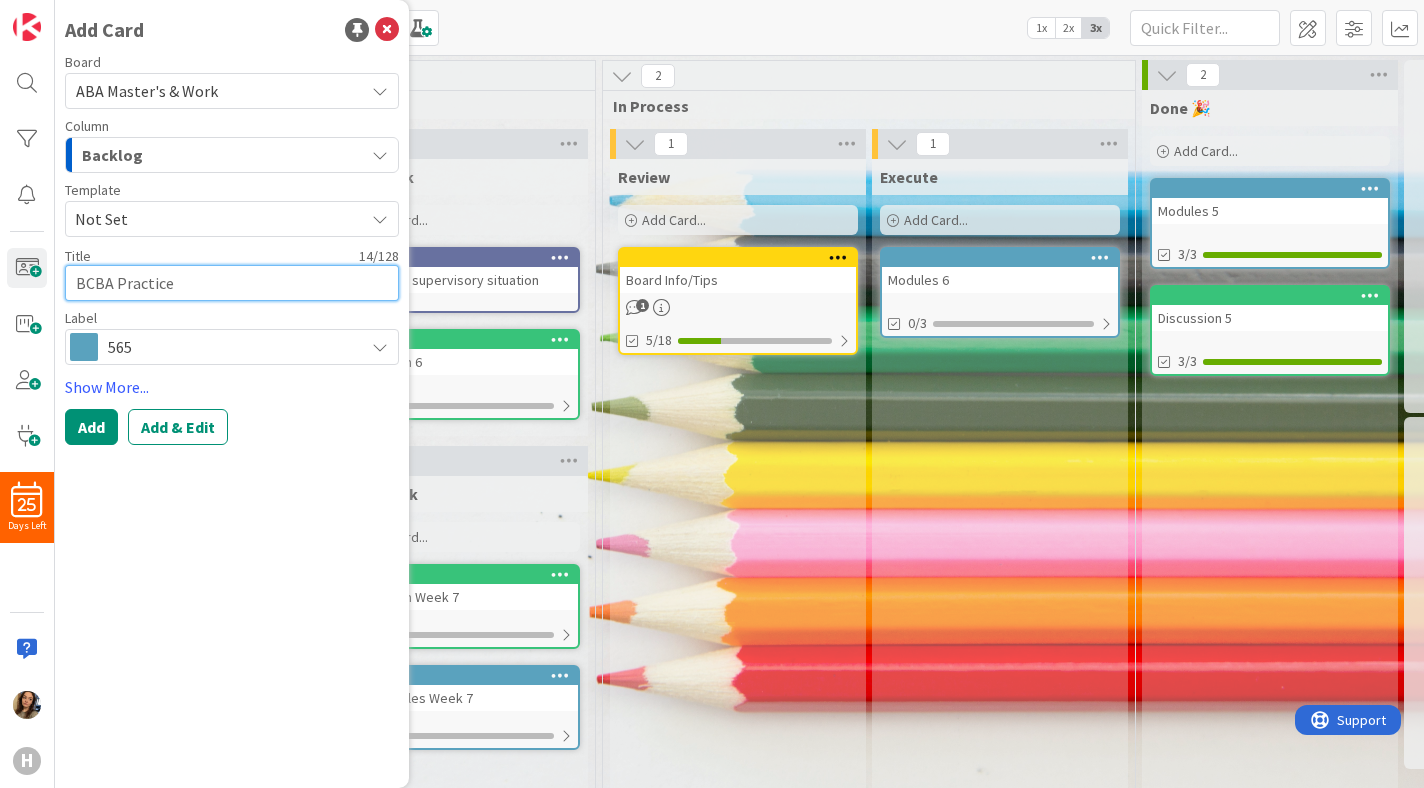type on "x" 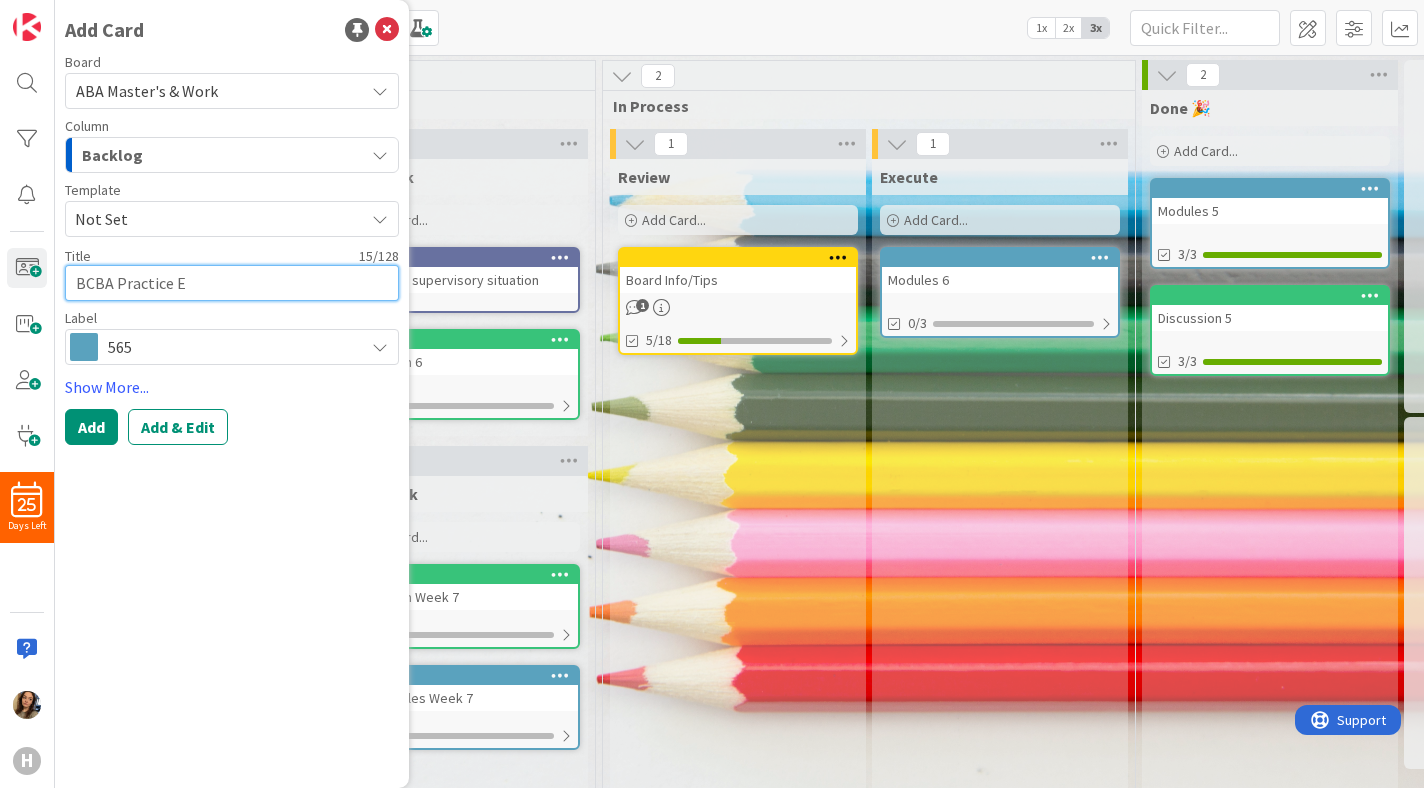 type on "x" 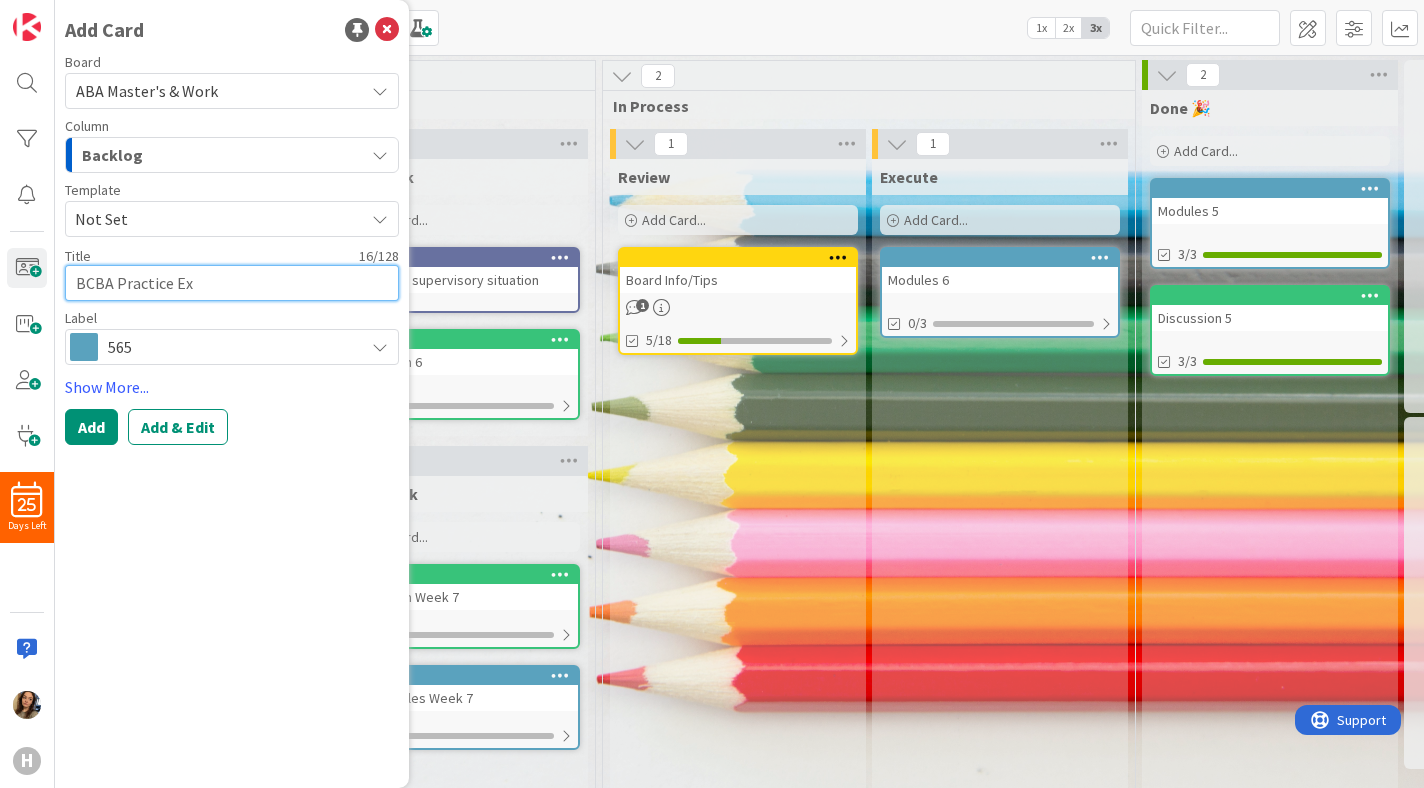 type on "x" 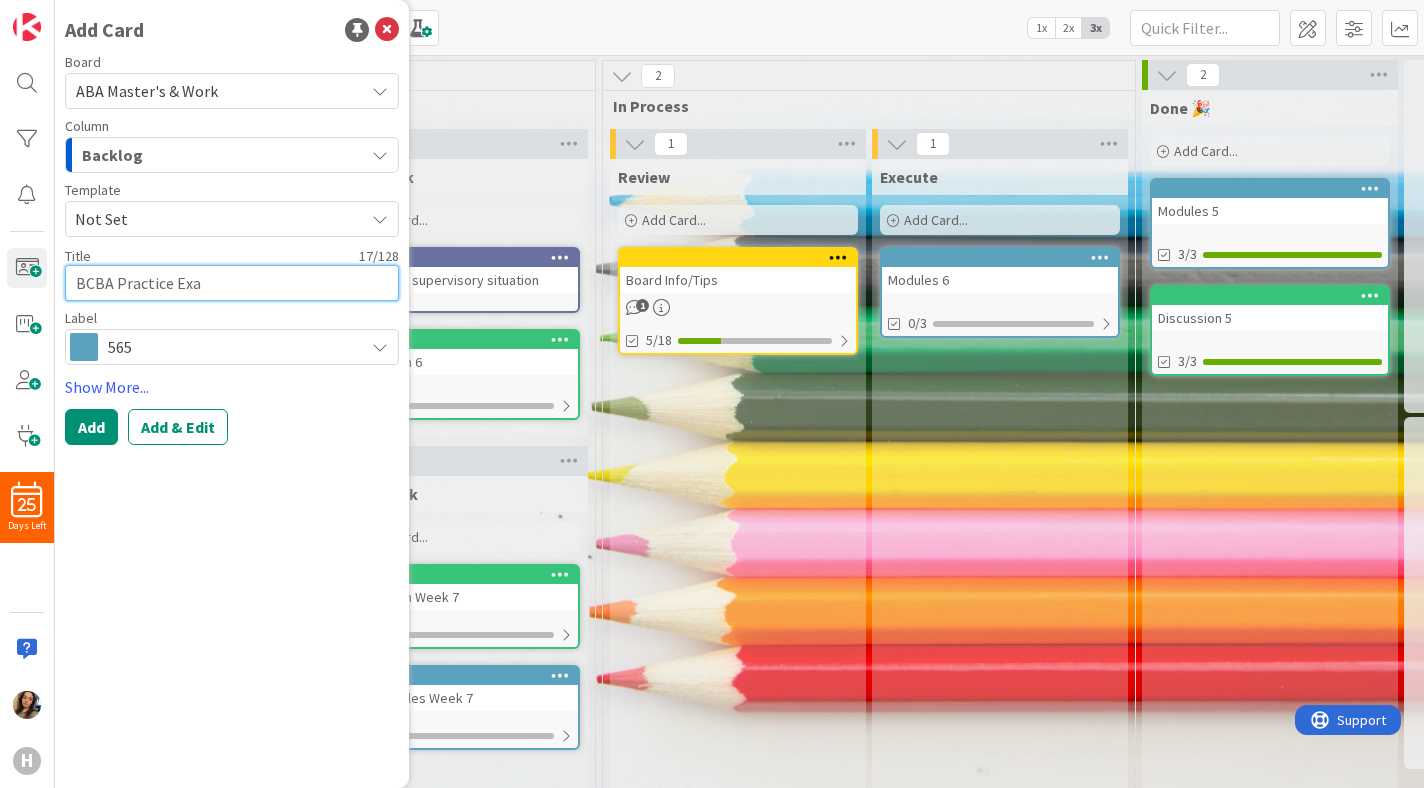 type on "x" 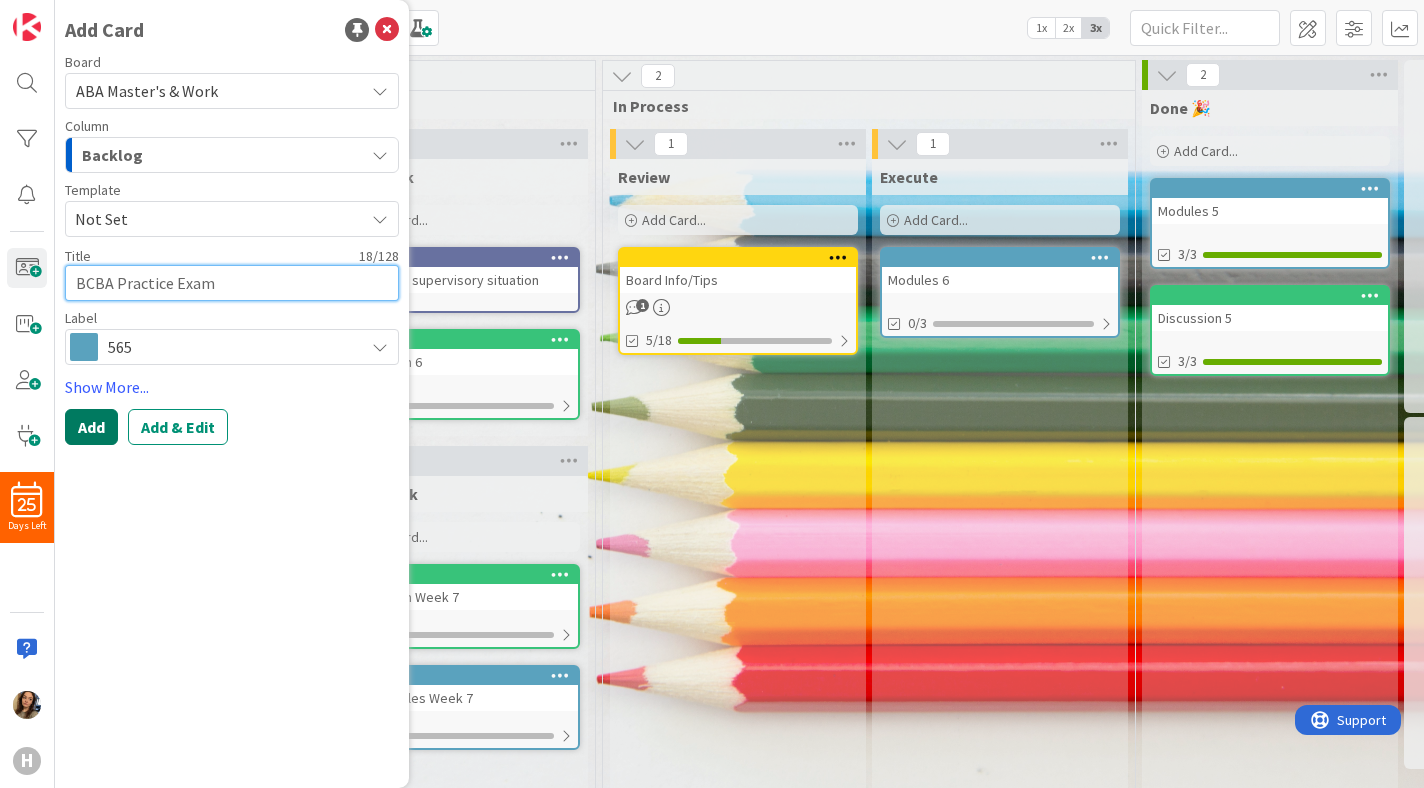type on "BCBA Practice Exam" 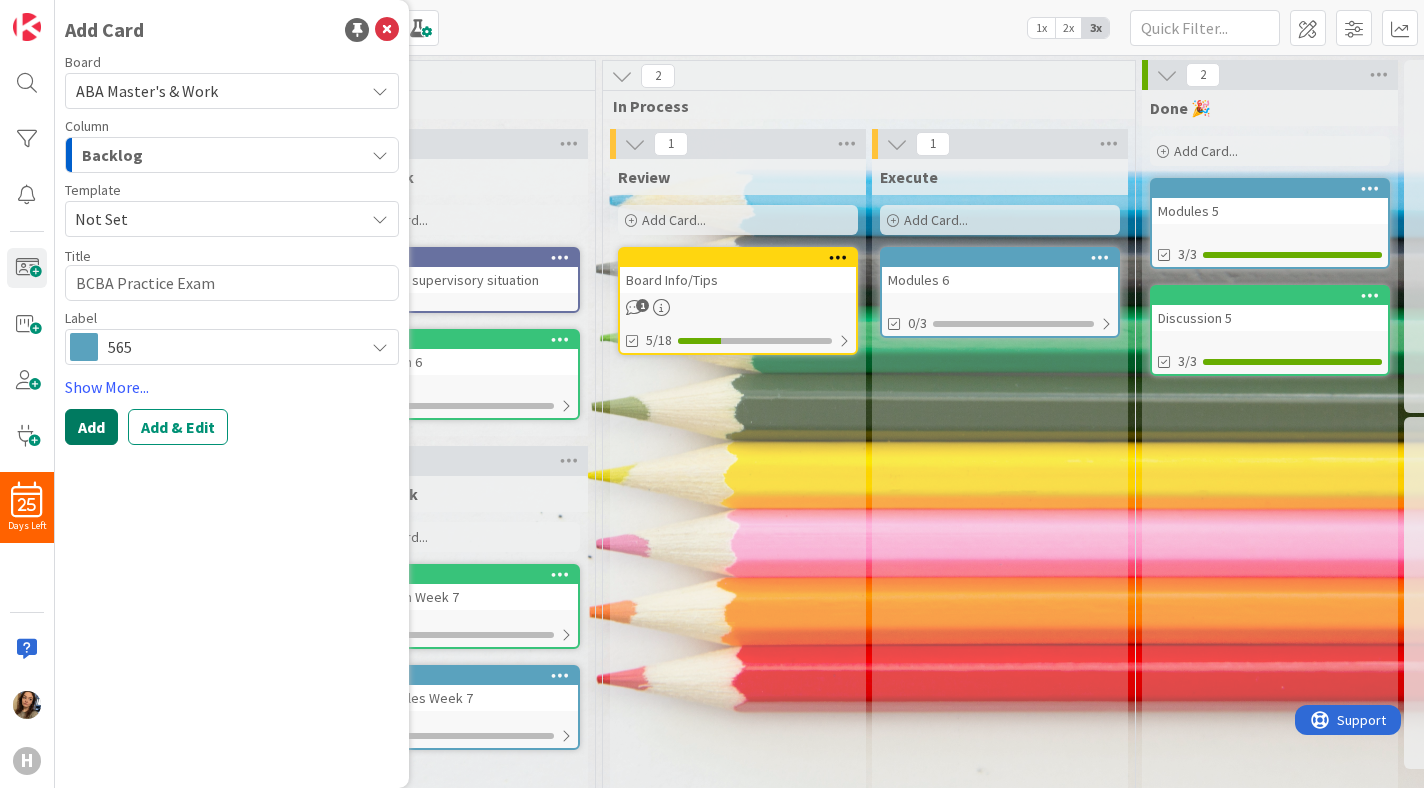 click on "Add" at bounding box center (91, 427) 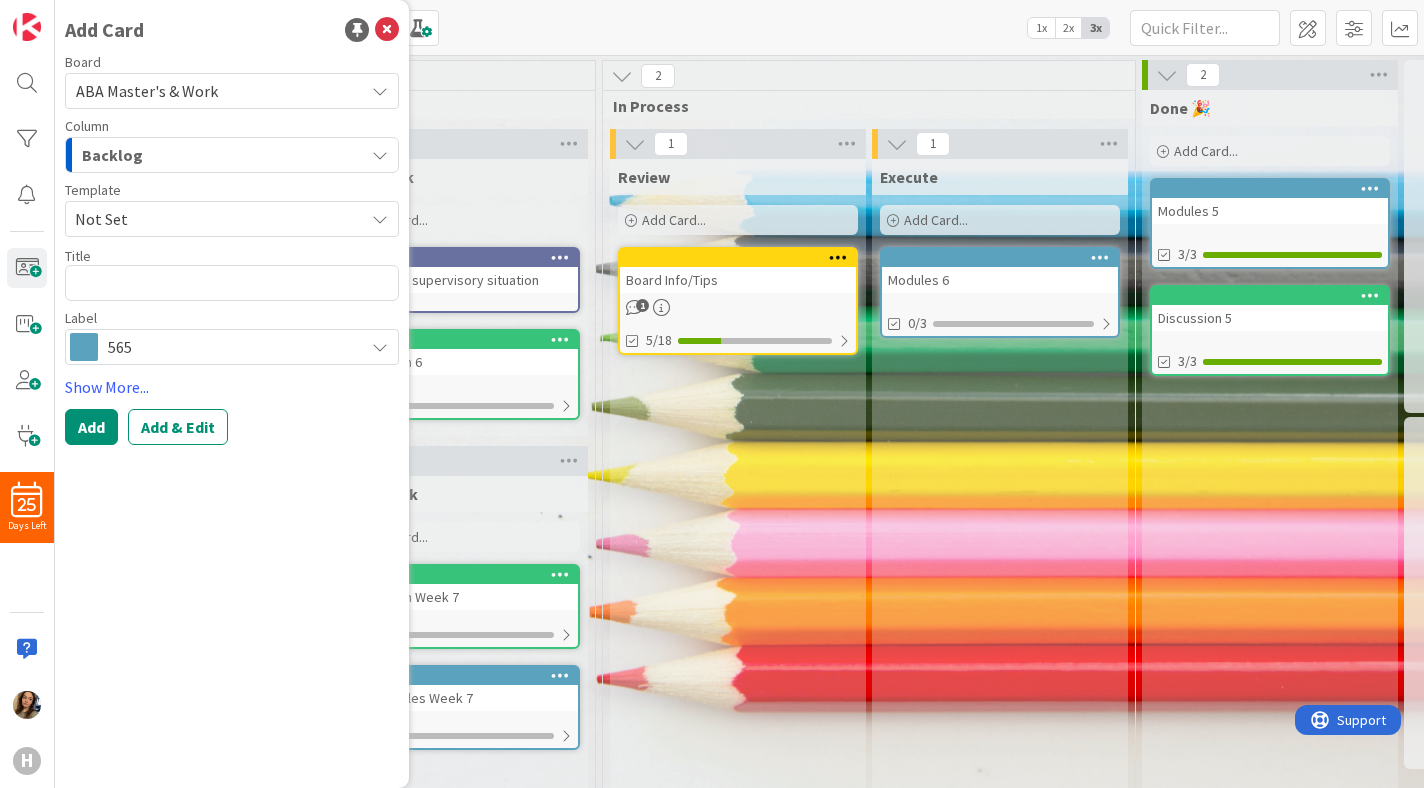 click on "Label 565" at bounding box center (232, 338) 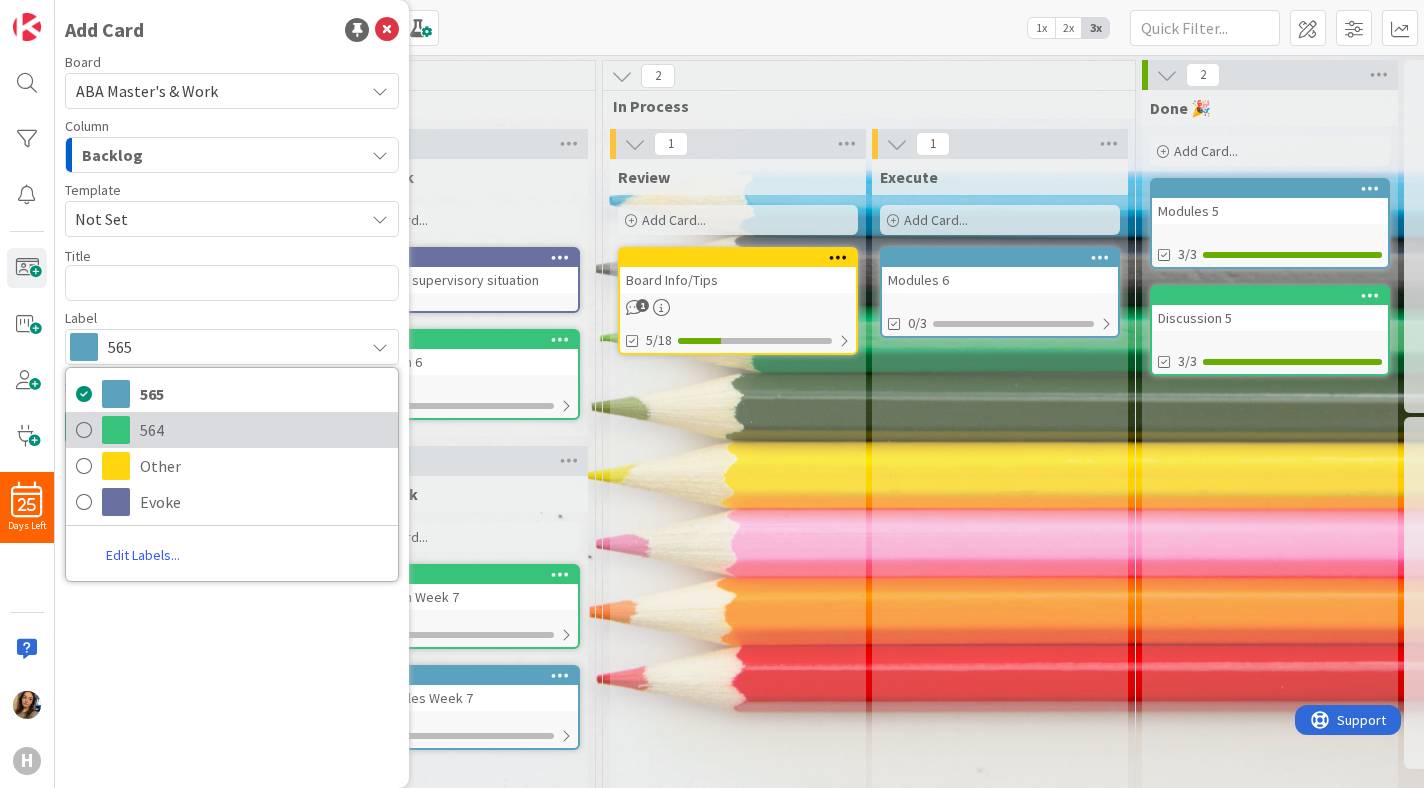 click on "564" at bounding box center (264, 430) 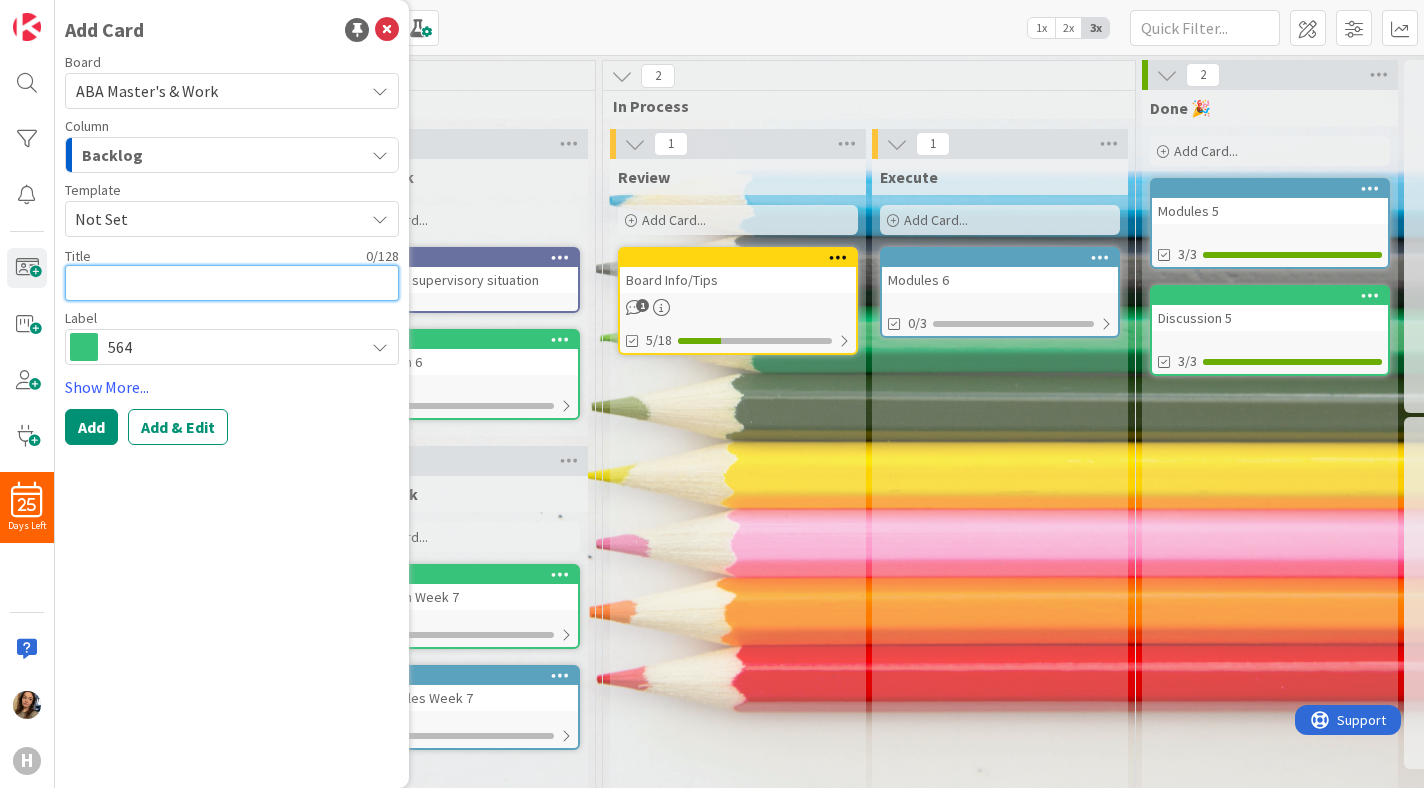 click at bounding box center (232, 283) 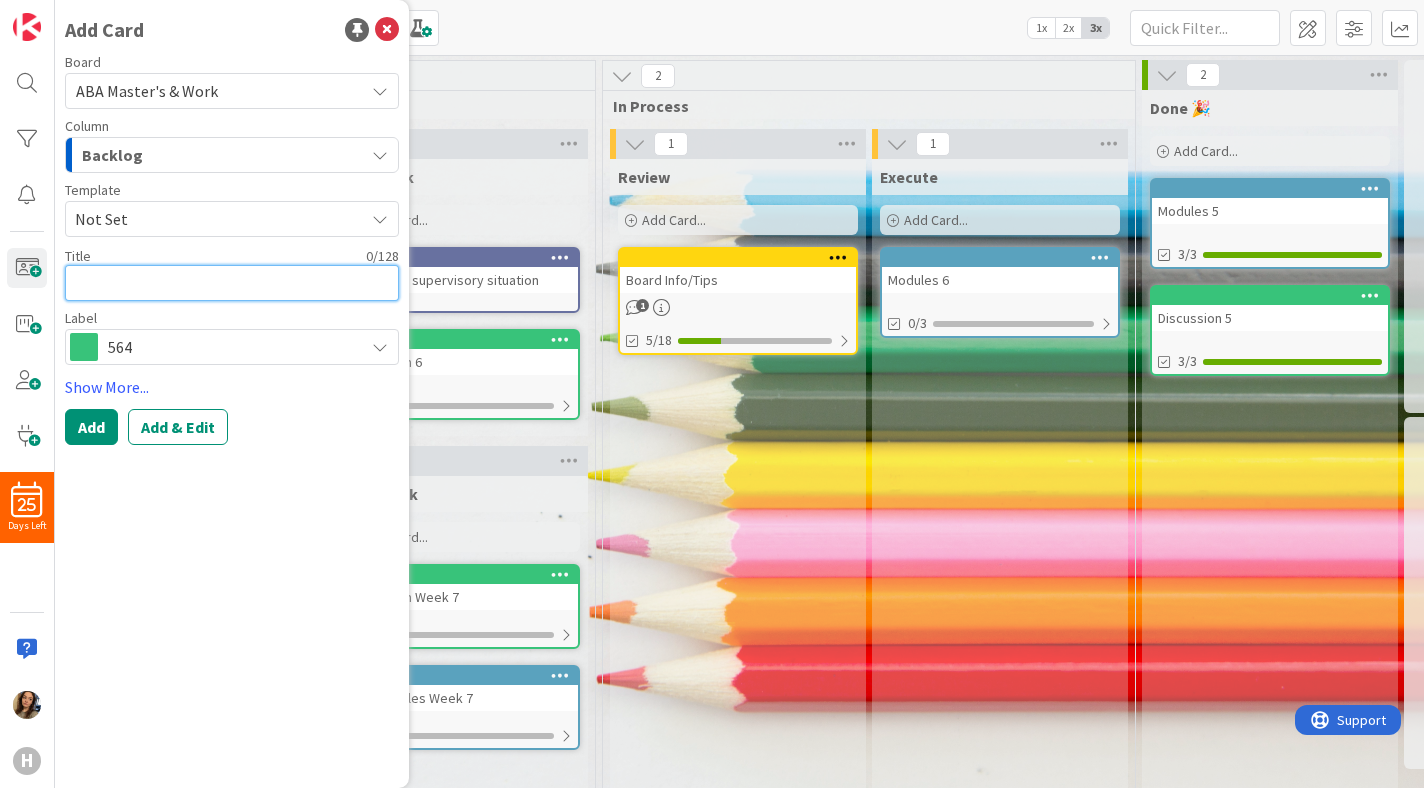 type on "x" 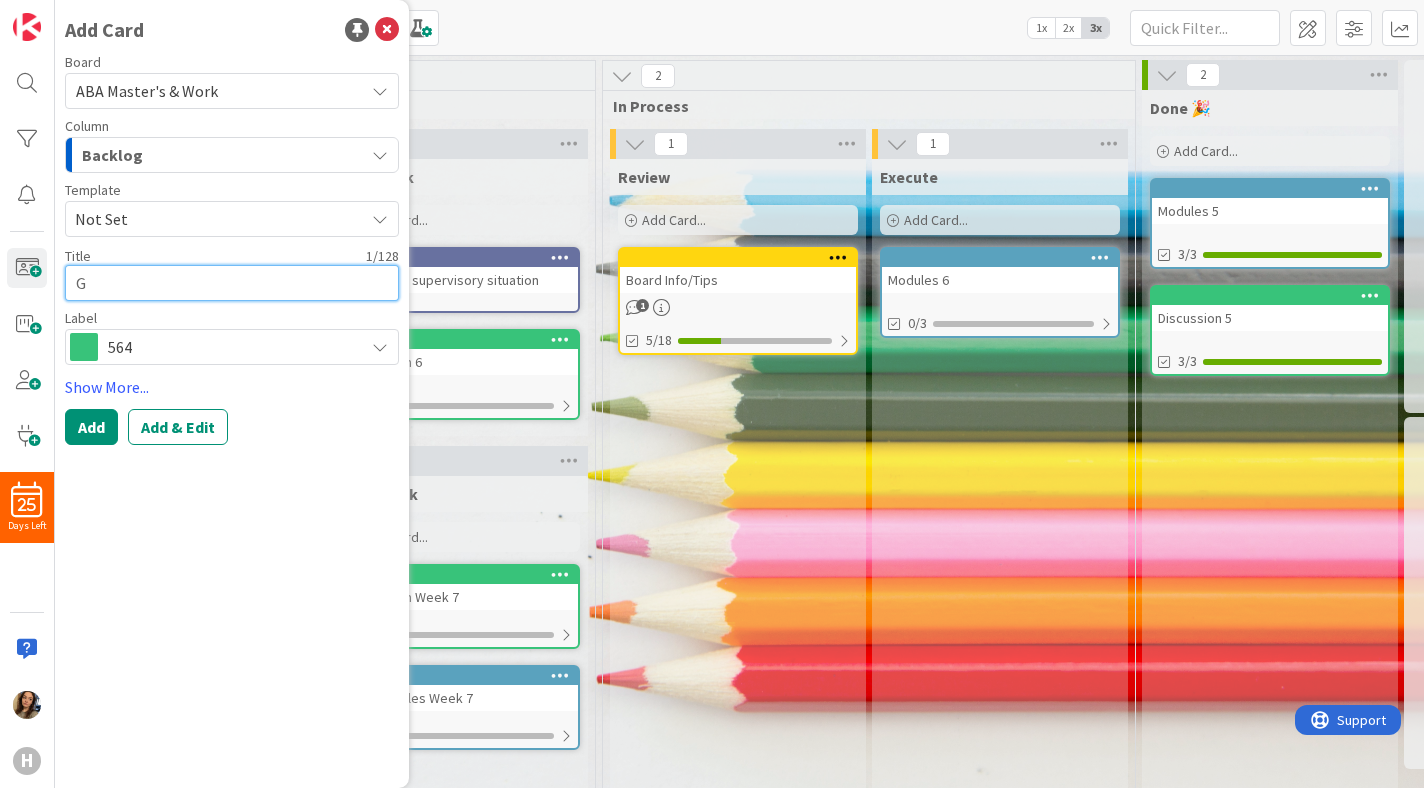 type on "x" 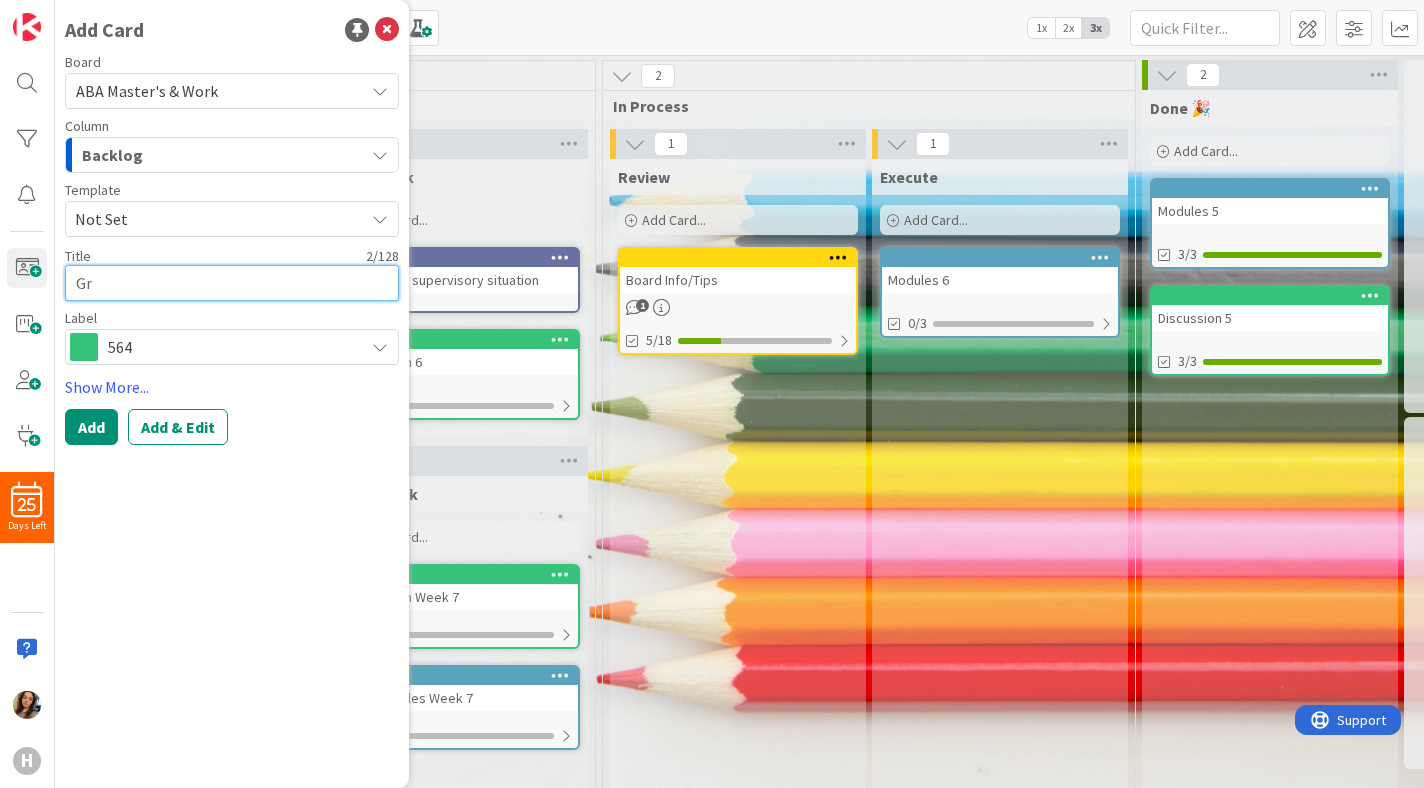 type on "x" 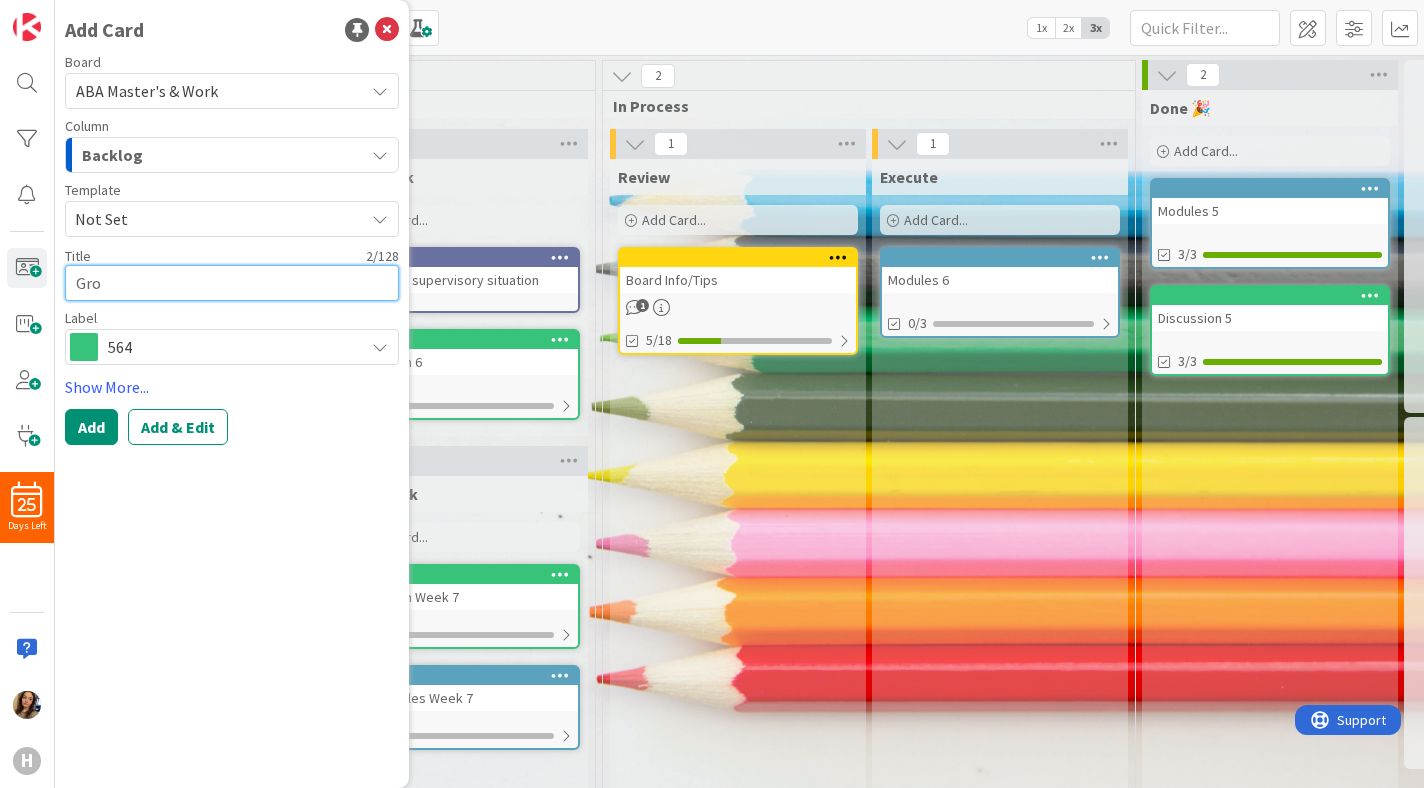 type on "x" 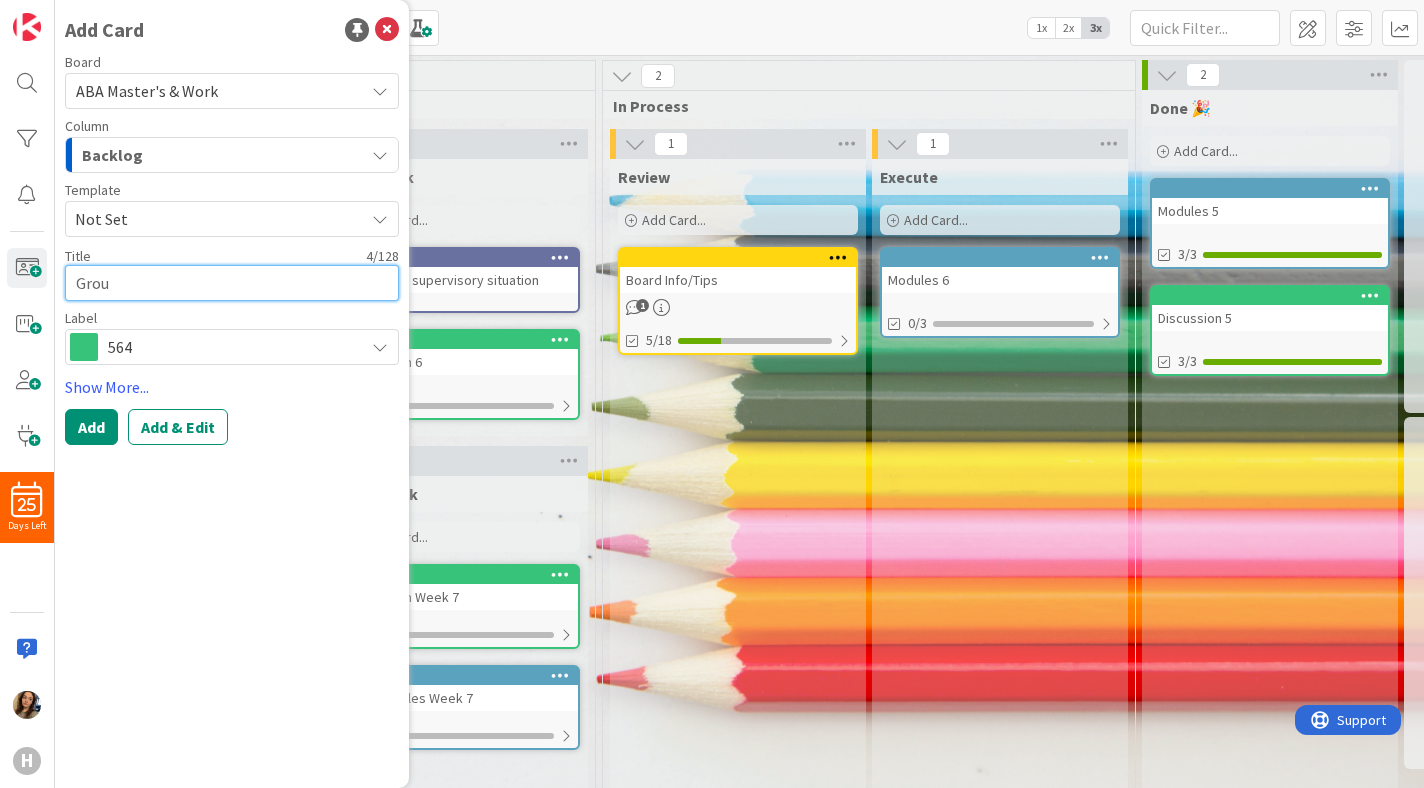 type on "x" 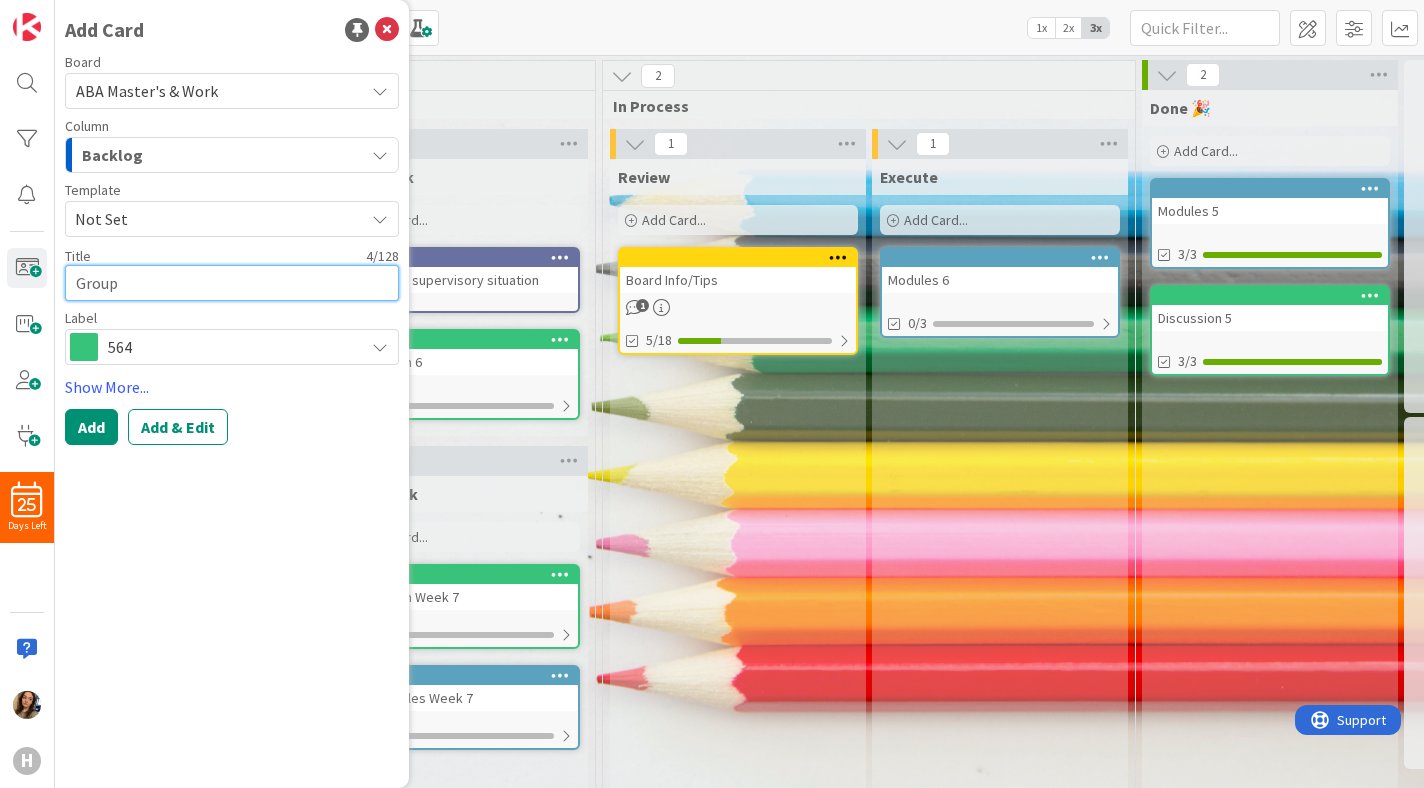 type on "x" 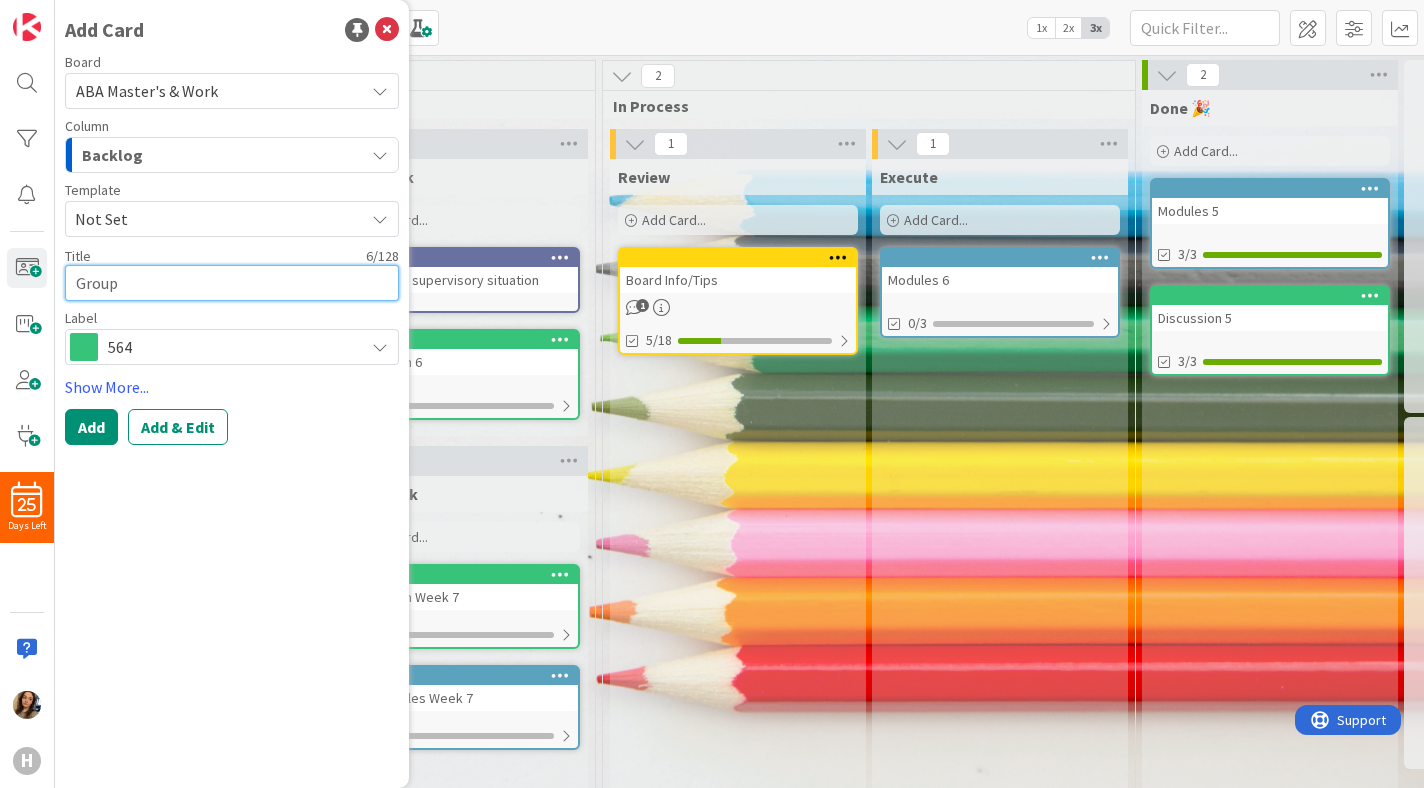 type on "x" 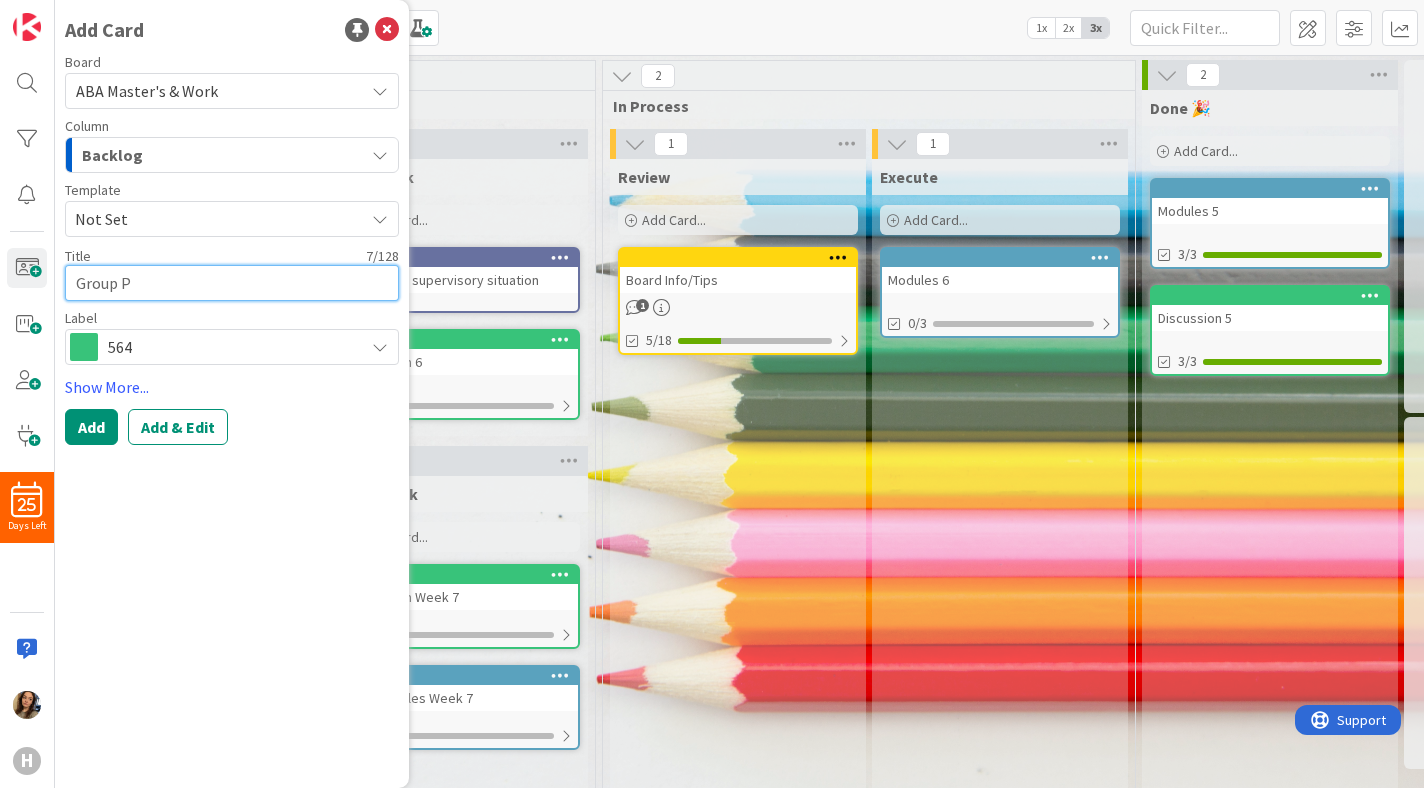 type on "x" 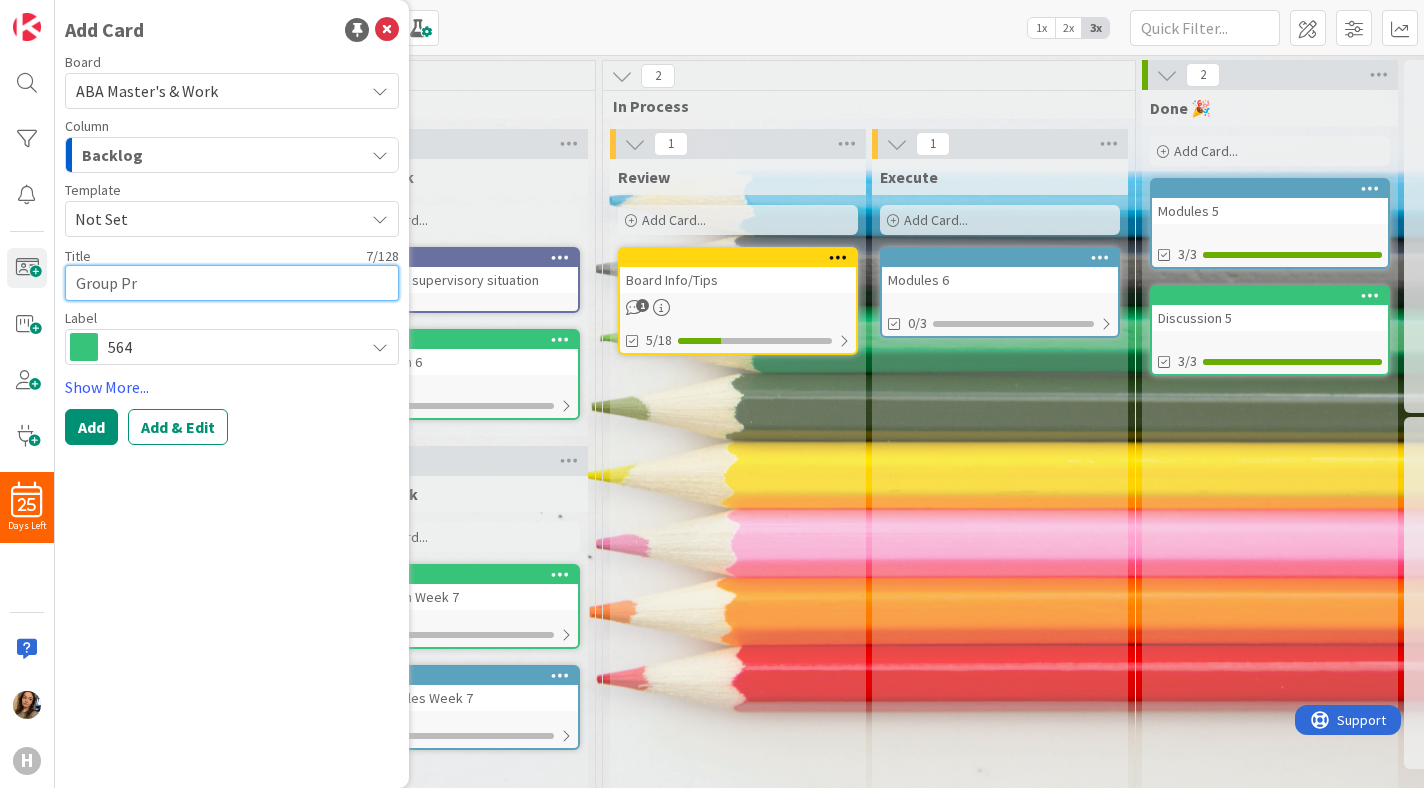 type on "x" 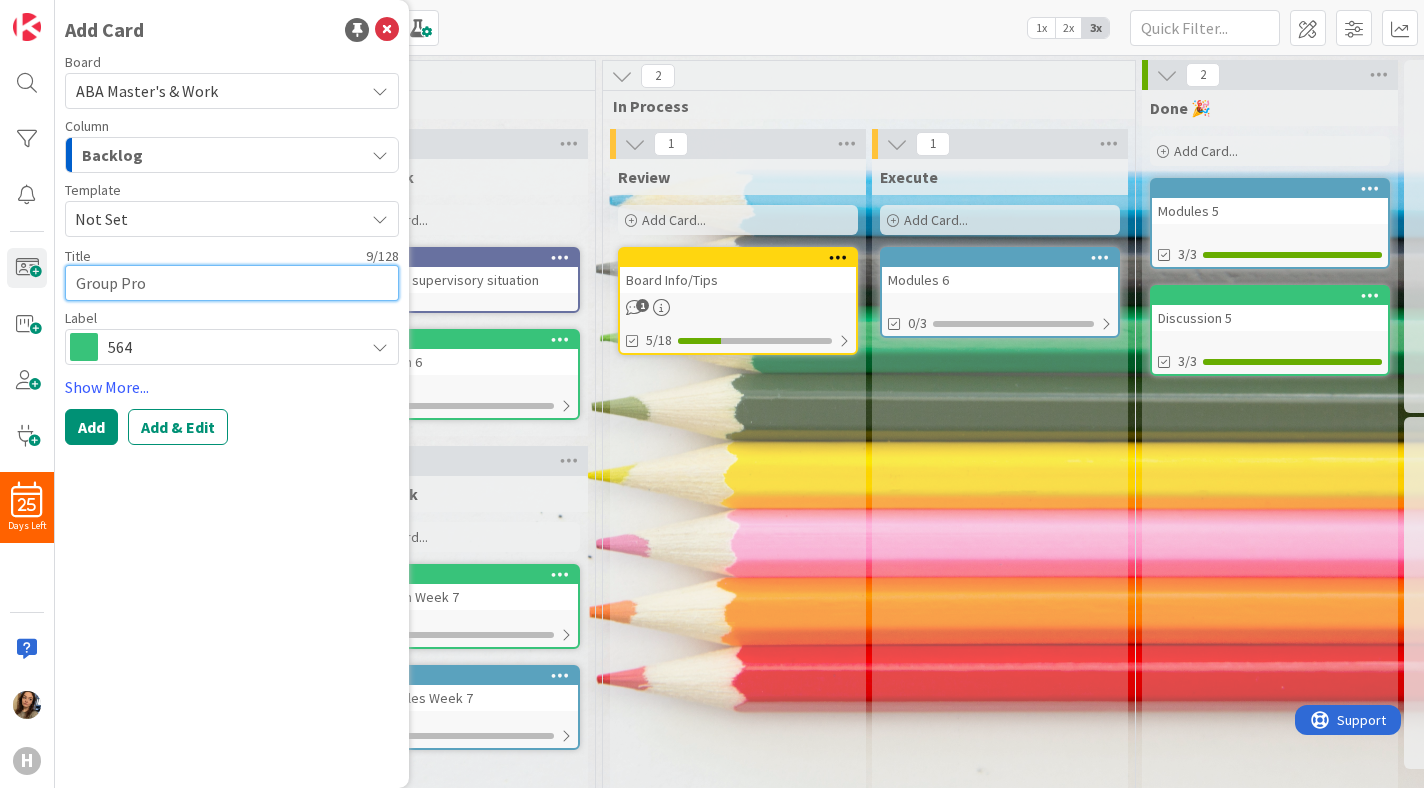 type on "x" 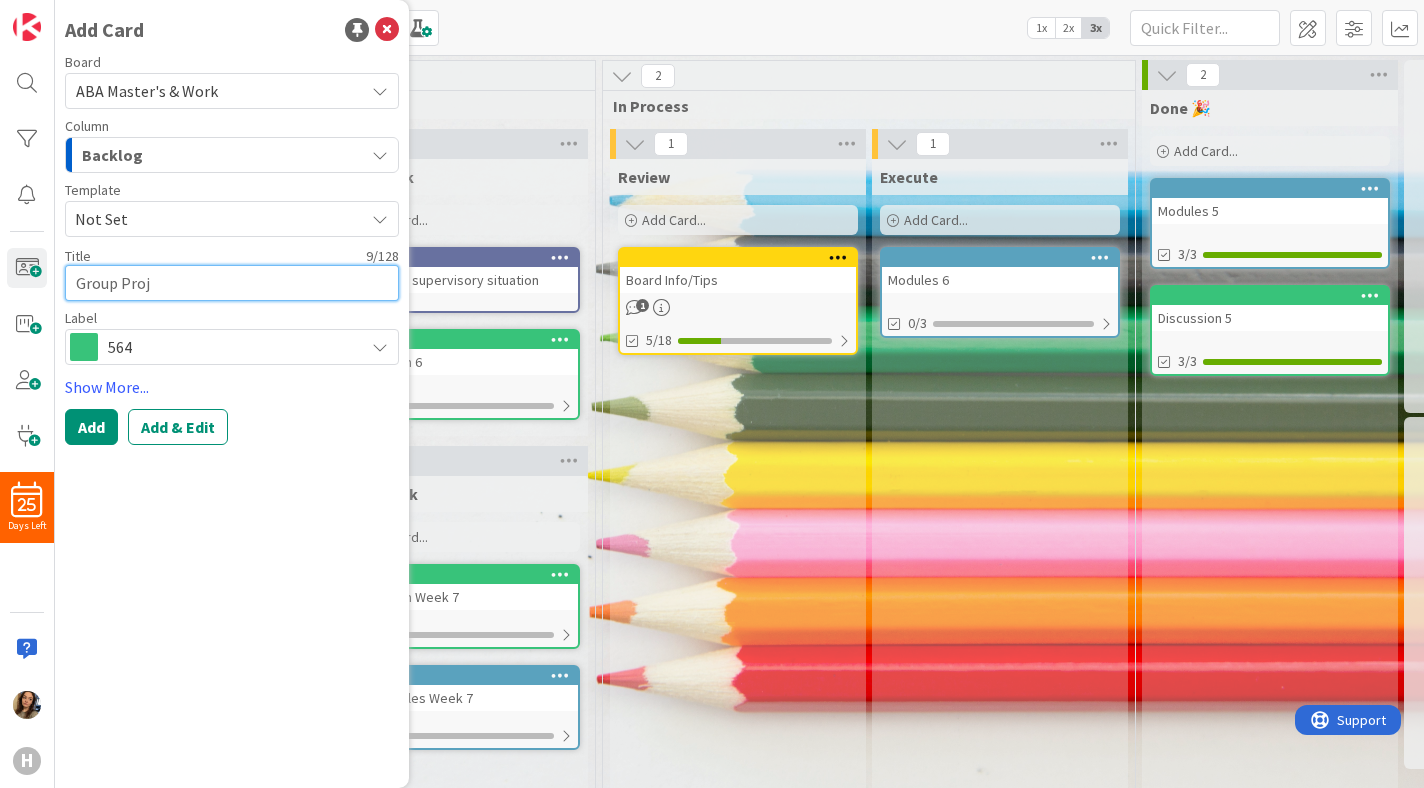 type on "x" 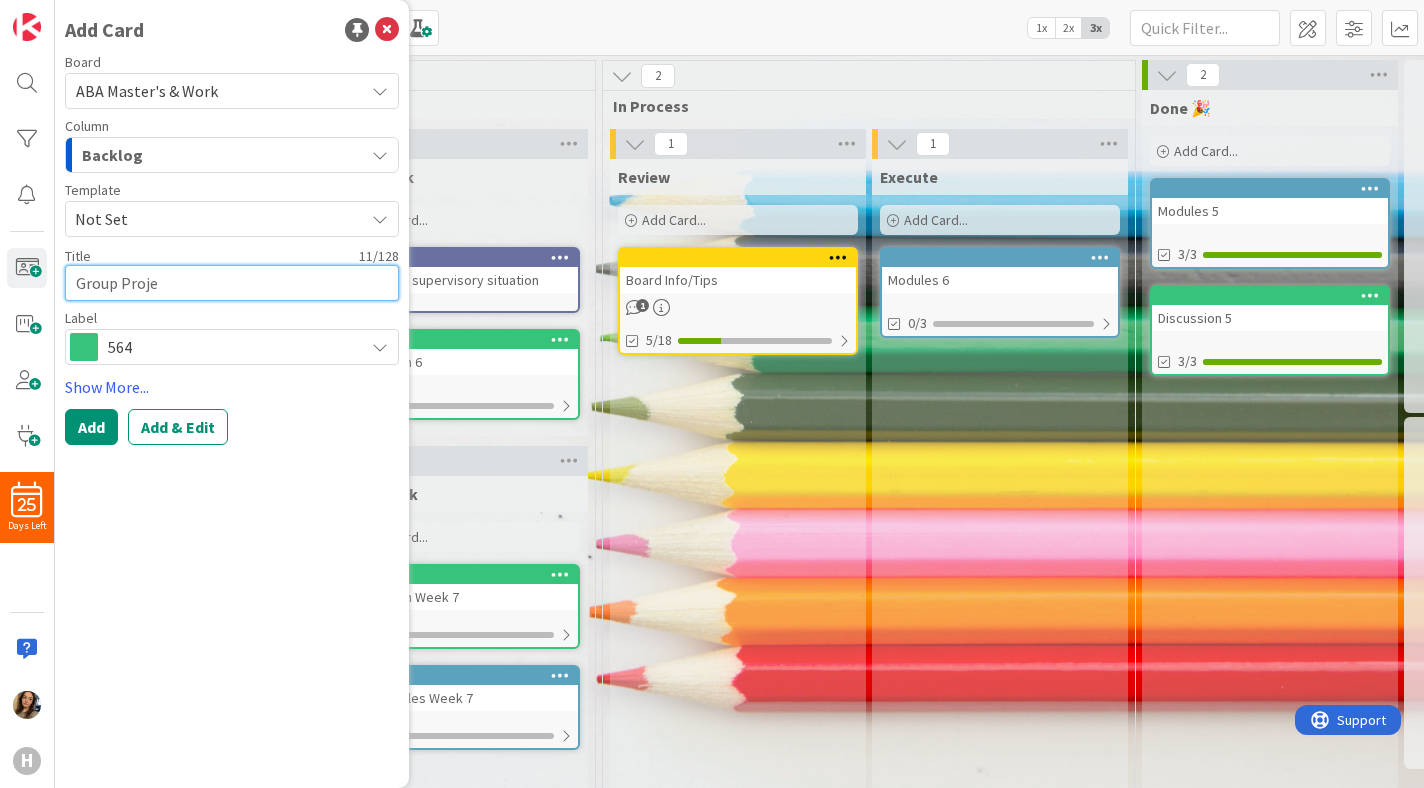type on "x" 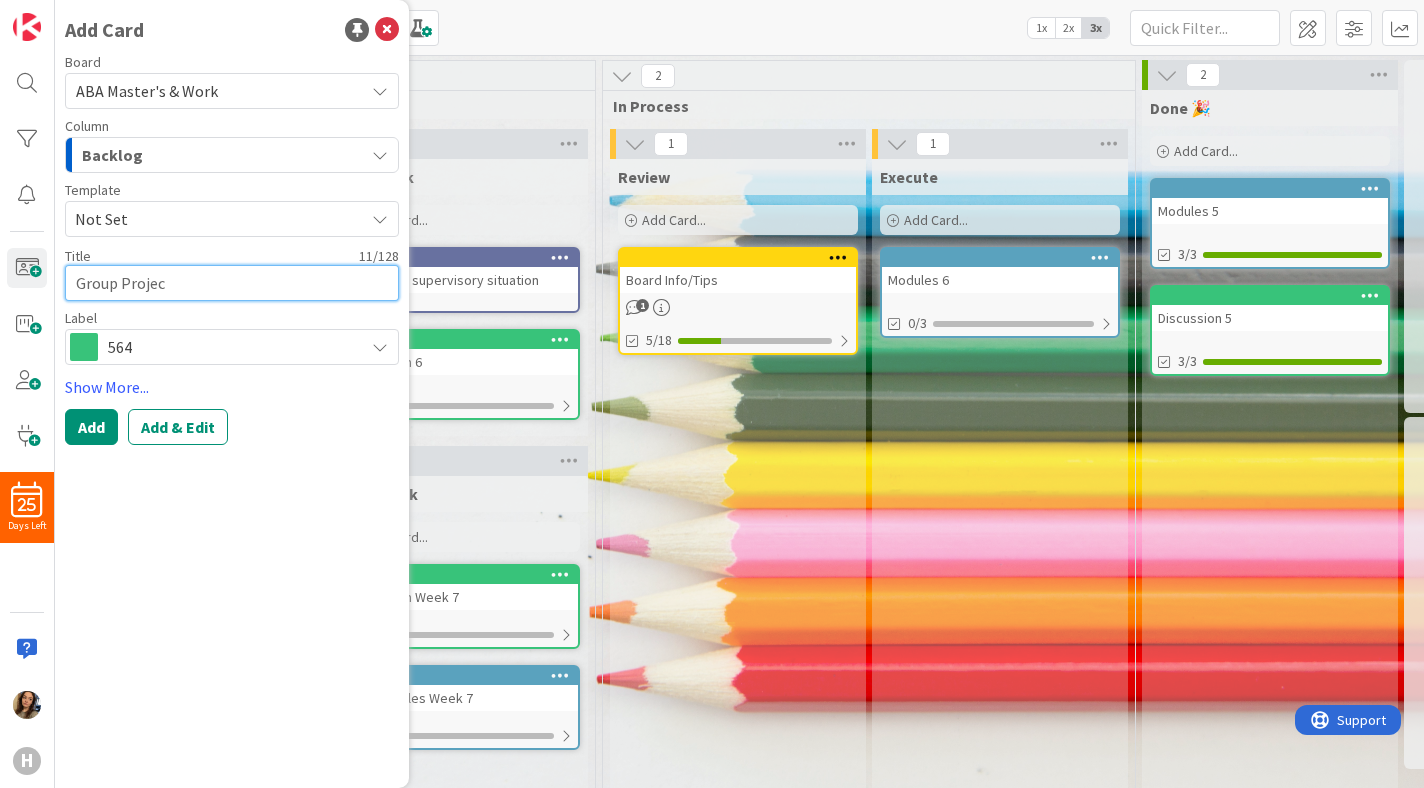 type on "Group Project" 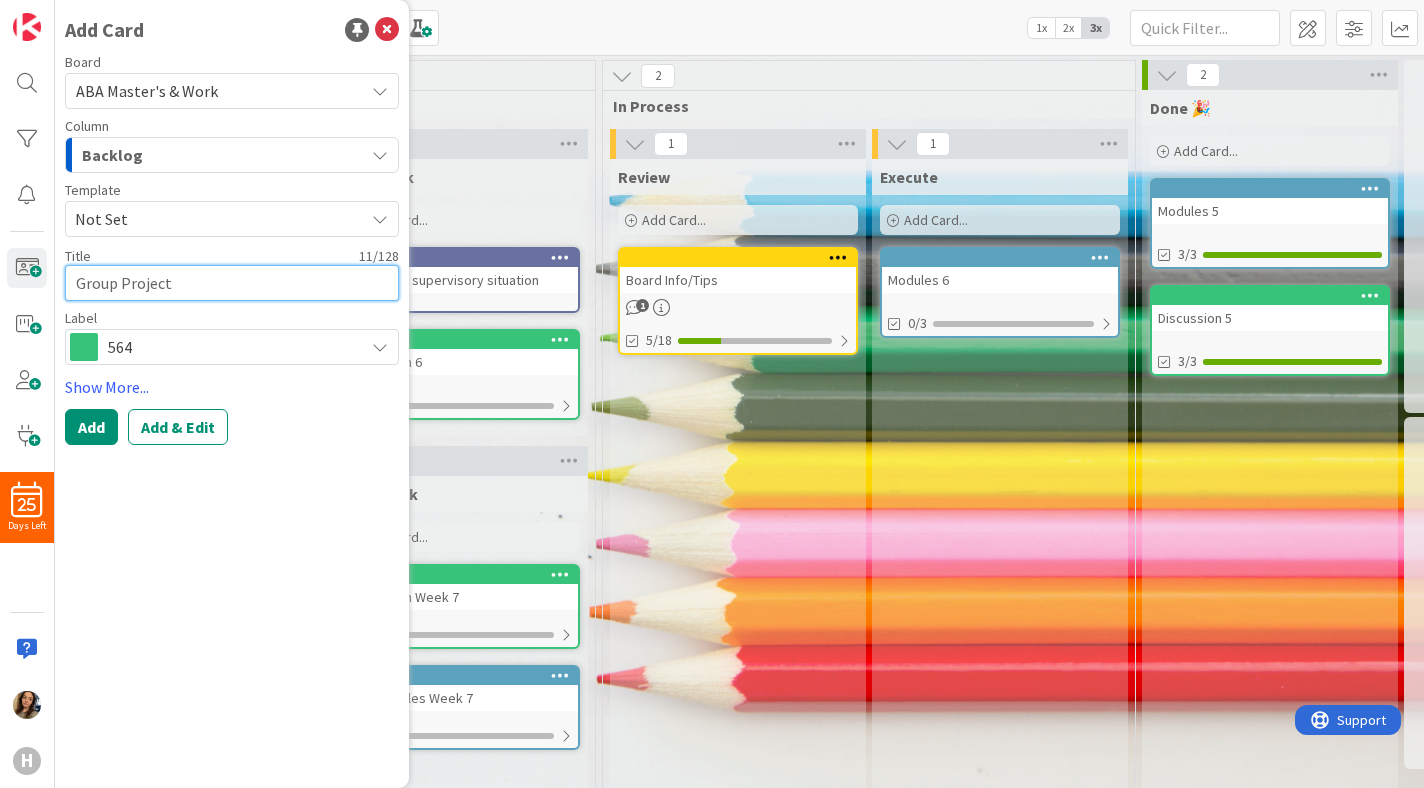 type on "x" 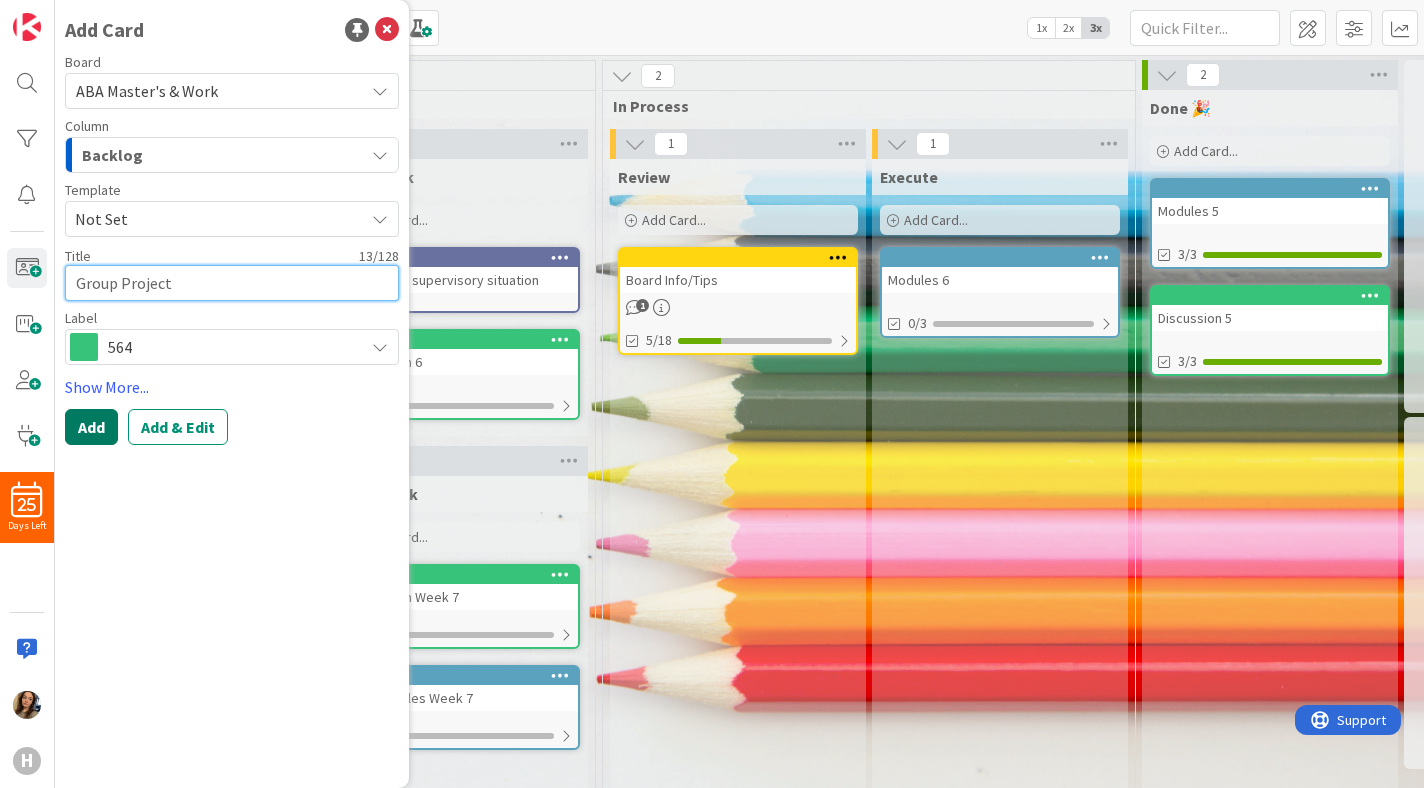 type on "Group Project" 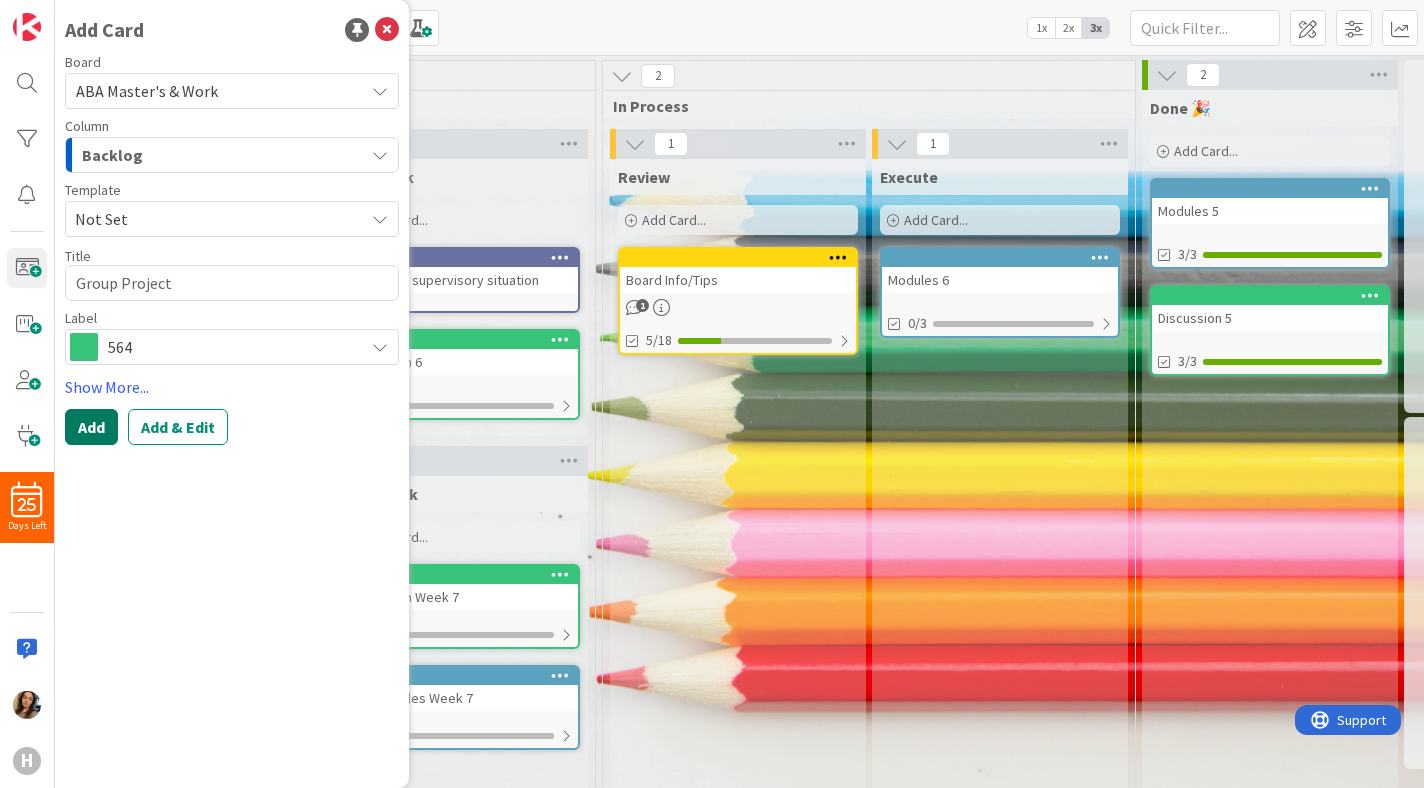 click on "Add" at bounding box center (91, 427) 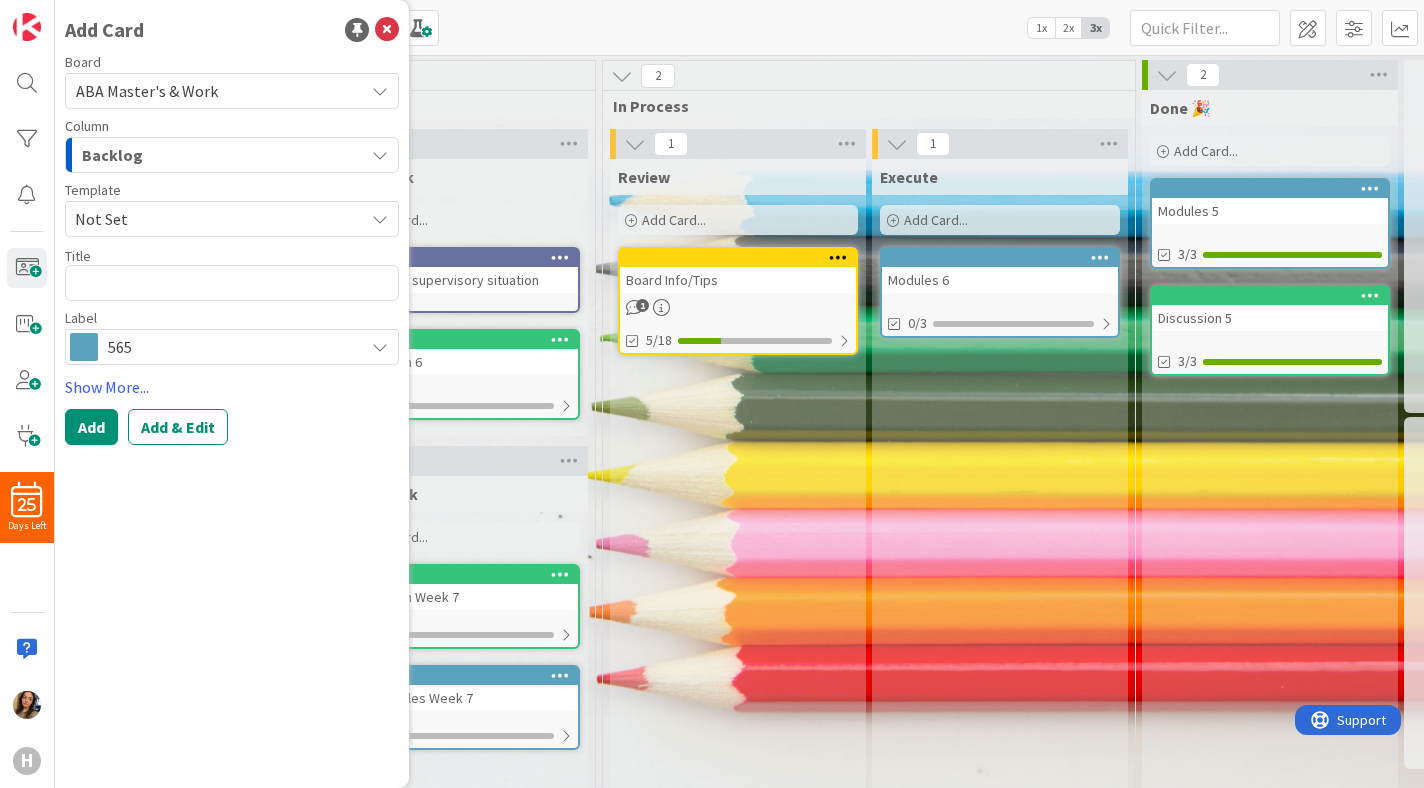 click on "565" at bounding box center [232, 347] 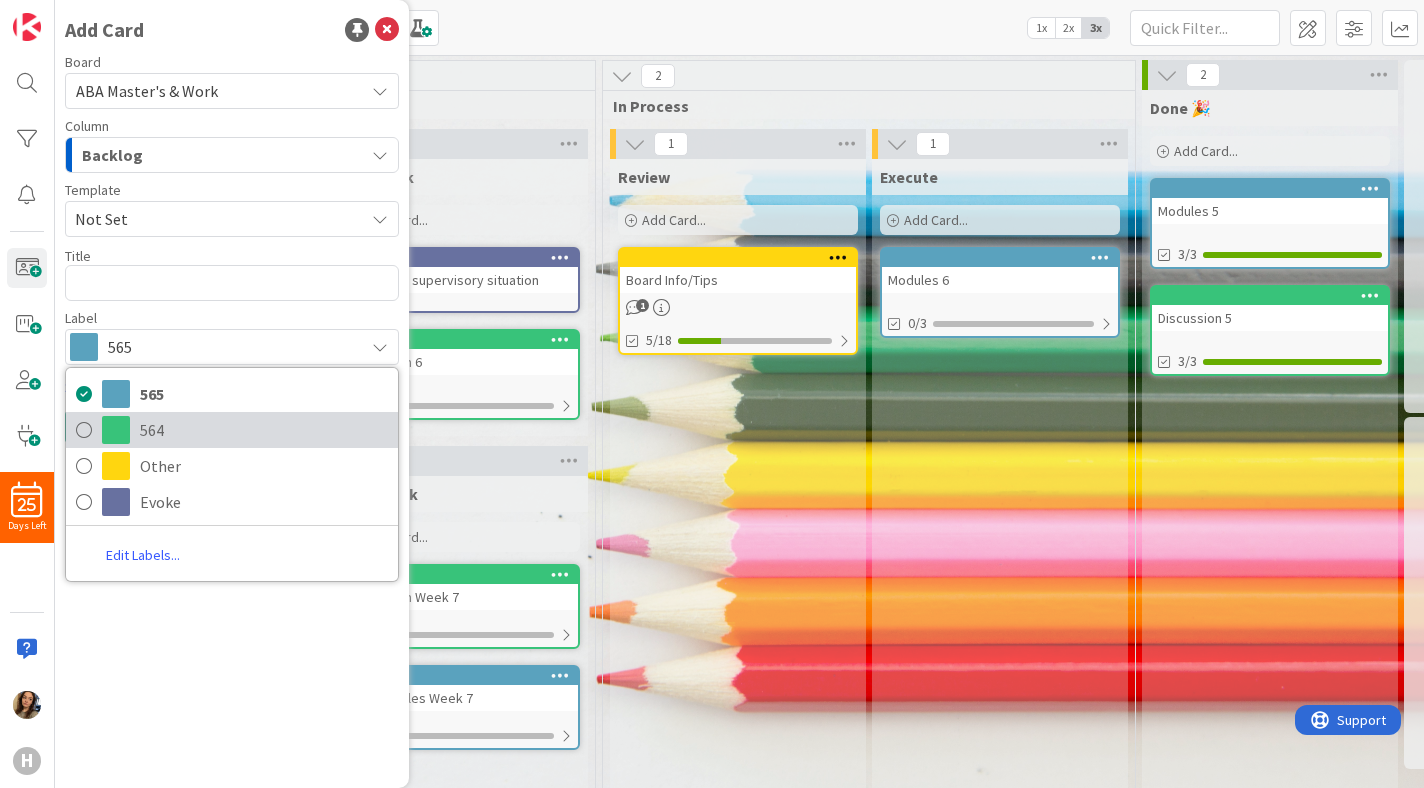 click on "564" at bounding box center (264, 430) 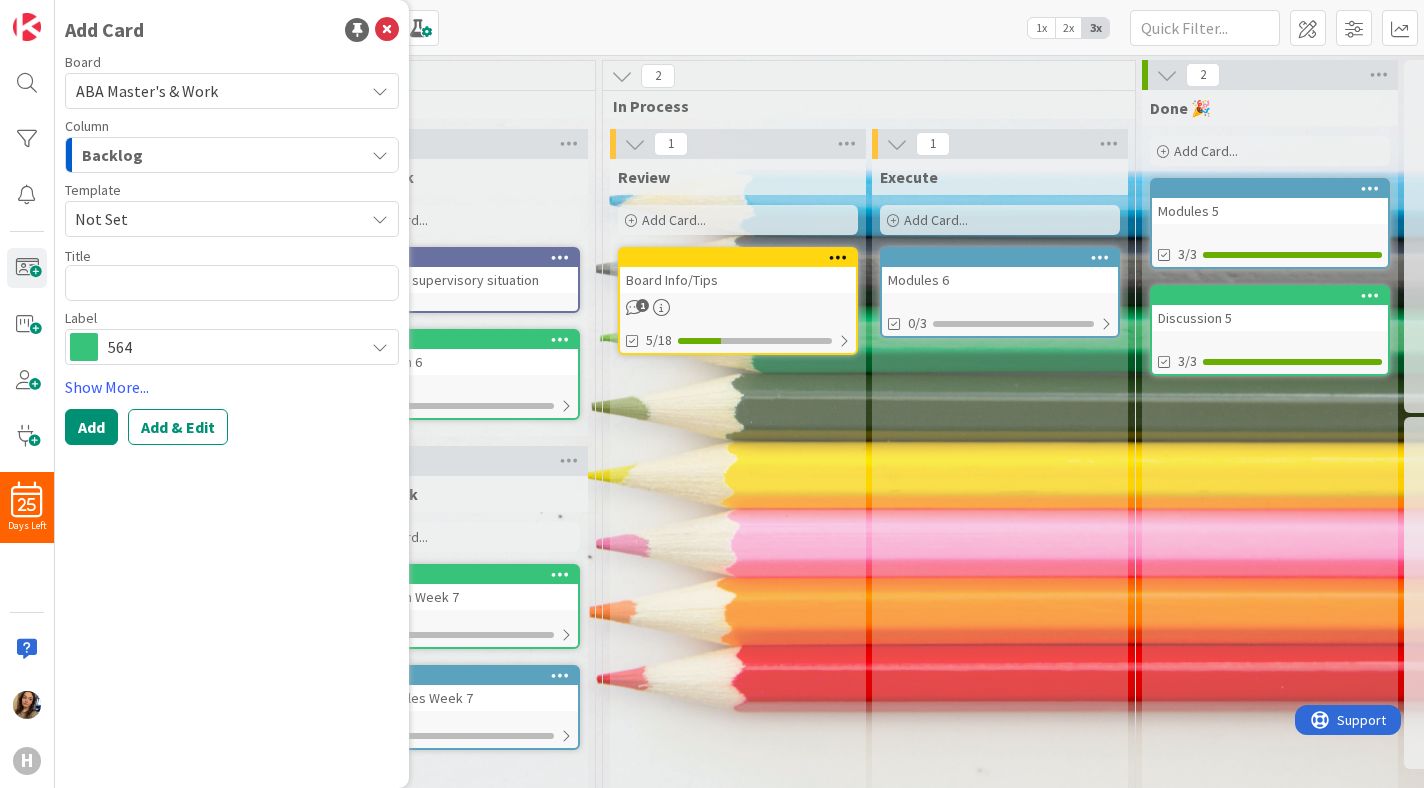 click on "Board ABA Master's & Work Column Backlog Template Not Set Not Set Discussion BDS Modules Edit Card Templates Title 0 / 128 Label 564 565 564 Other Evoke Edit Labels..." at bounding box center (232, 210) 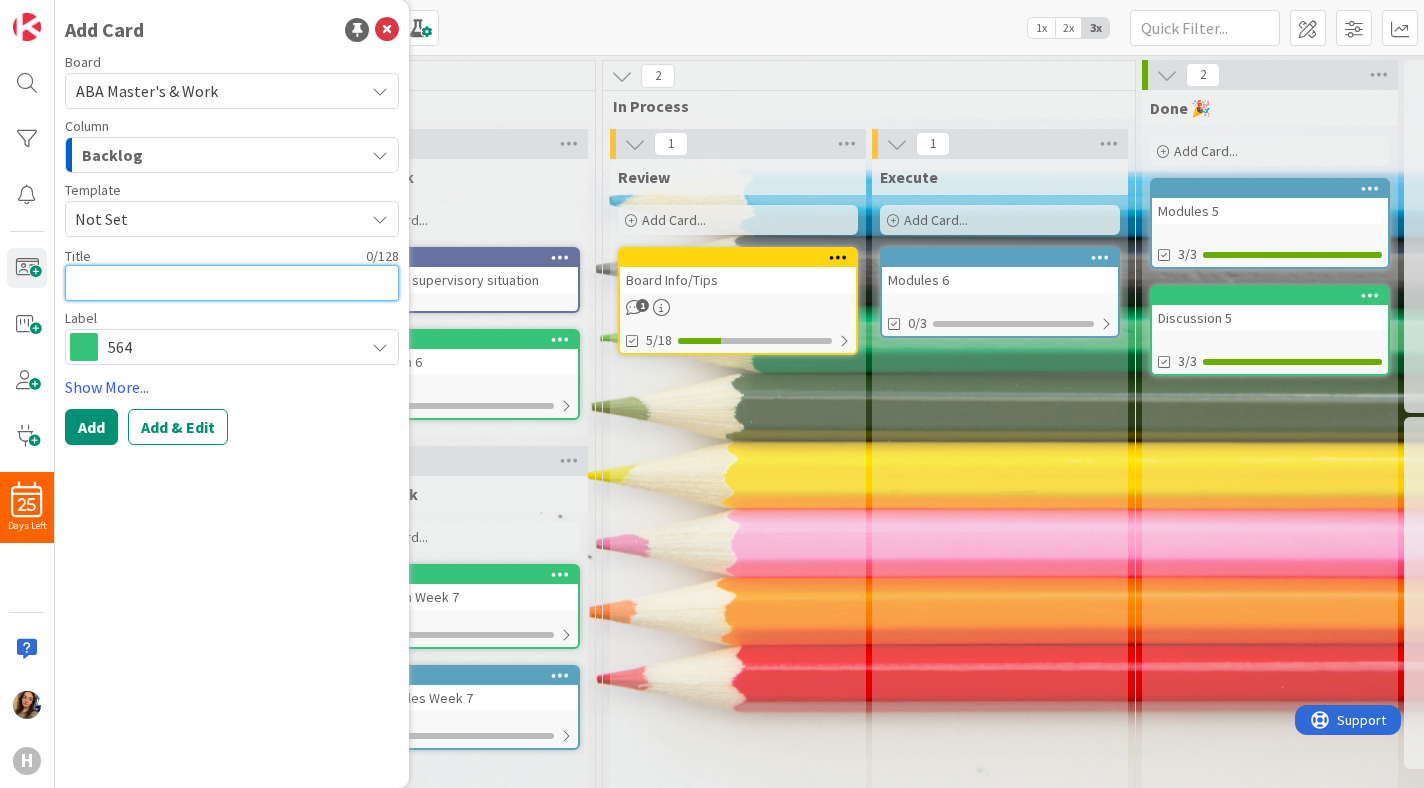 click at bounding box center (232, 283) 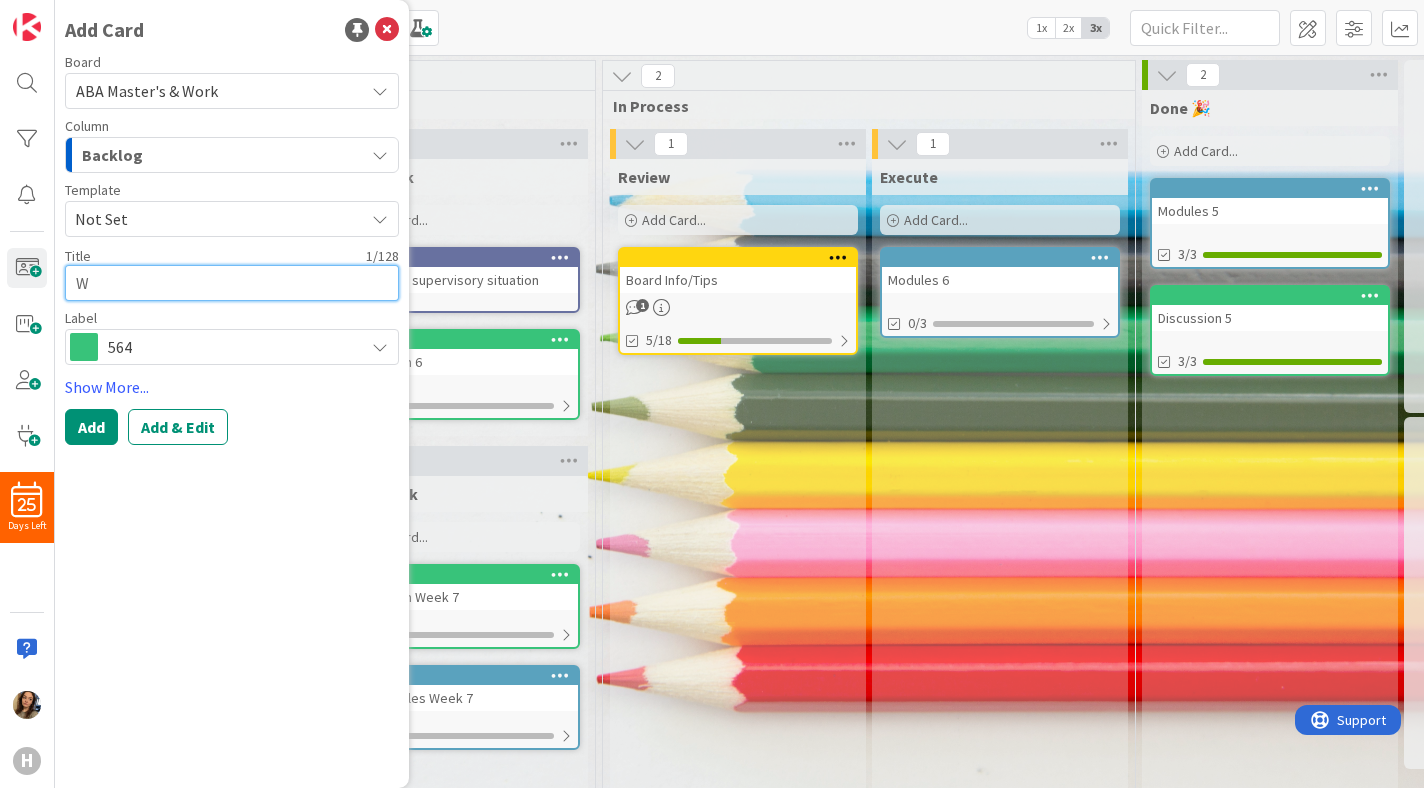 type on "x" 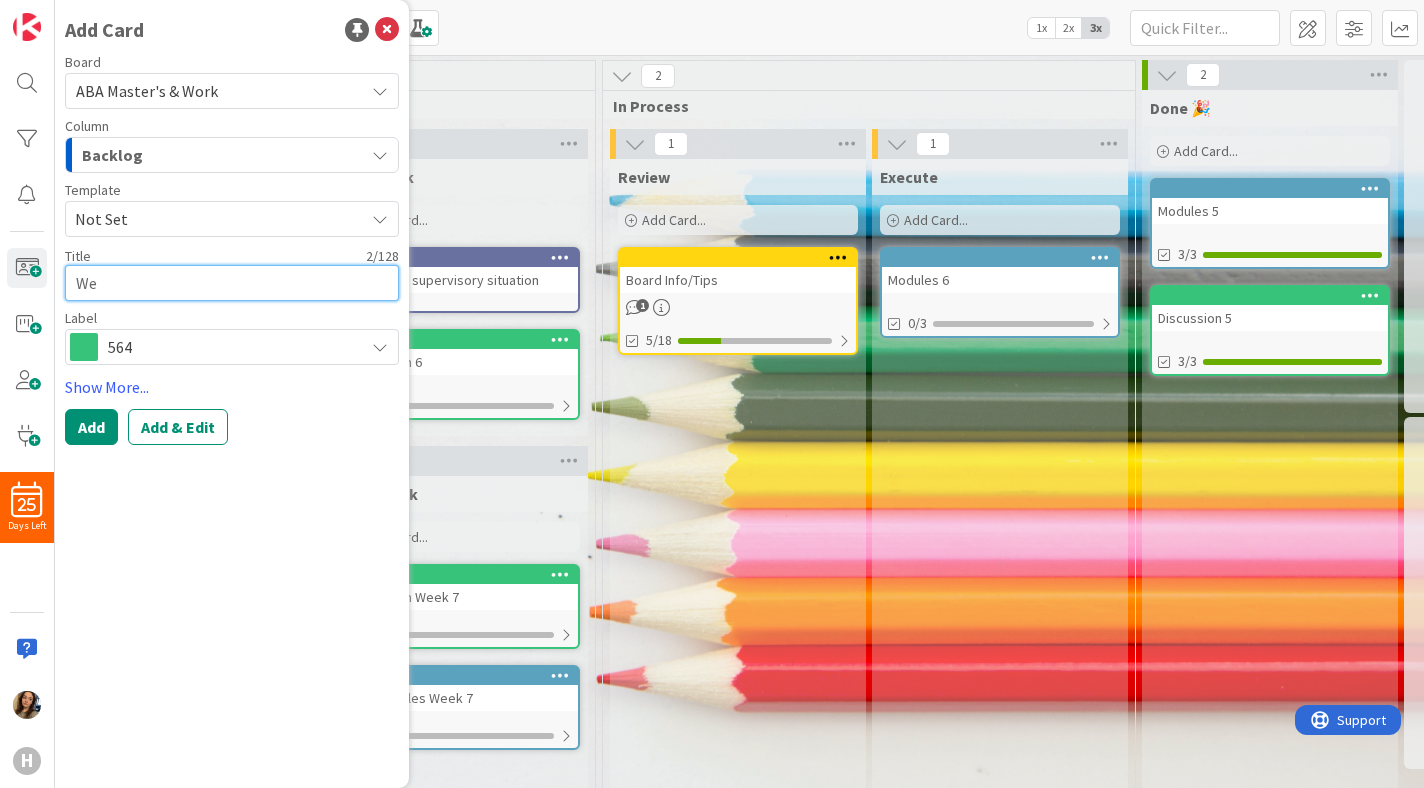 type on "x" 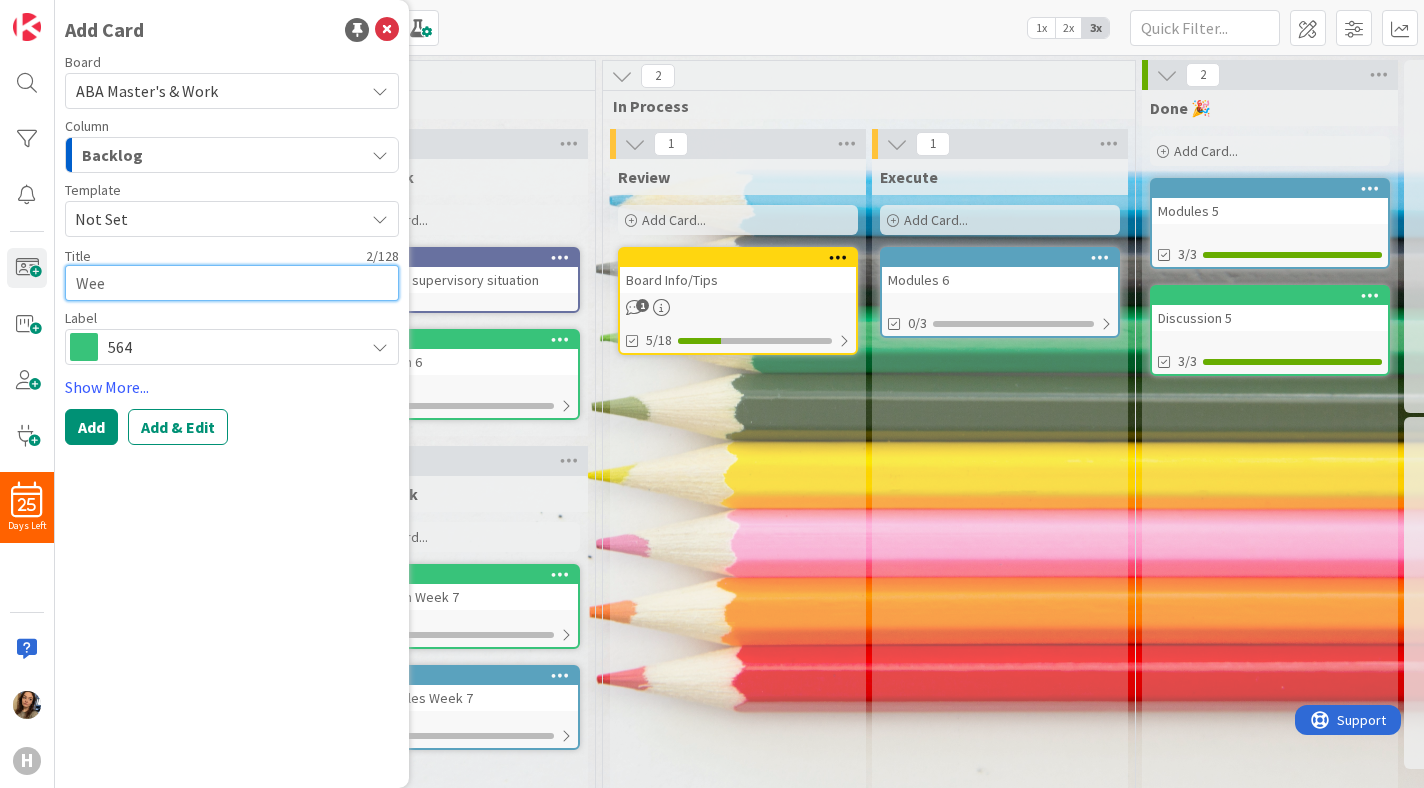 type on "x" 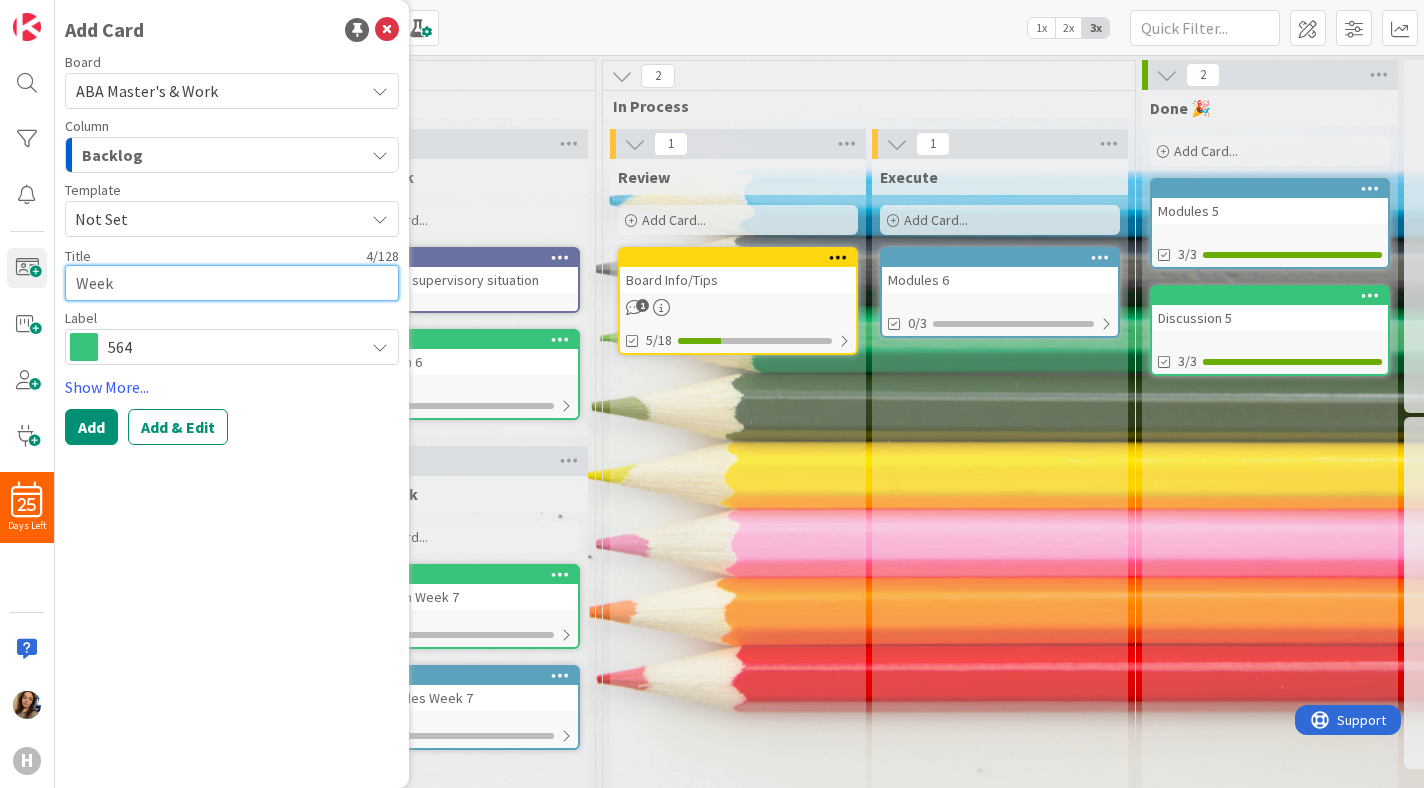 type on "x" 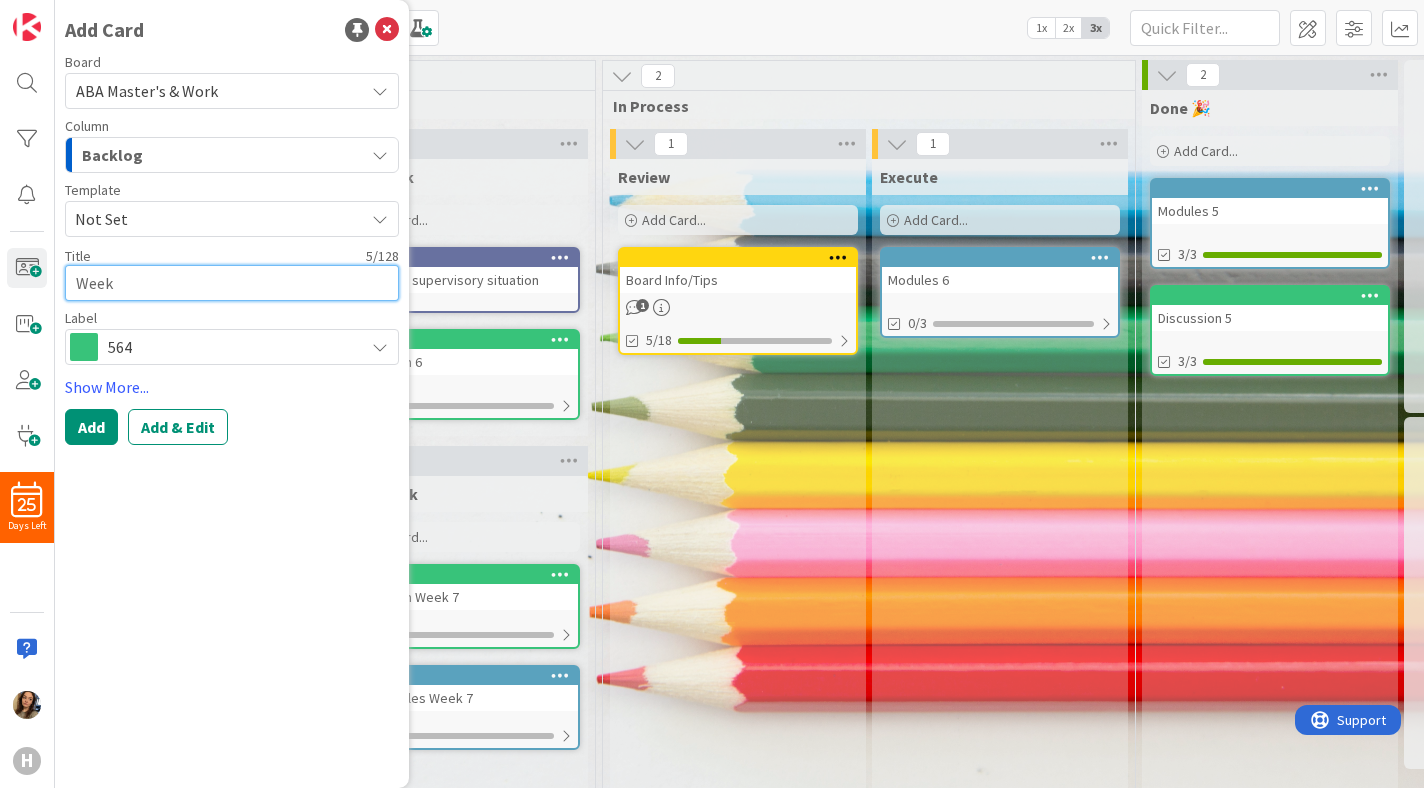 type on "x" 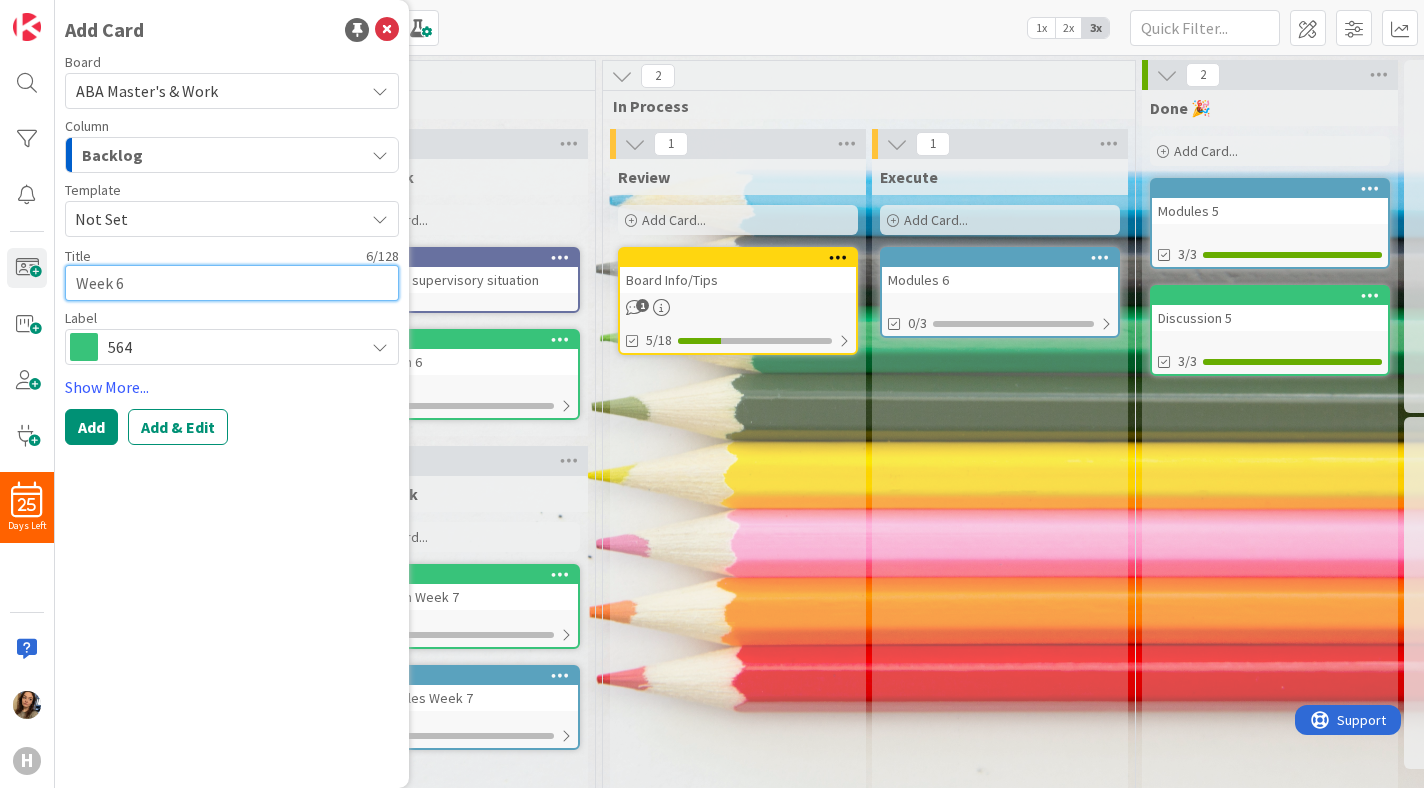 type on "x" 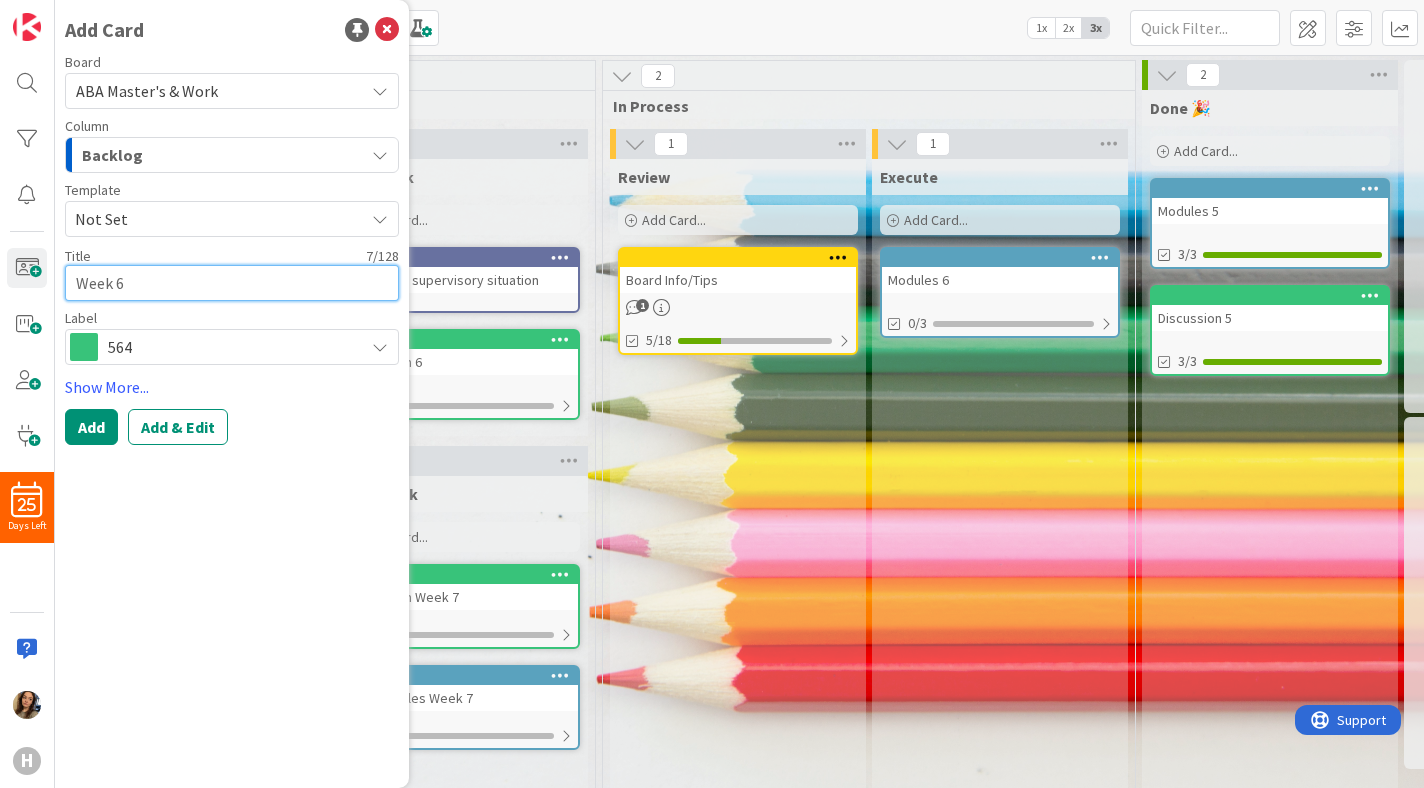 type on "x" 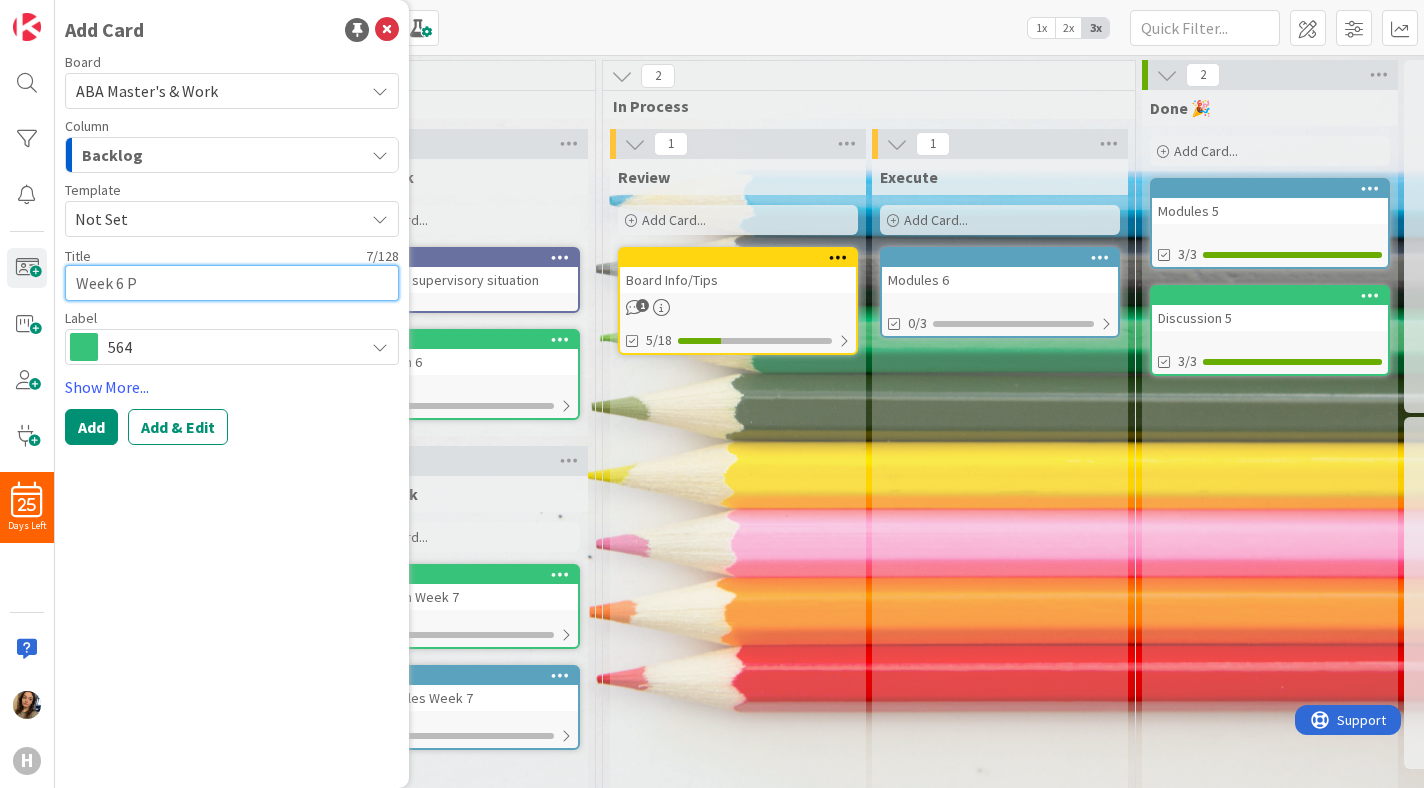 type on "x" 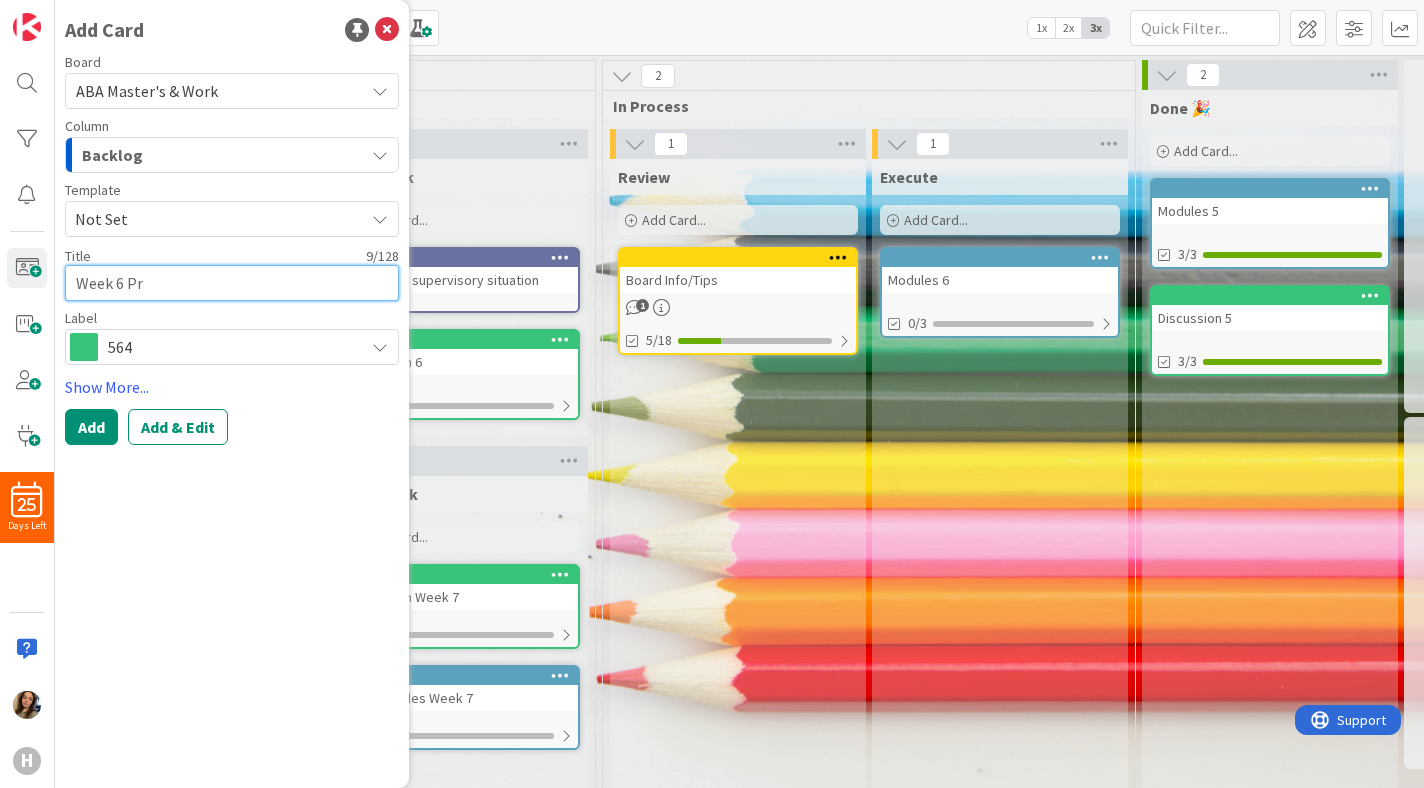 type on "x" 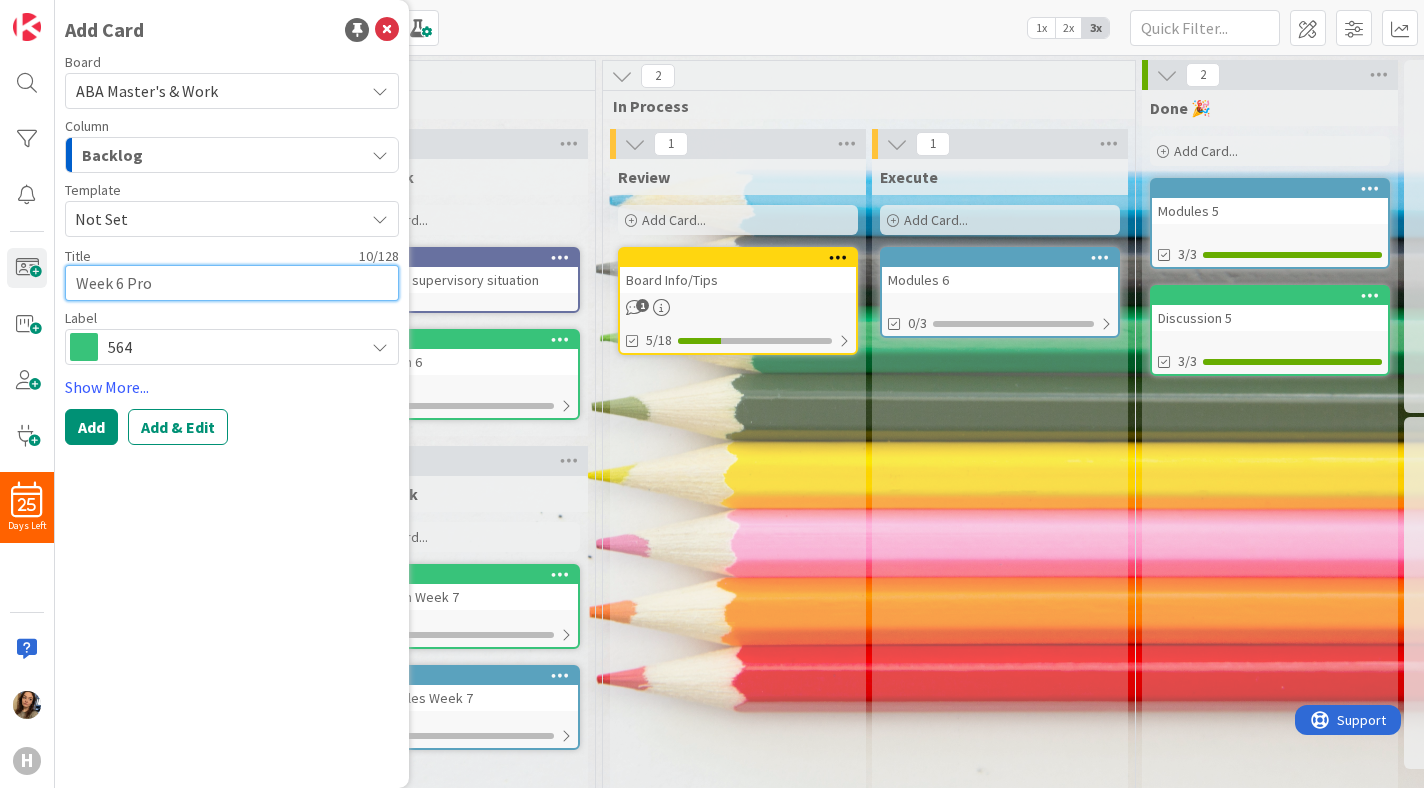type on "x" 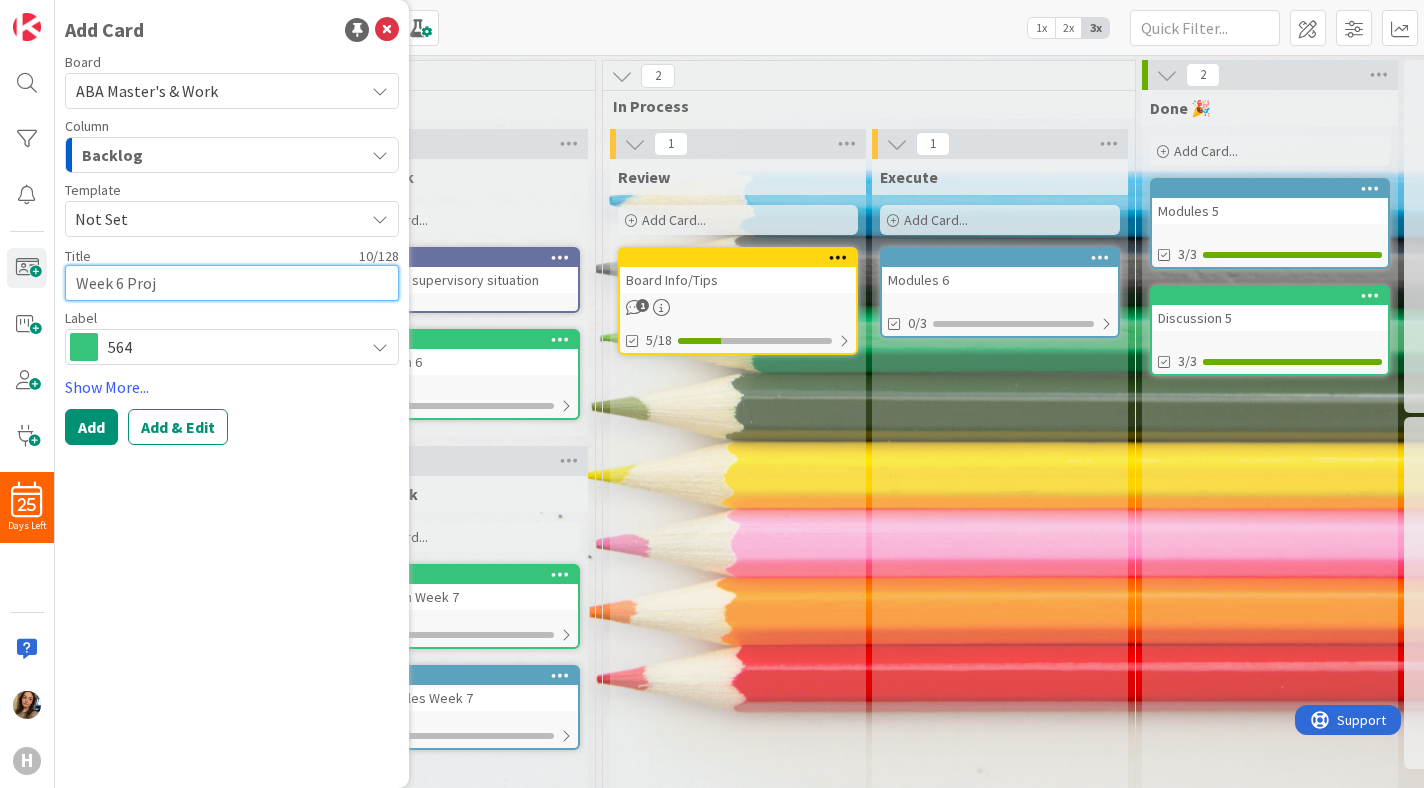 type on "x" 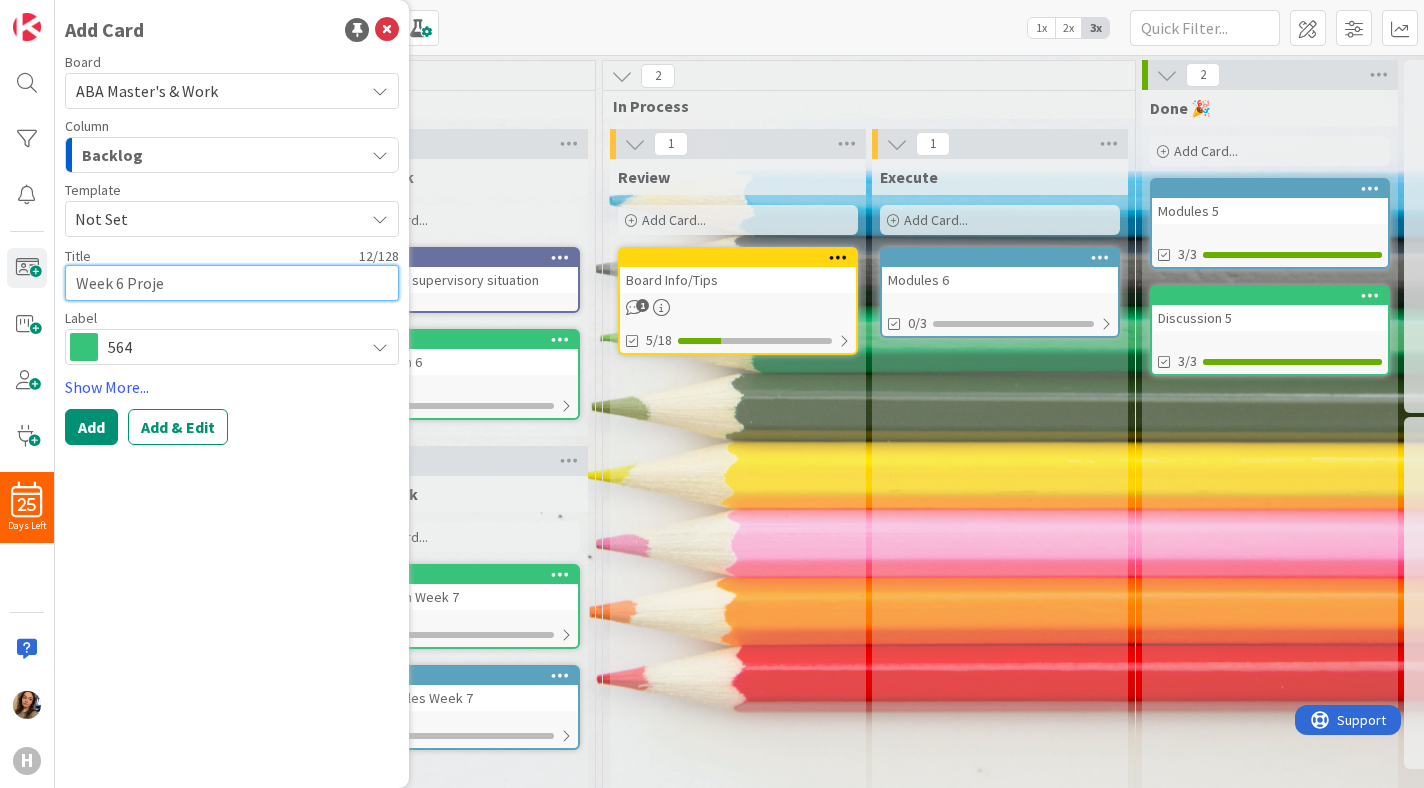 type on "x" 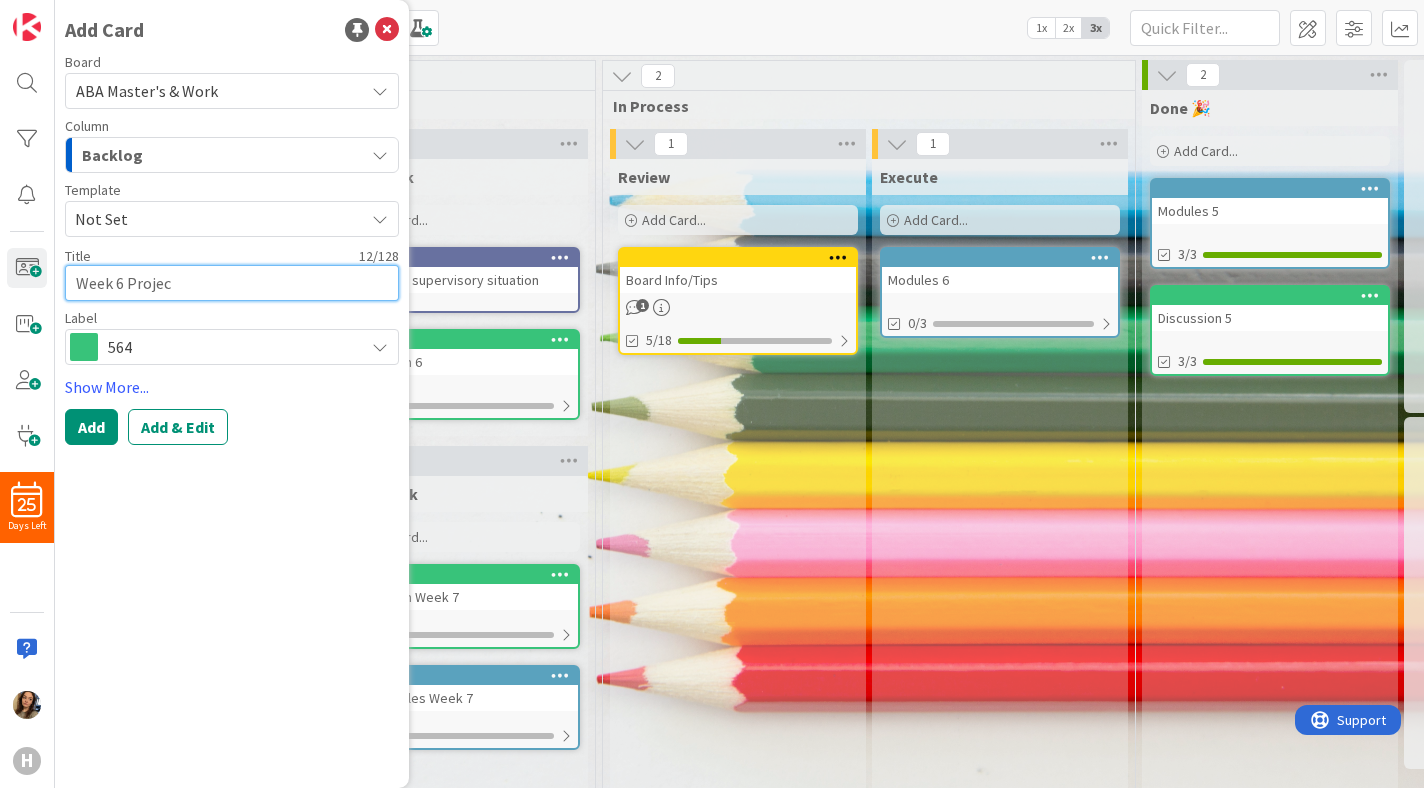 type on "x" 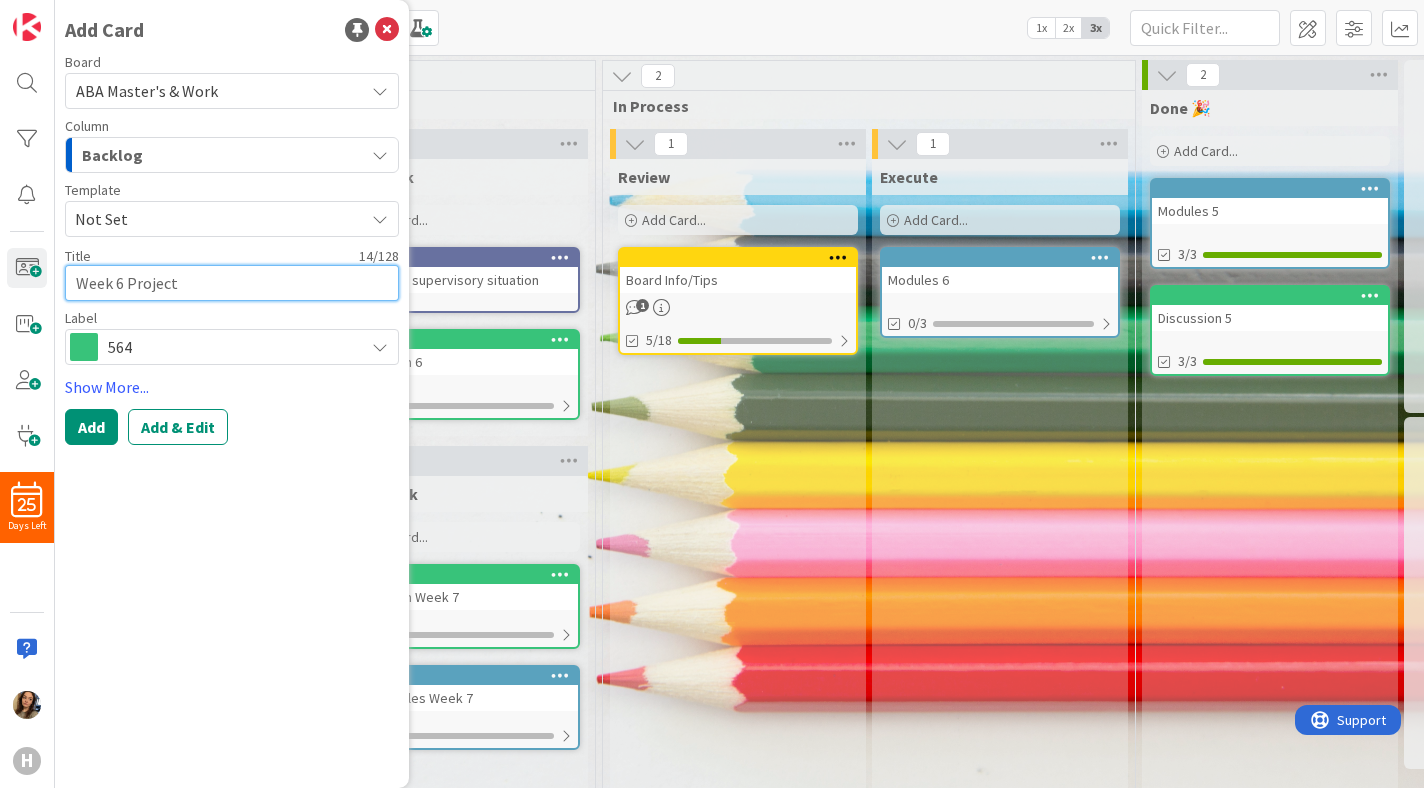 click on "Week 6 Project" at bounding box center (232, 283) 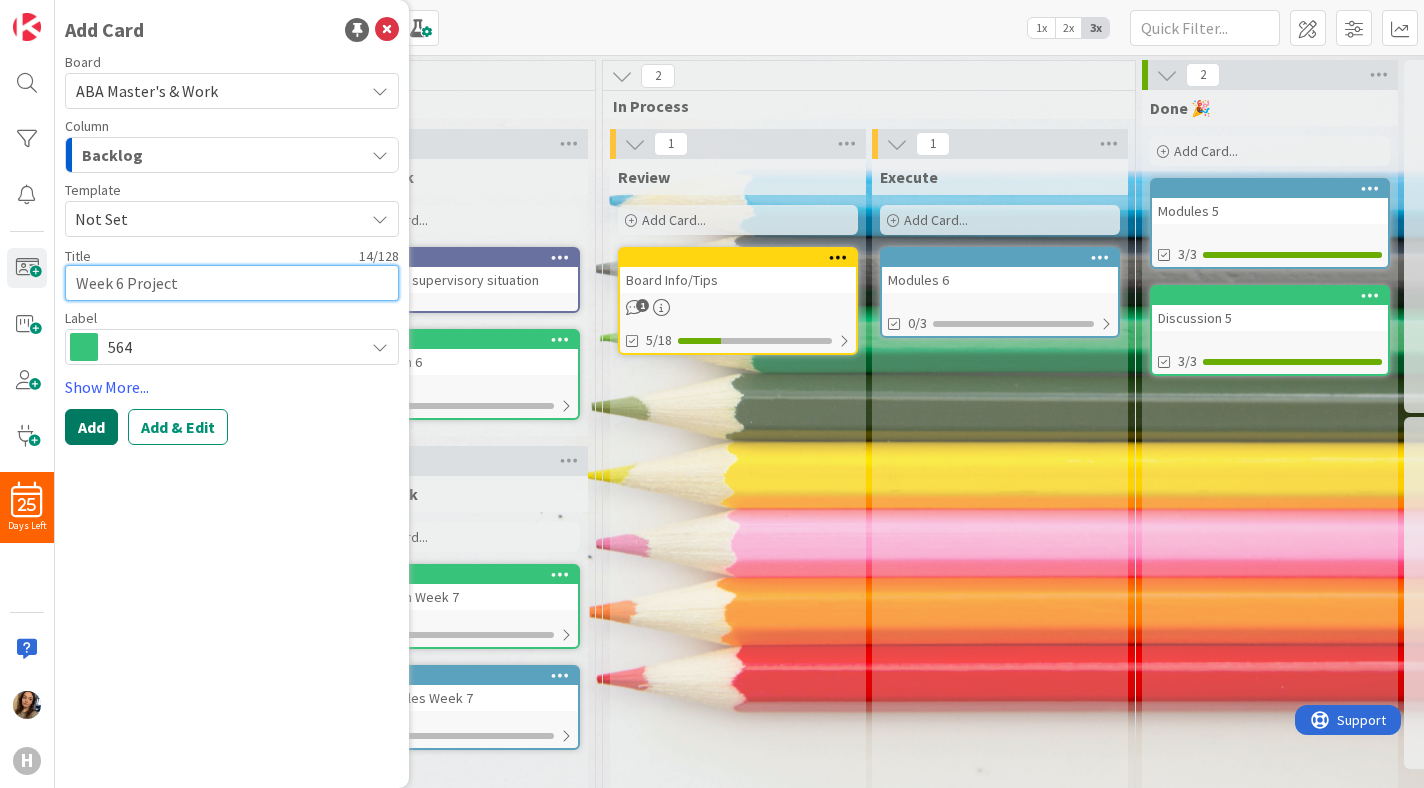 type on "Week 6 Project" 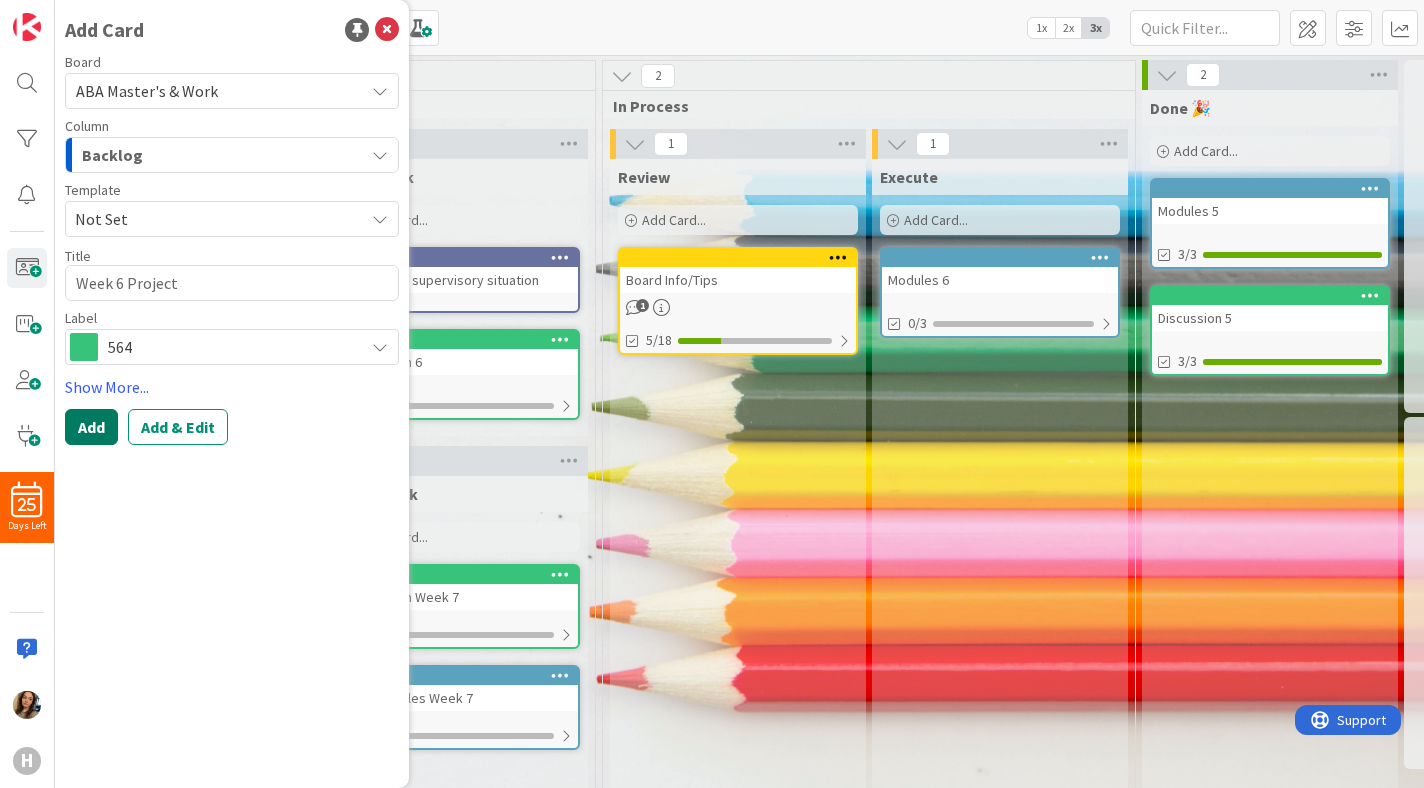 click on "Add" at bounding box center [91, 427] 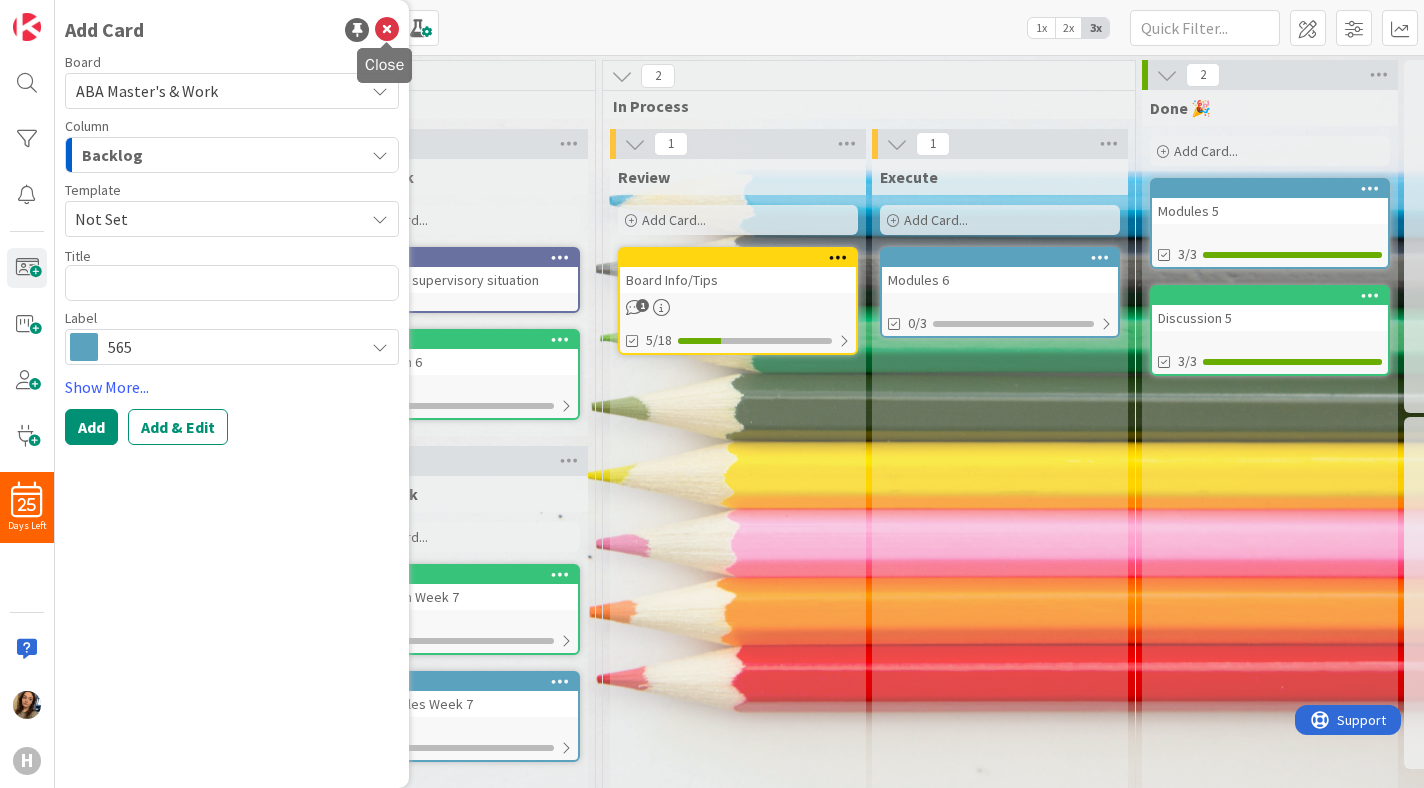 click at bounding box center [387, 30] 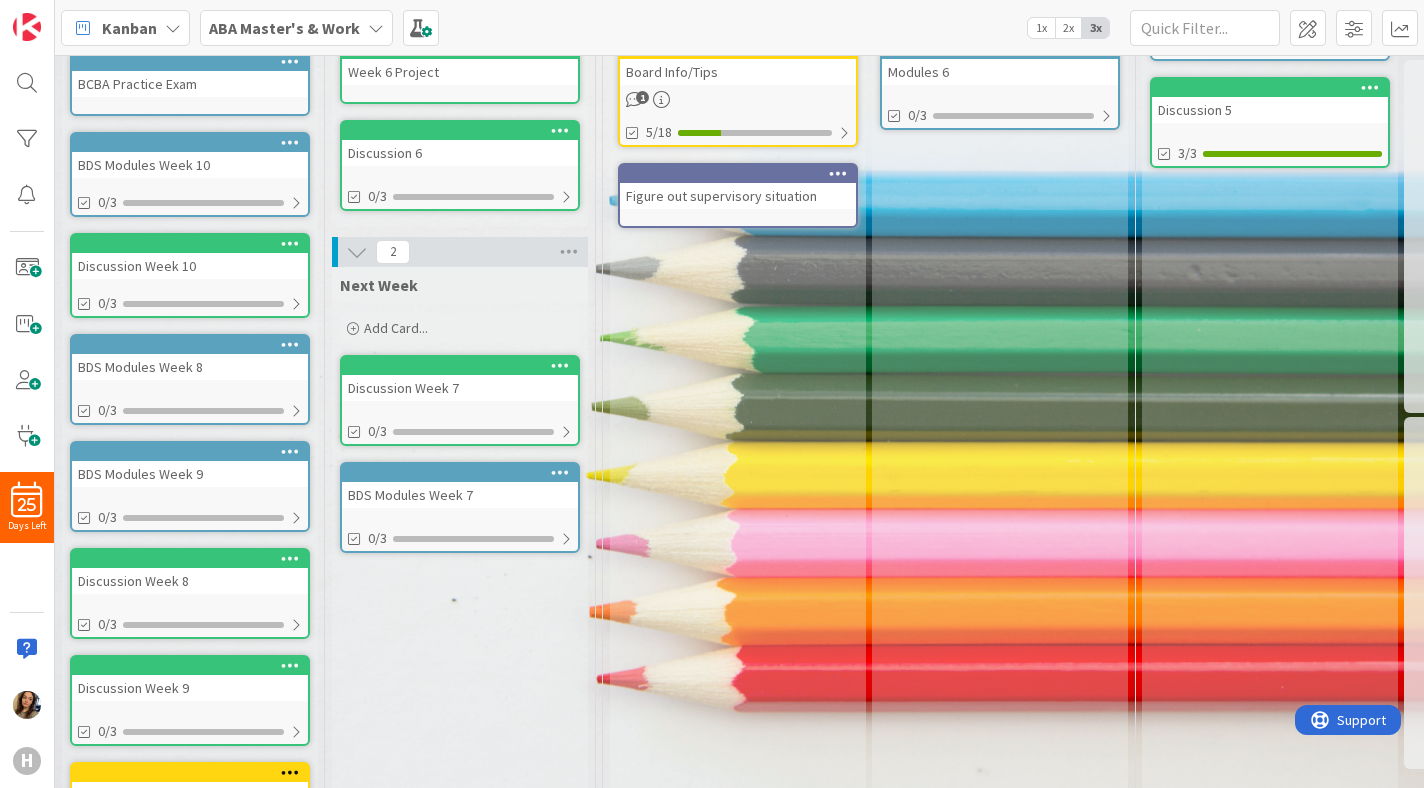 scroll, scrollTop: 152, scrollLeft: 0, axis: vertical 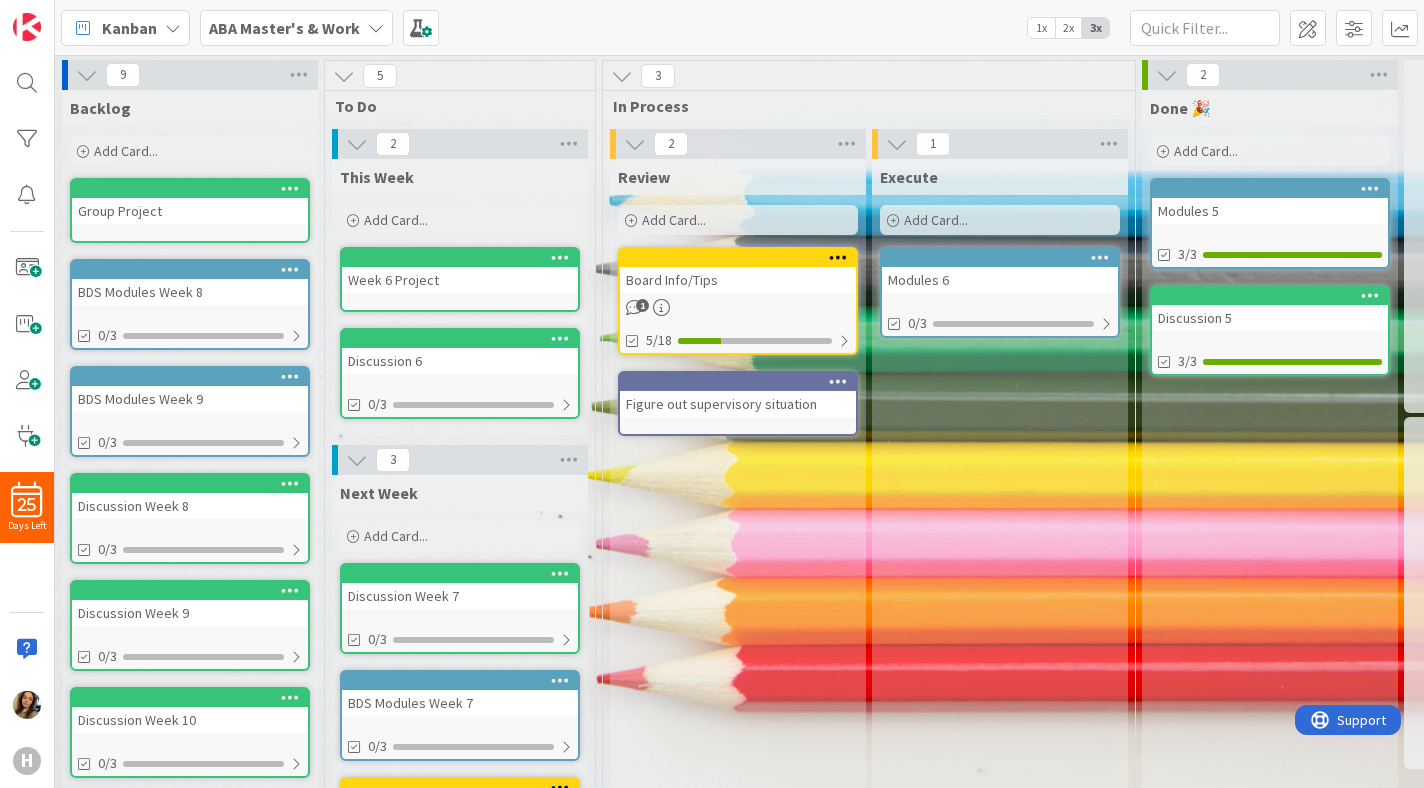drag, startPoint x: 166, startPoint y: 602, endPoint x: 432, endPoint y: 2, distance: 656.32007 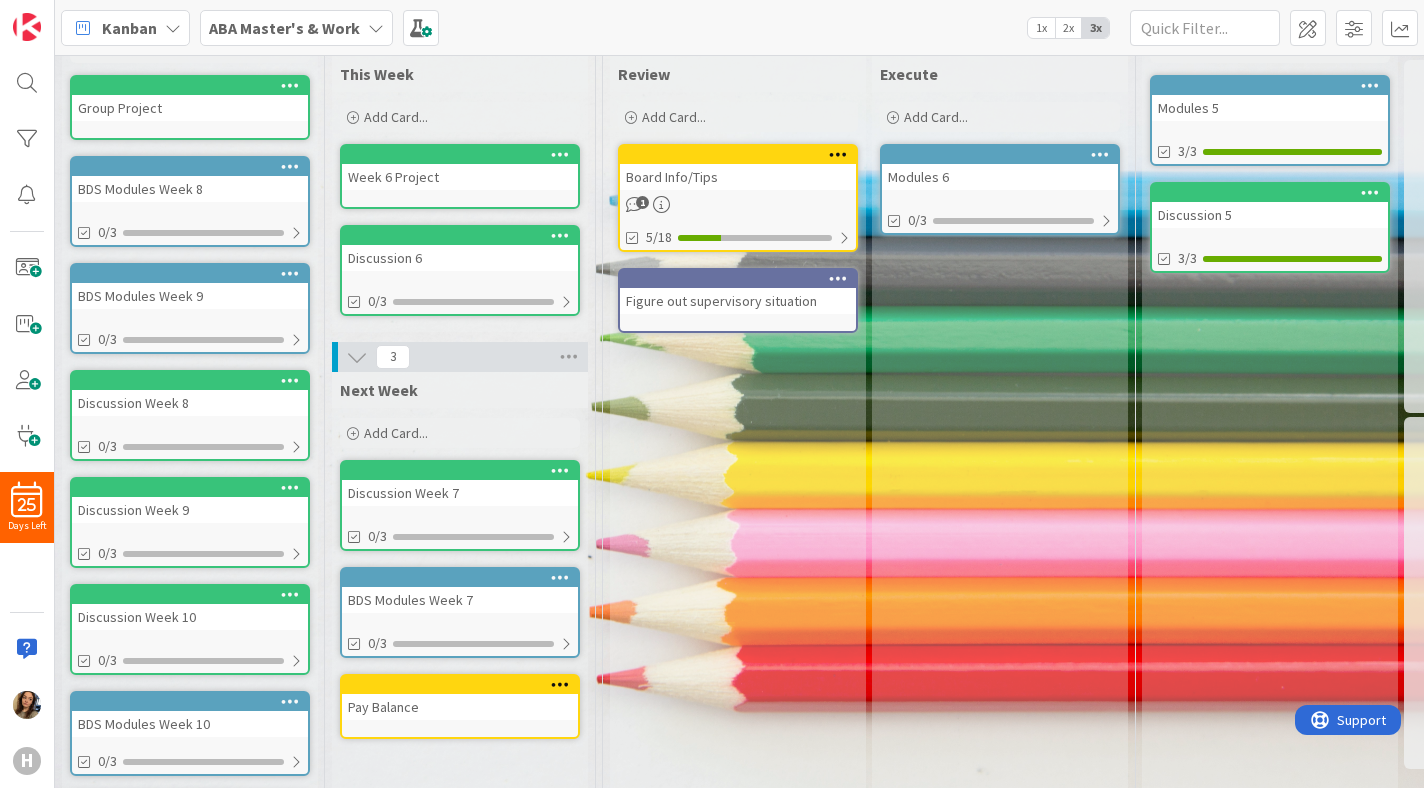scroll, scrollTop: 0, scrollLeft: 0, axis: both 